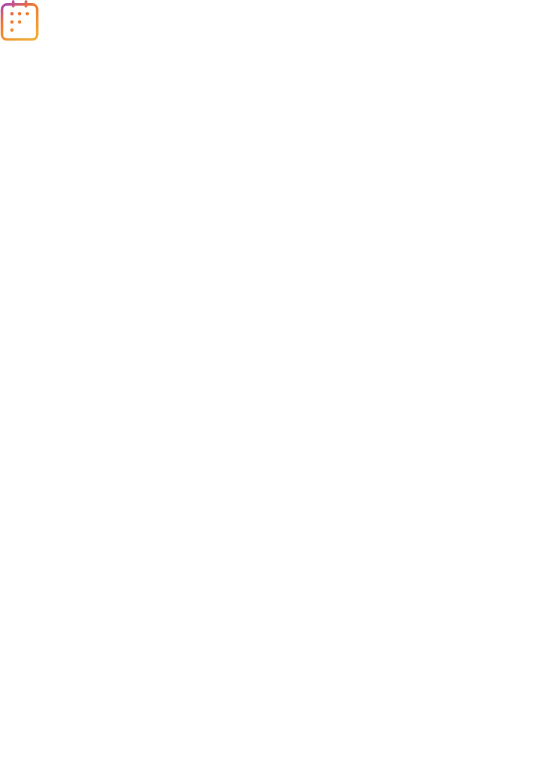 scroll, scrollTop: 0, scrollLeft: 0, axis: both 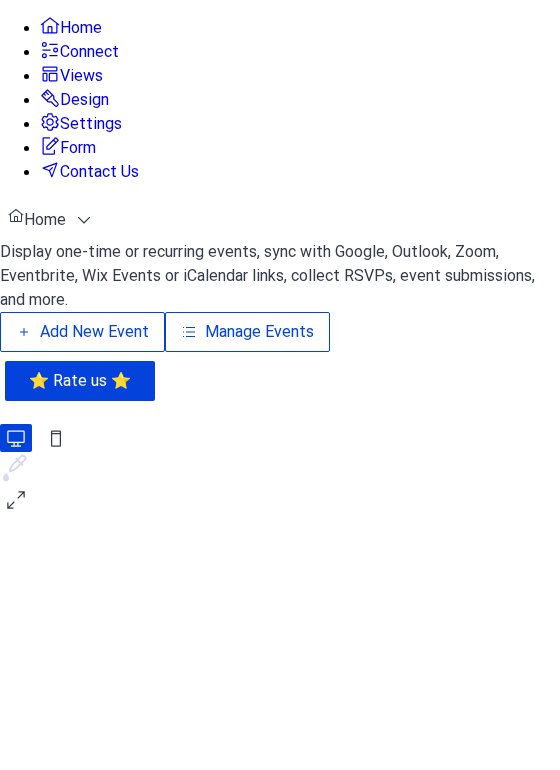 click on "Manage Events" at bounding box center (259, 332) 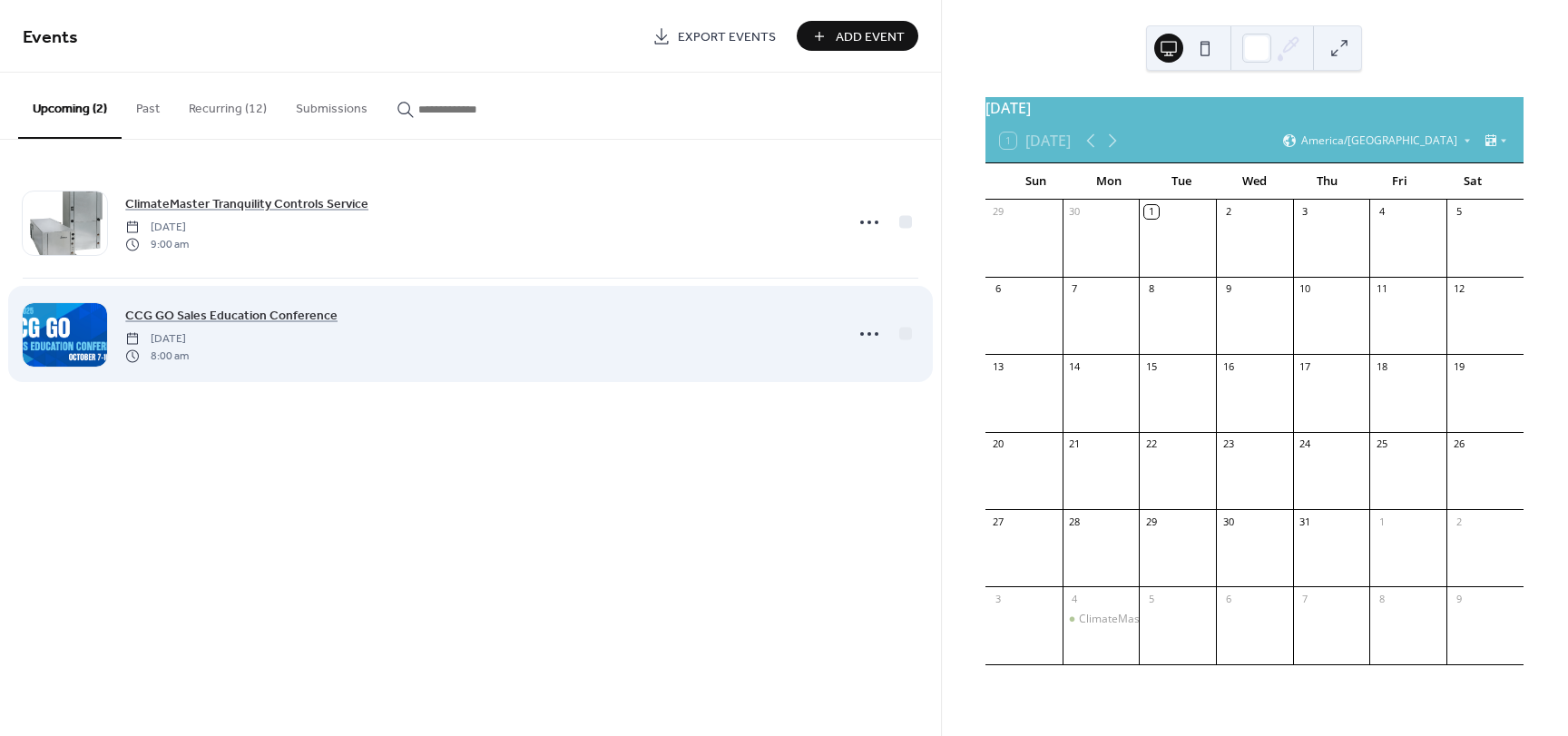 scroll, scrollTop: 0, scrollLeft: 0, axis: both 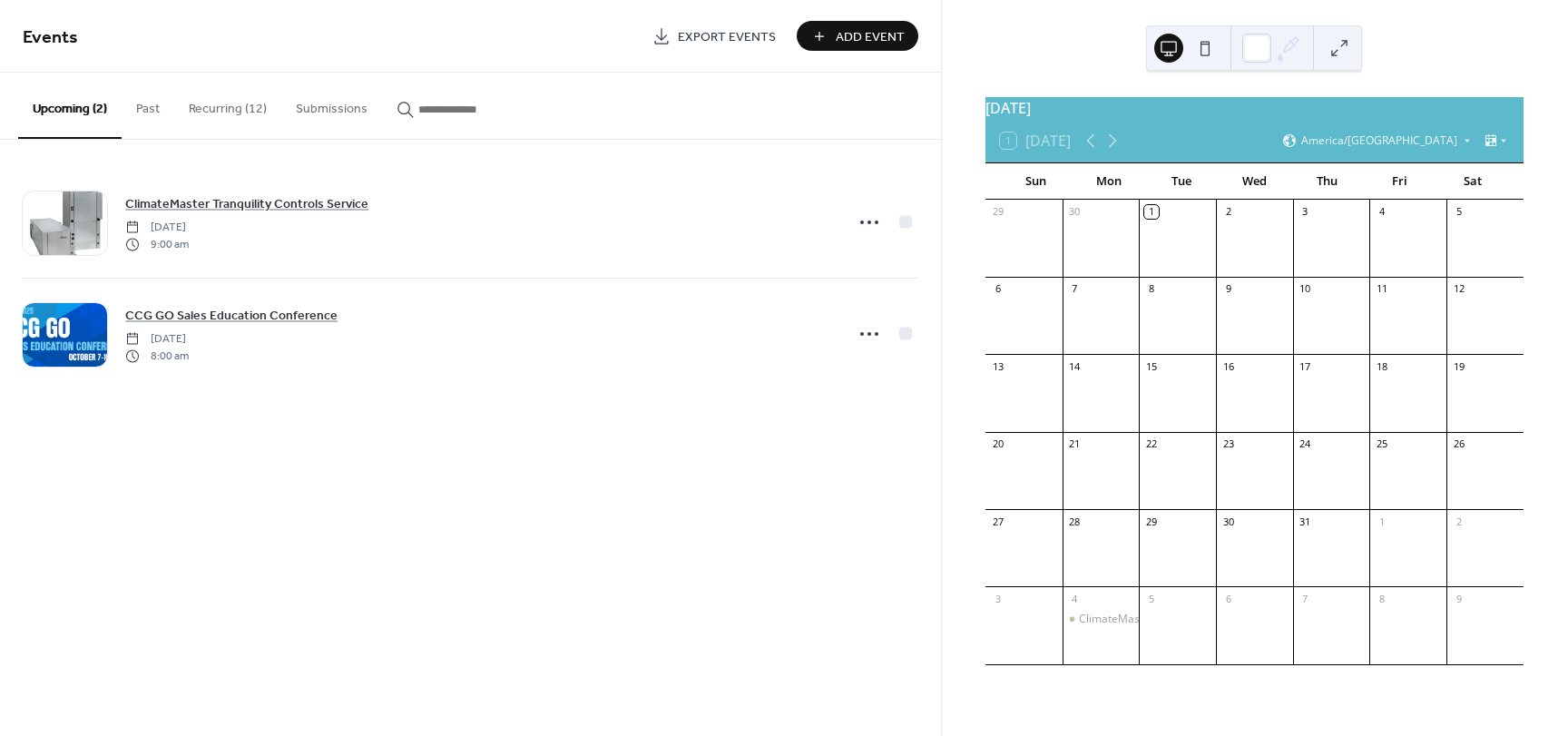 click on "Recurring  (12)" at bounding box center [228, 104] 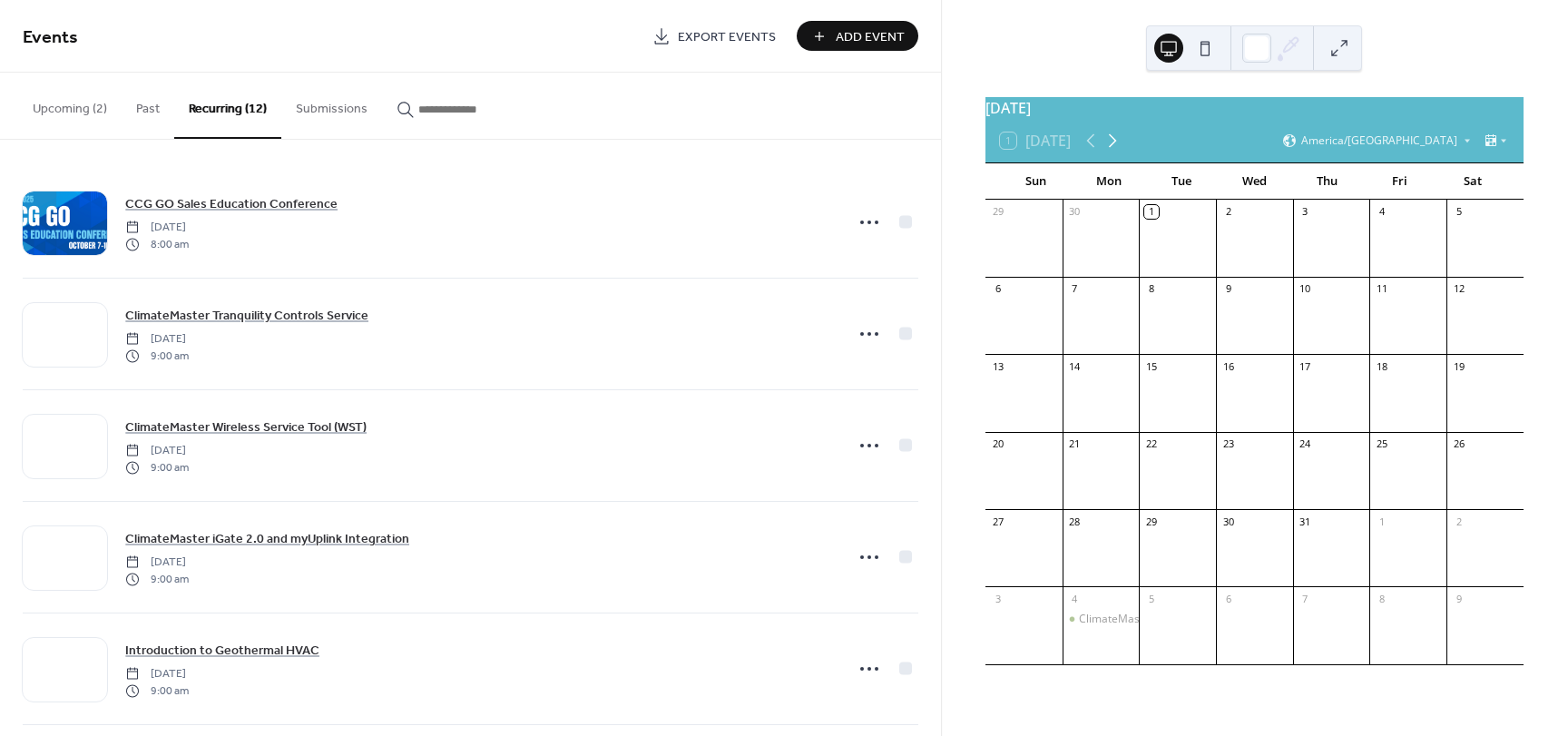 click 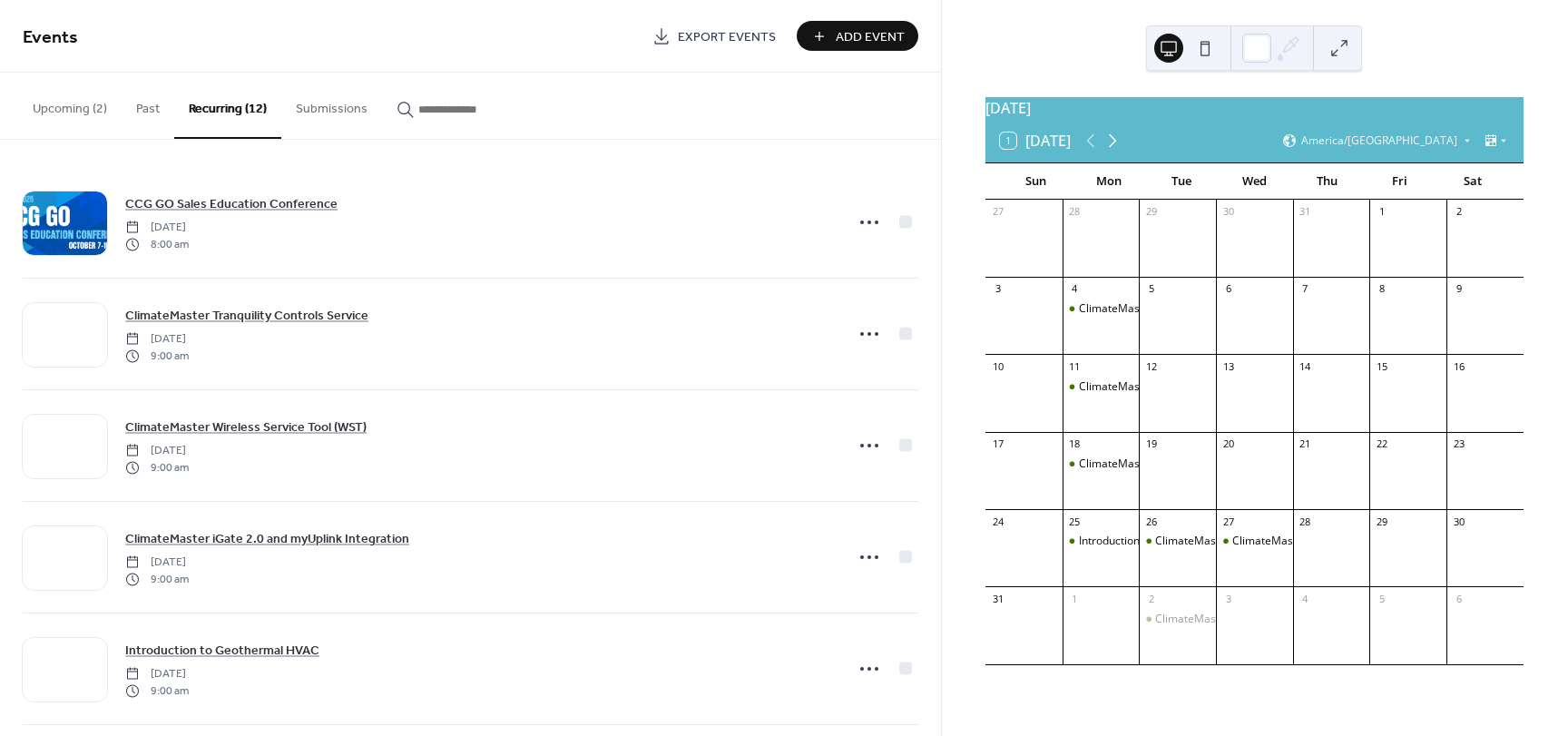 click 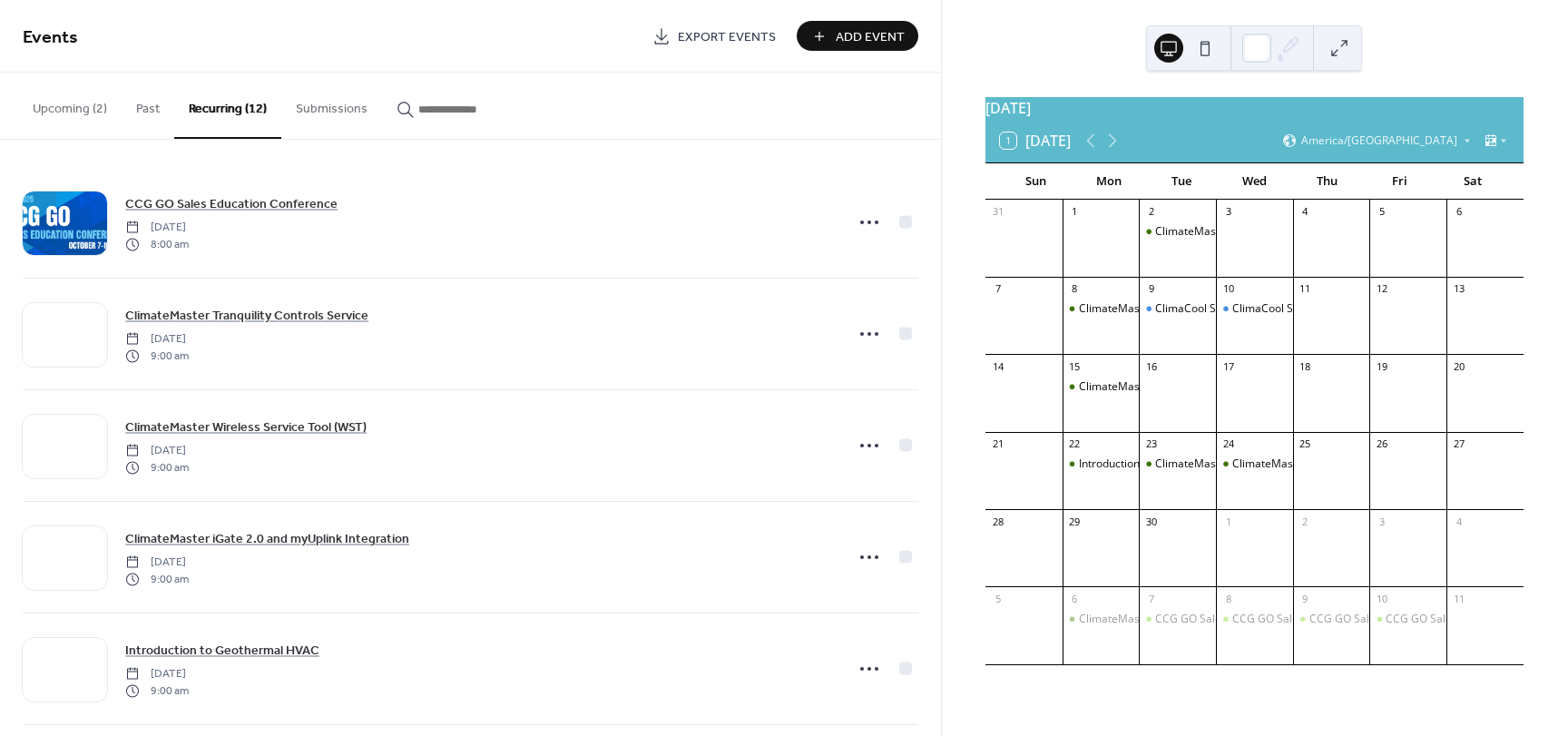 click on "Add Event" at bounding box center (858, 35) 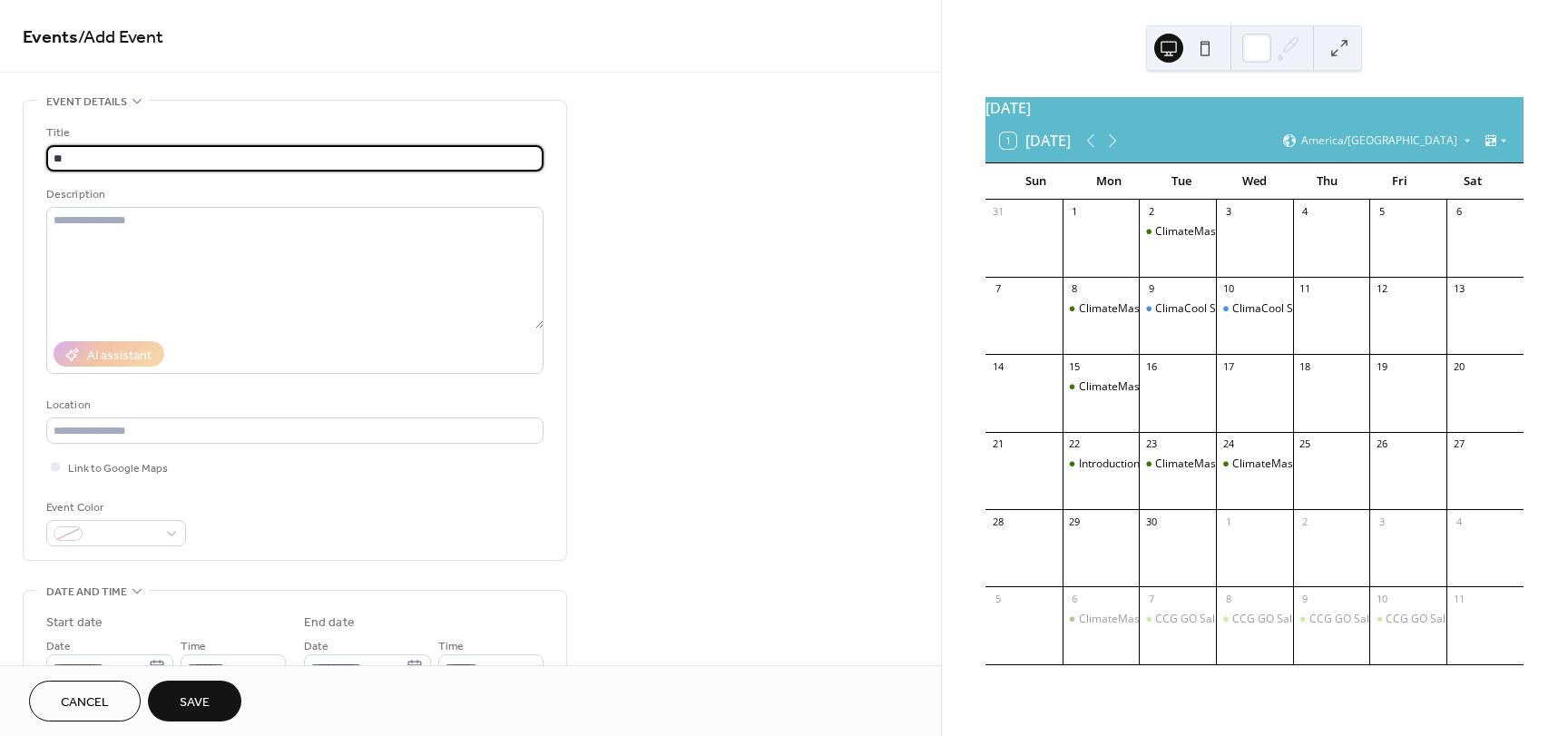 type on "*" 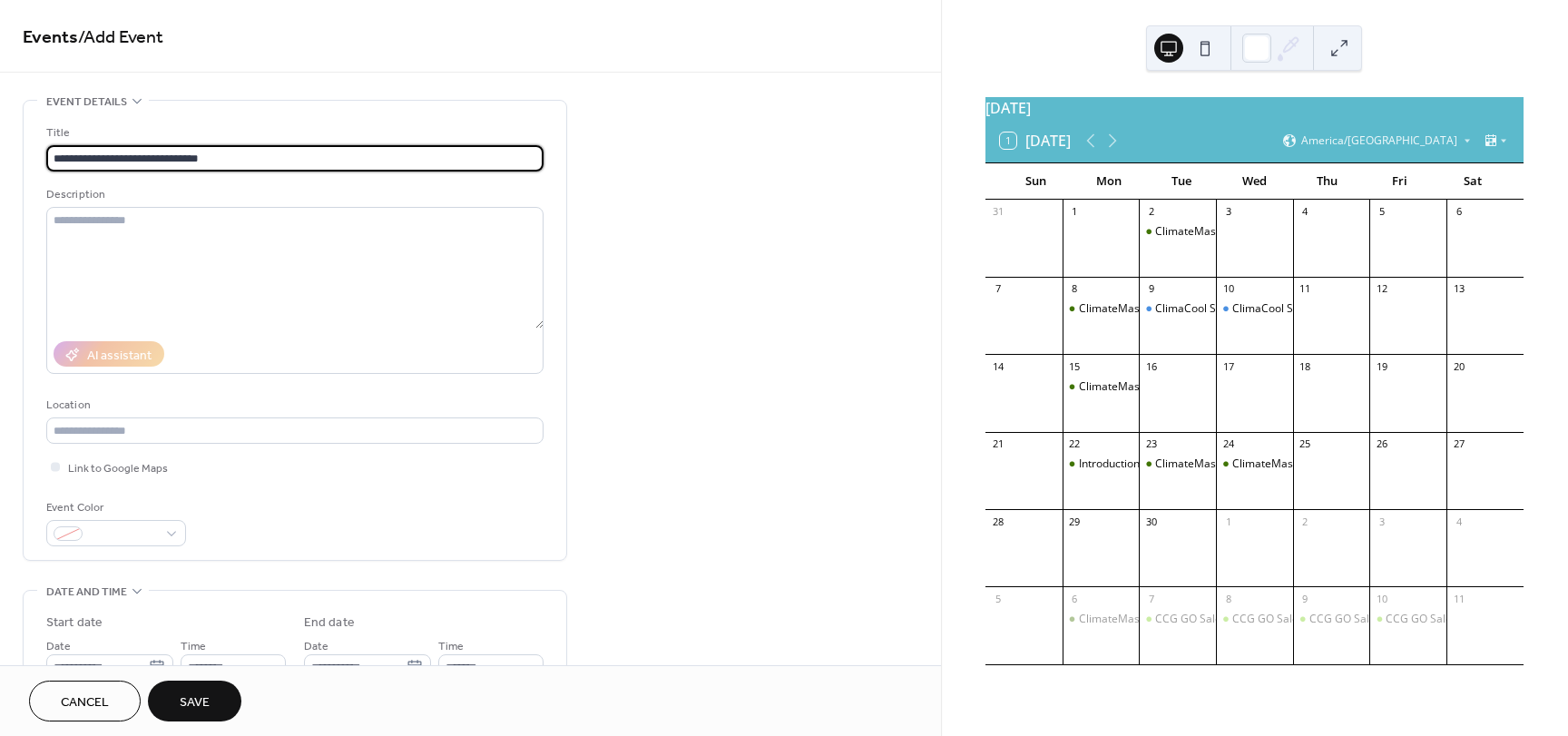 type on "**********" 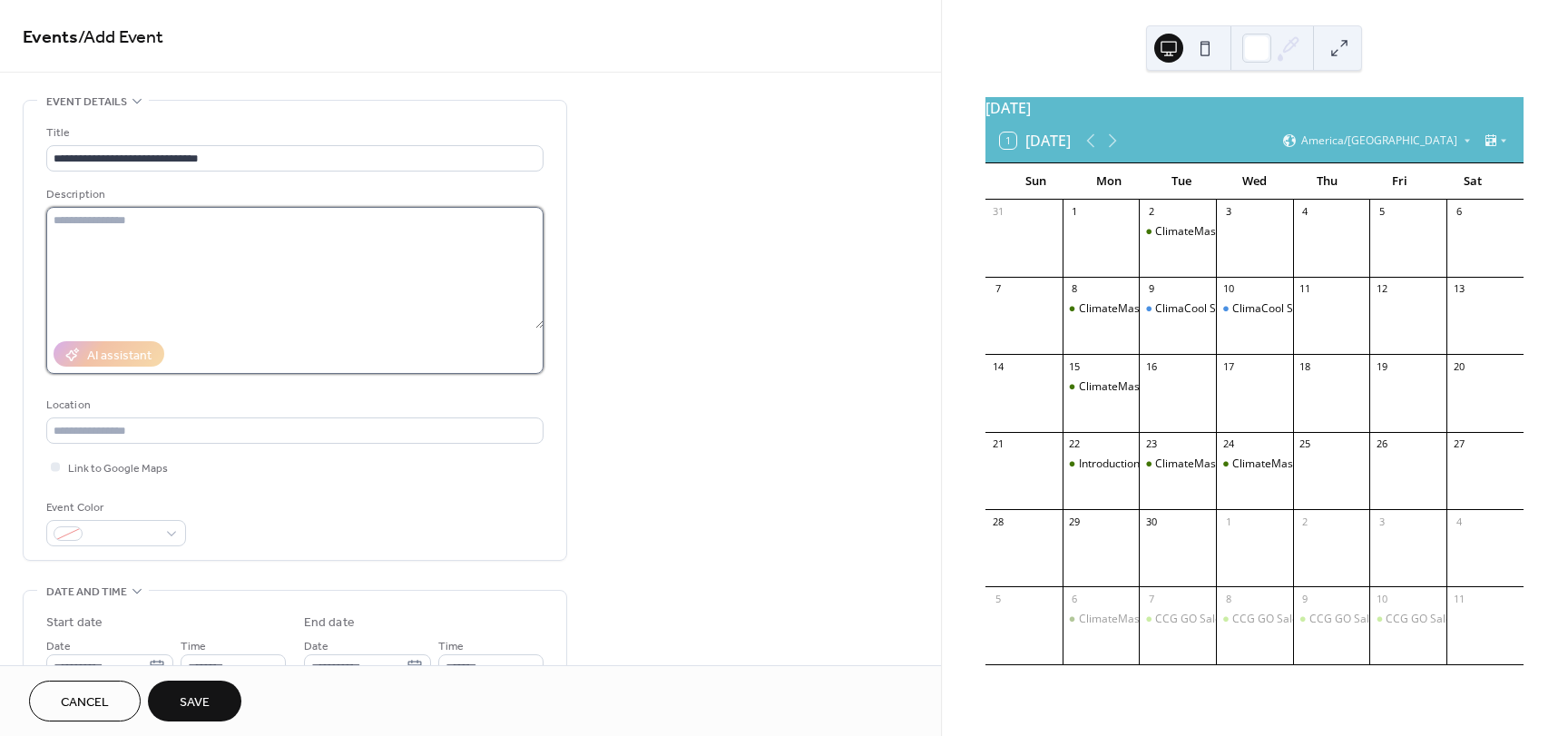 click at bounding box center [295, 268] 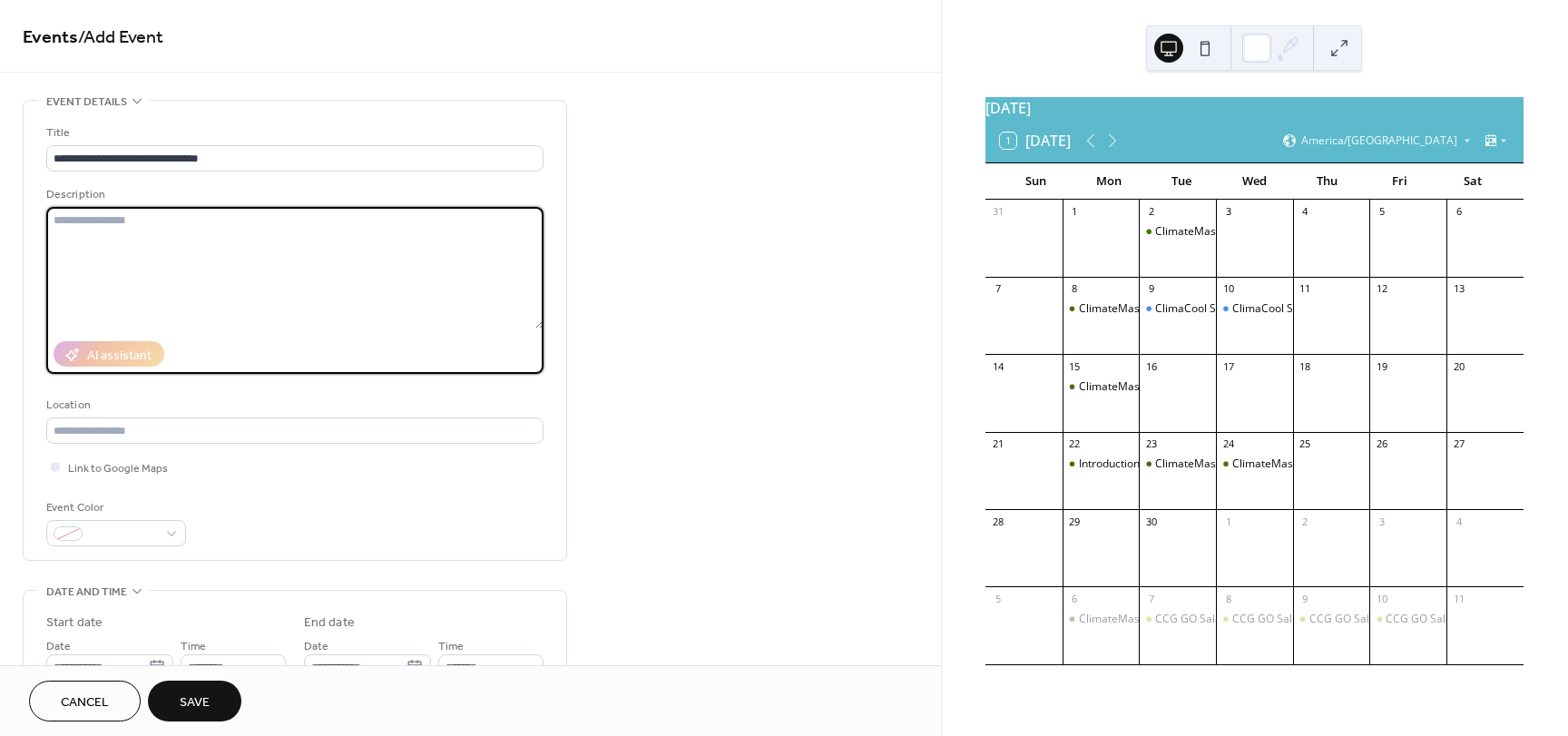 paste on "**********" 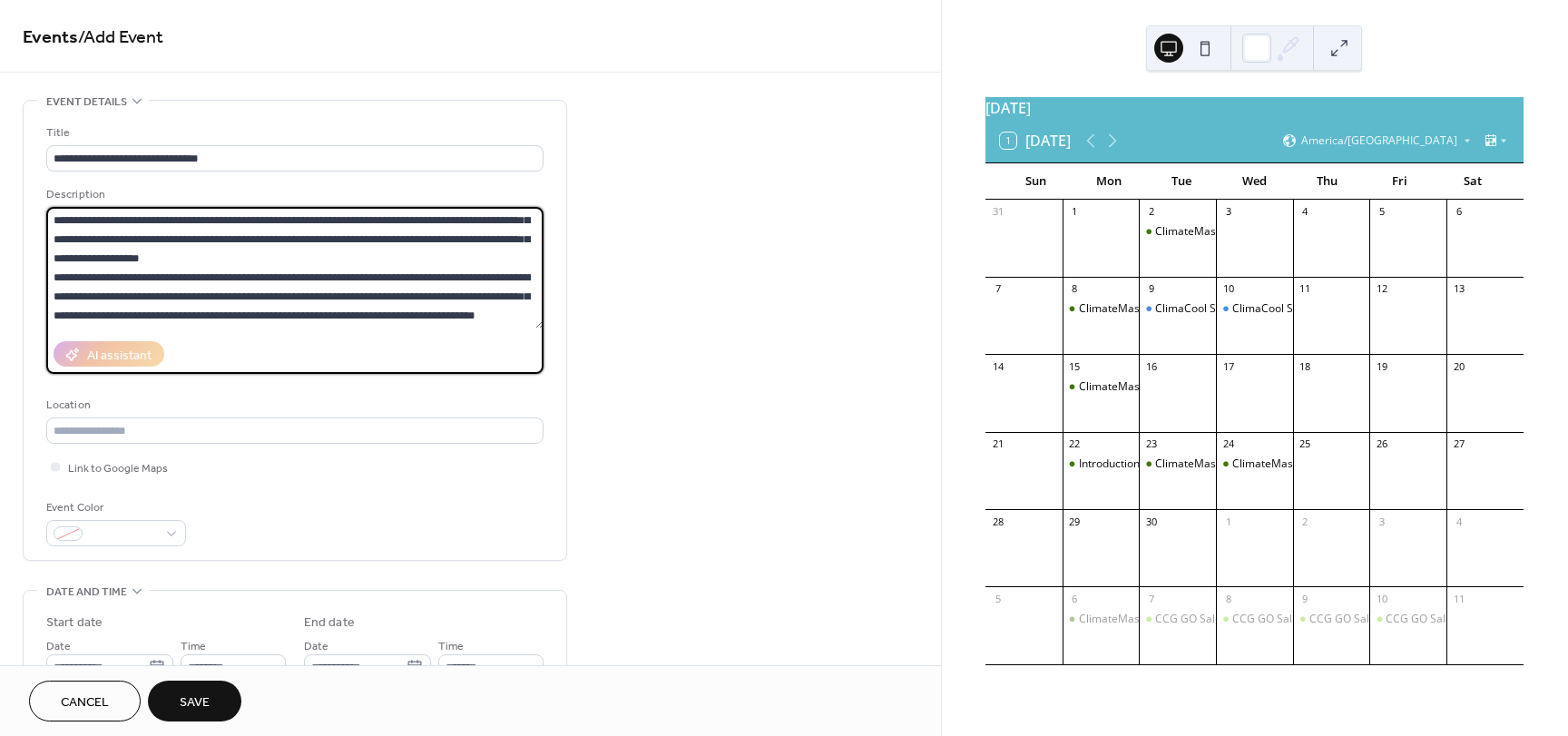 scroll, scrollTop: 91, scrollLeft: 0, axis: vertical 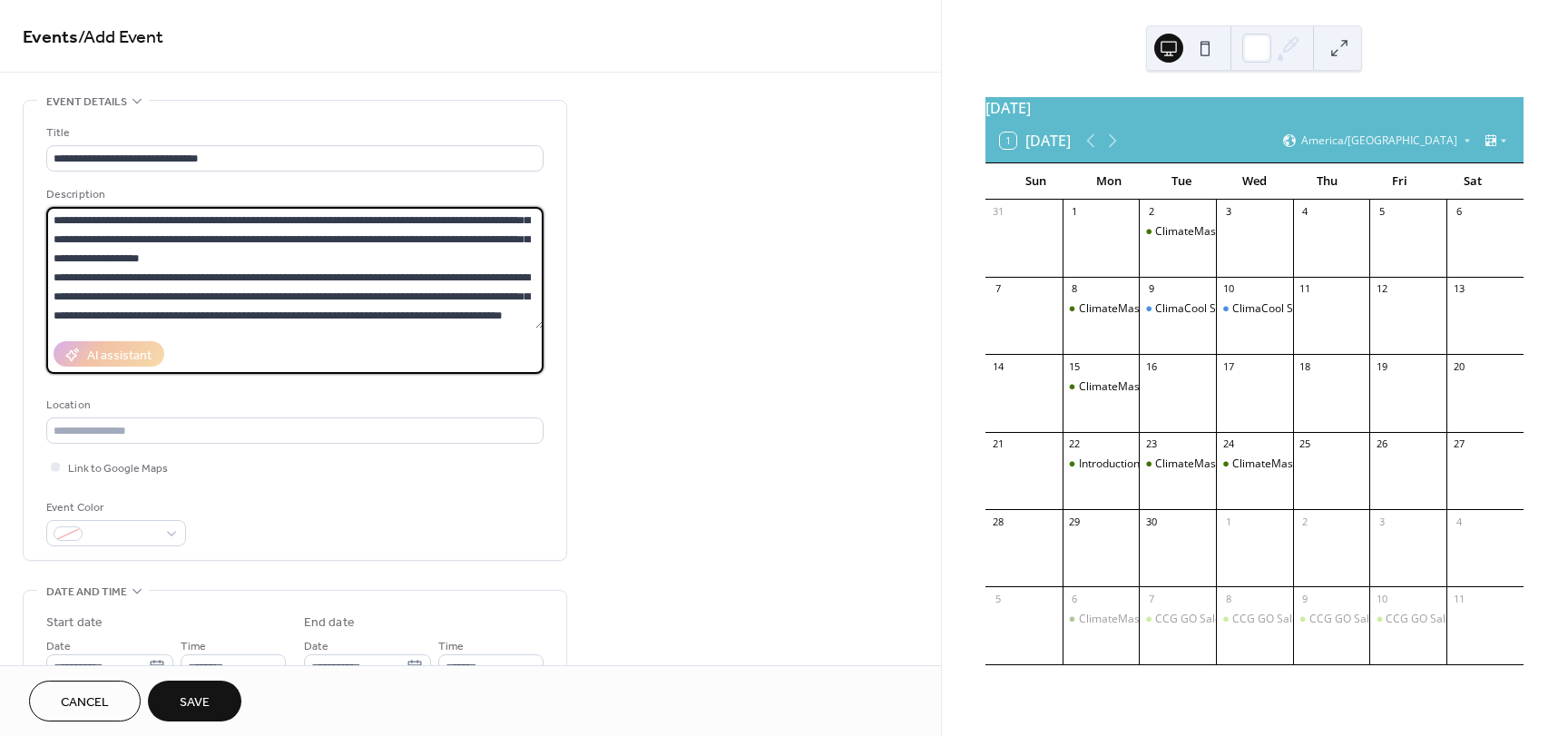 click on "**********" at bounding box center [295, 268] 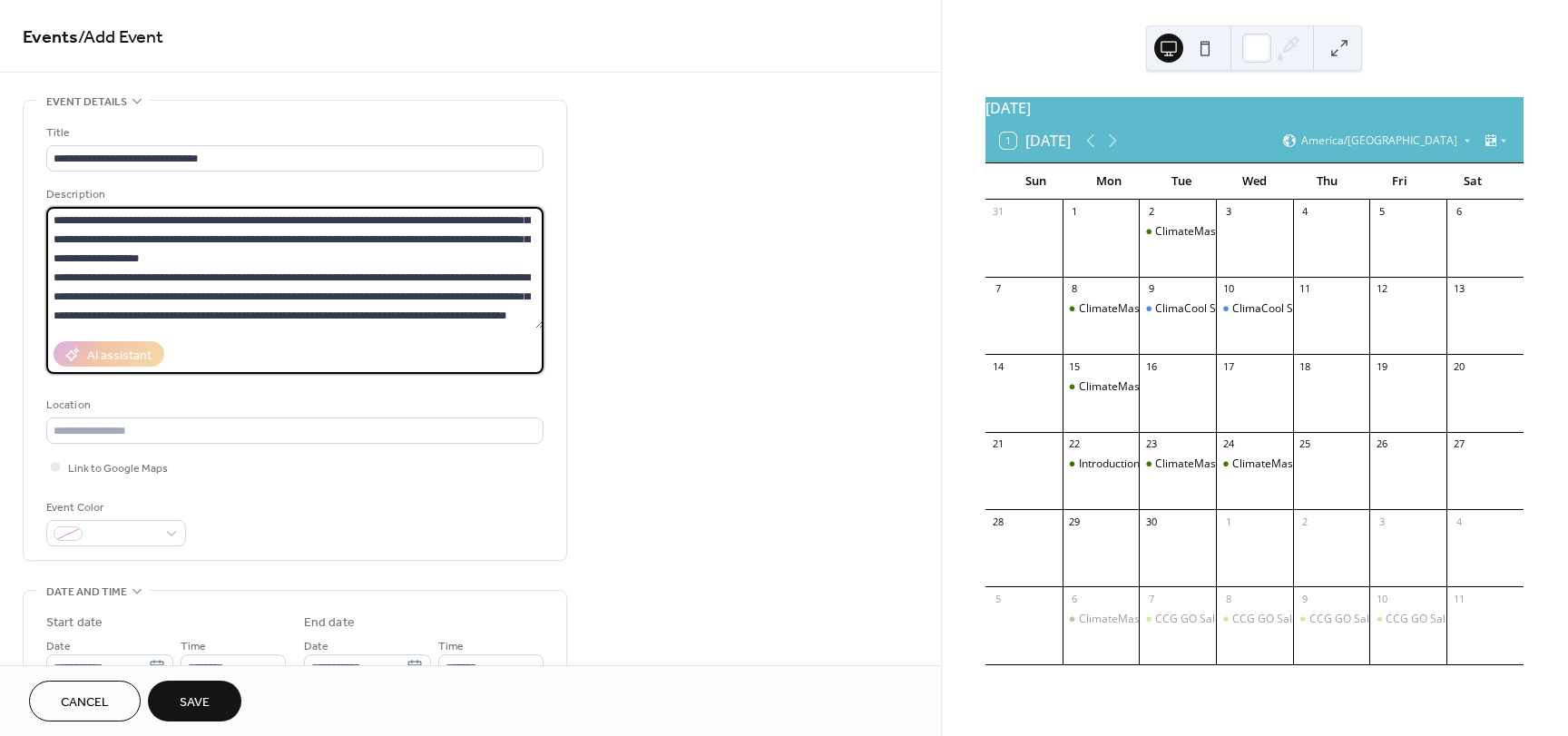 click on "**********" at bounding box center [295, 268] 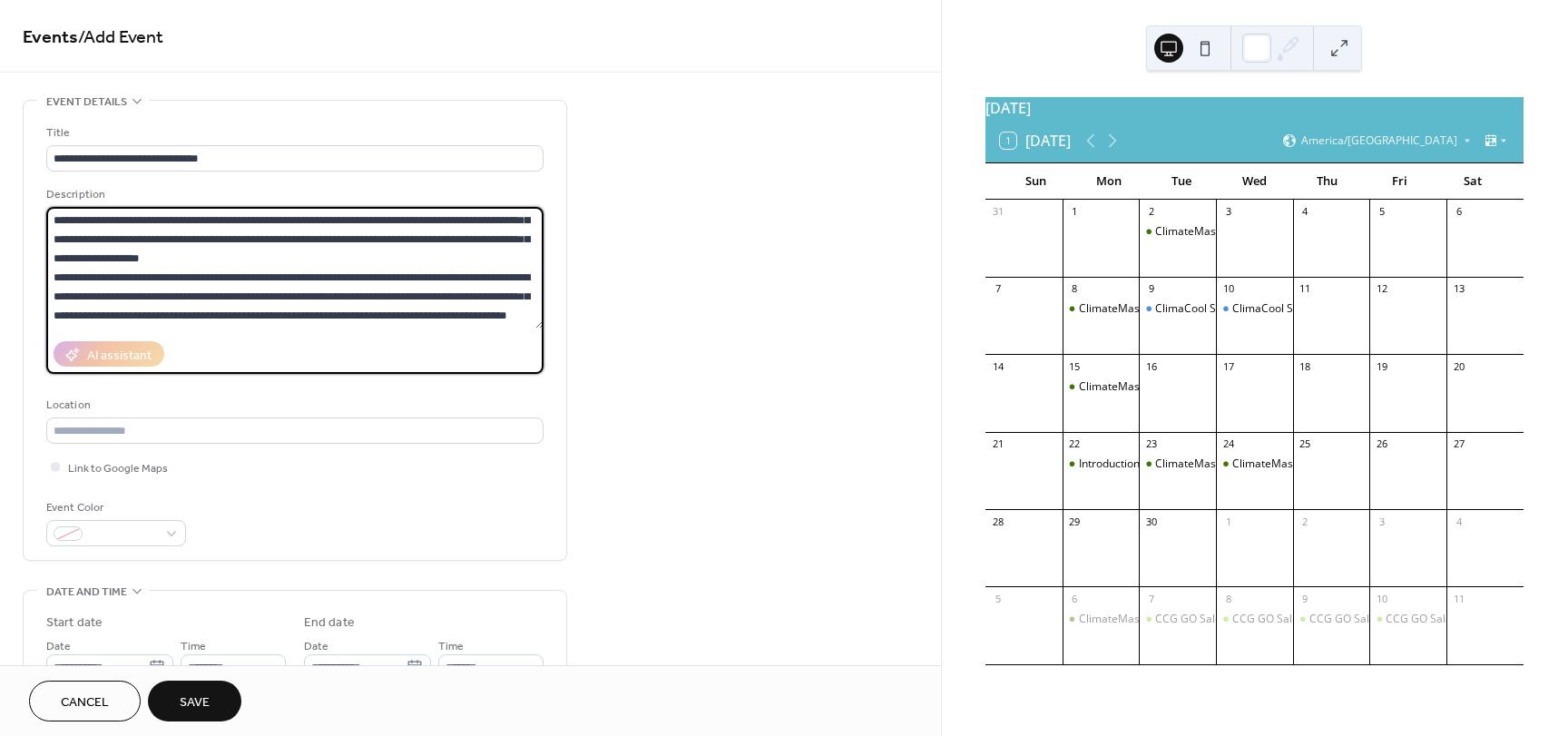 click on "**********" at bounding box center (295, 268) 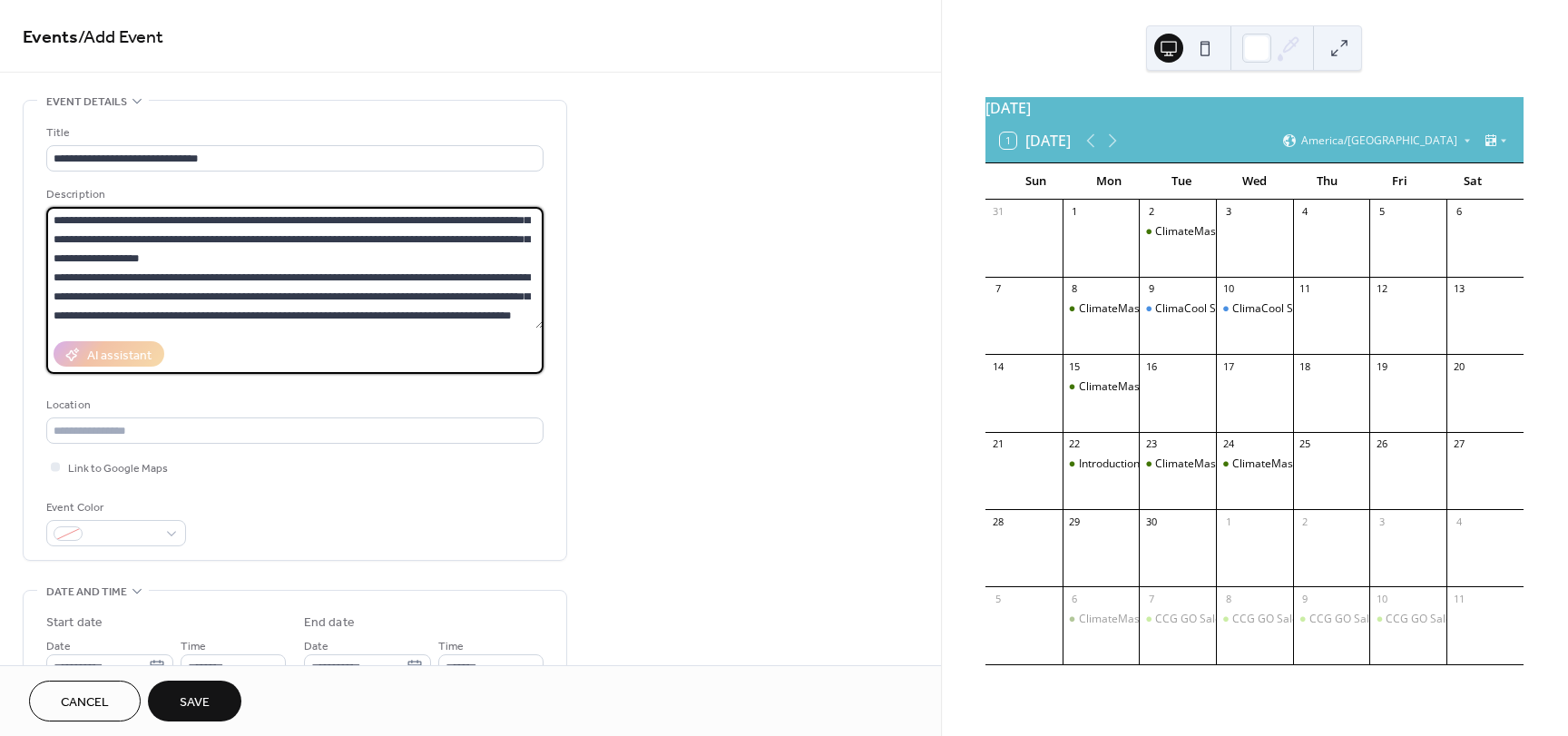 click on "**********" at bounding box center (295, 268) 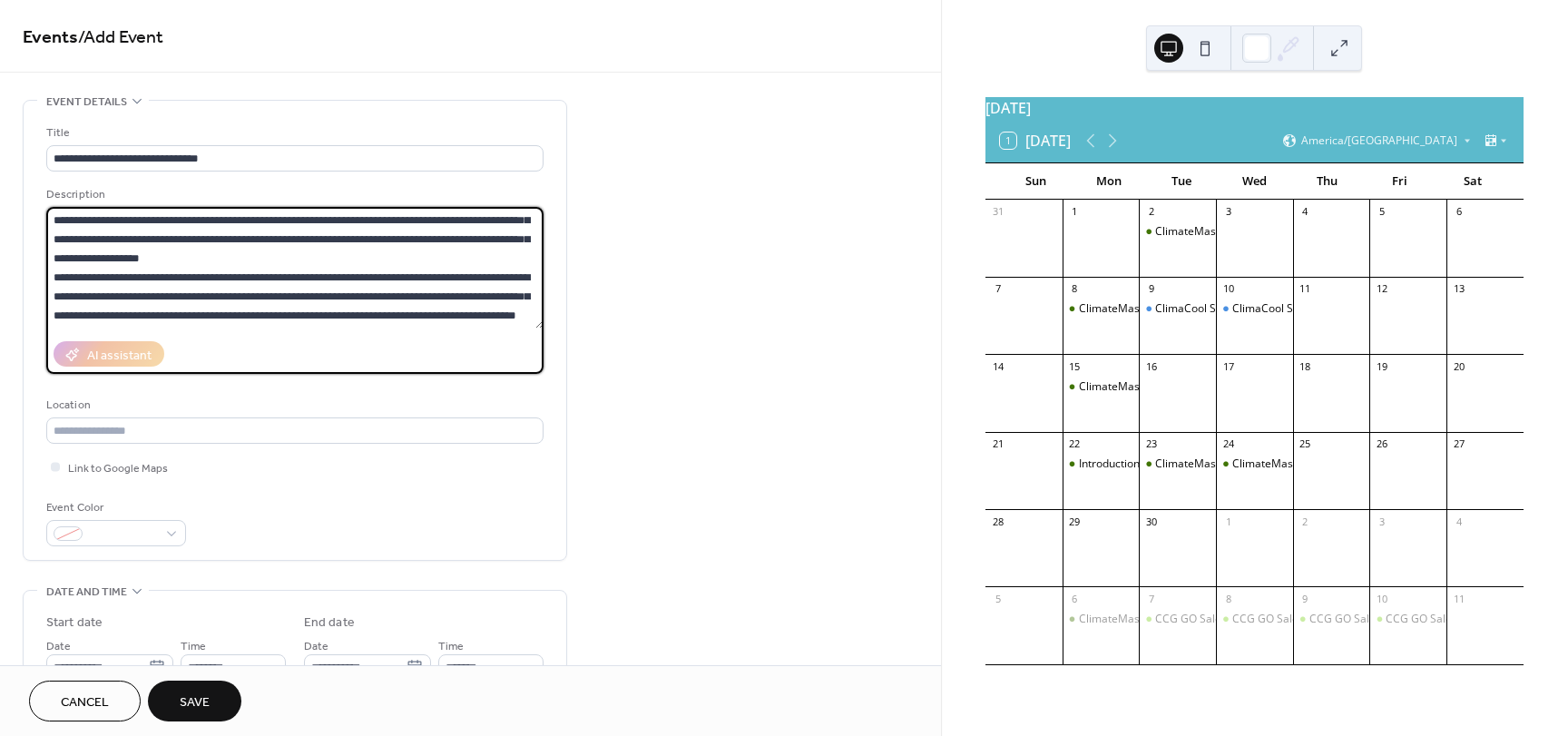 drag, startPoint x: 311, startPoint y: 245, endPoint x: 412, endPoint y: 260, distance: 102.107786 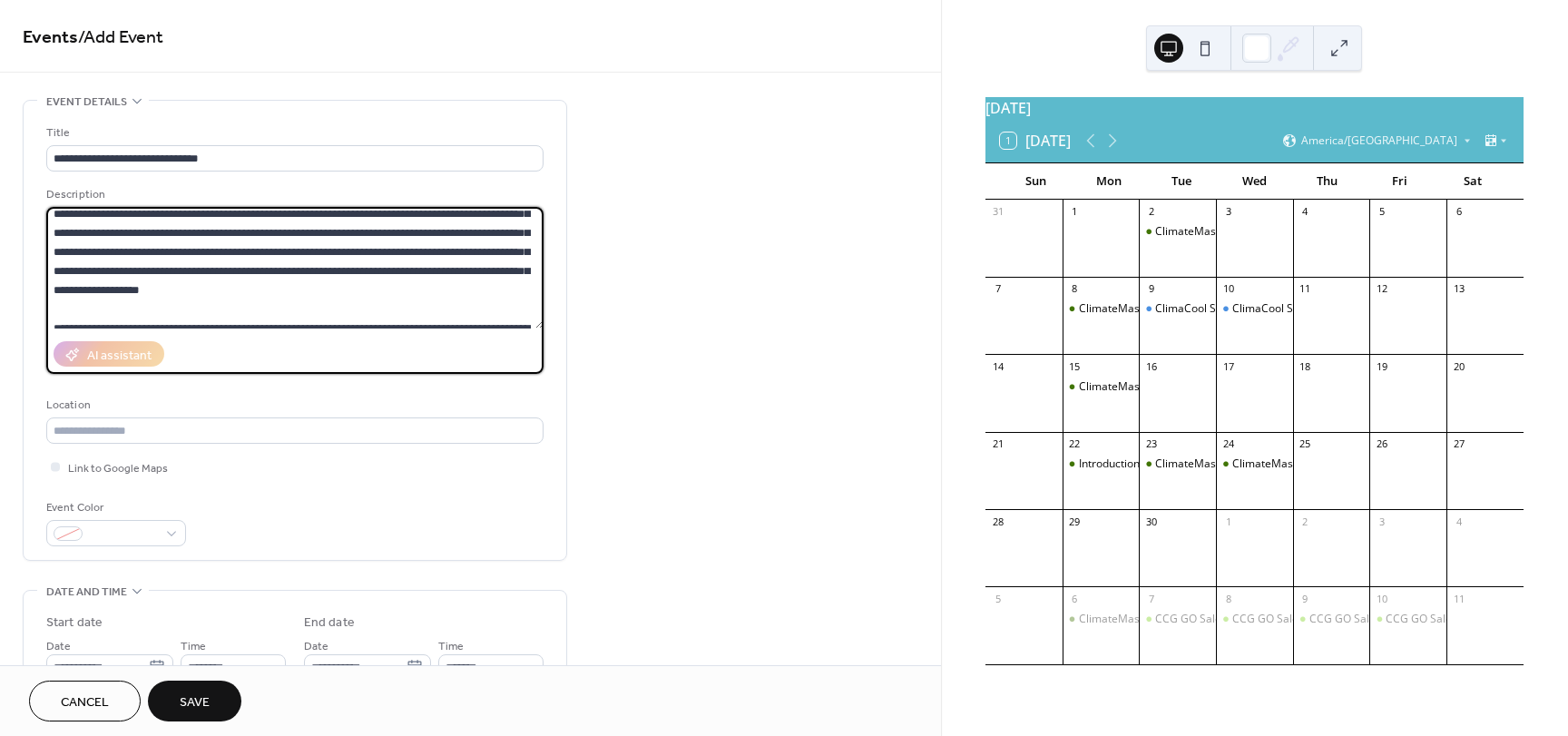scroll, scrollTop: 133, scrollLeft: 0, axis: vertical 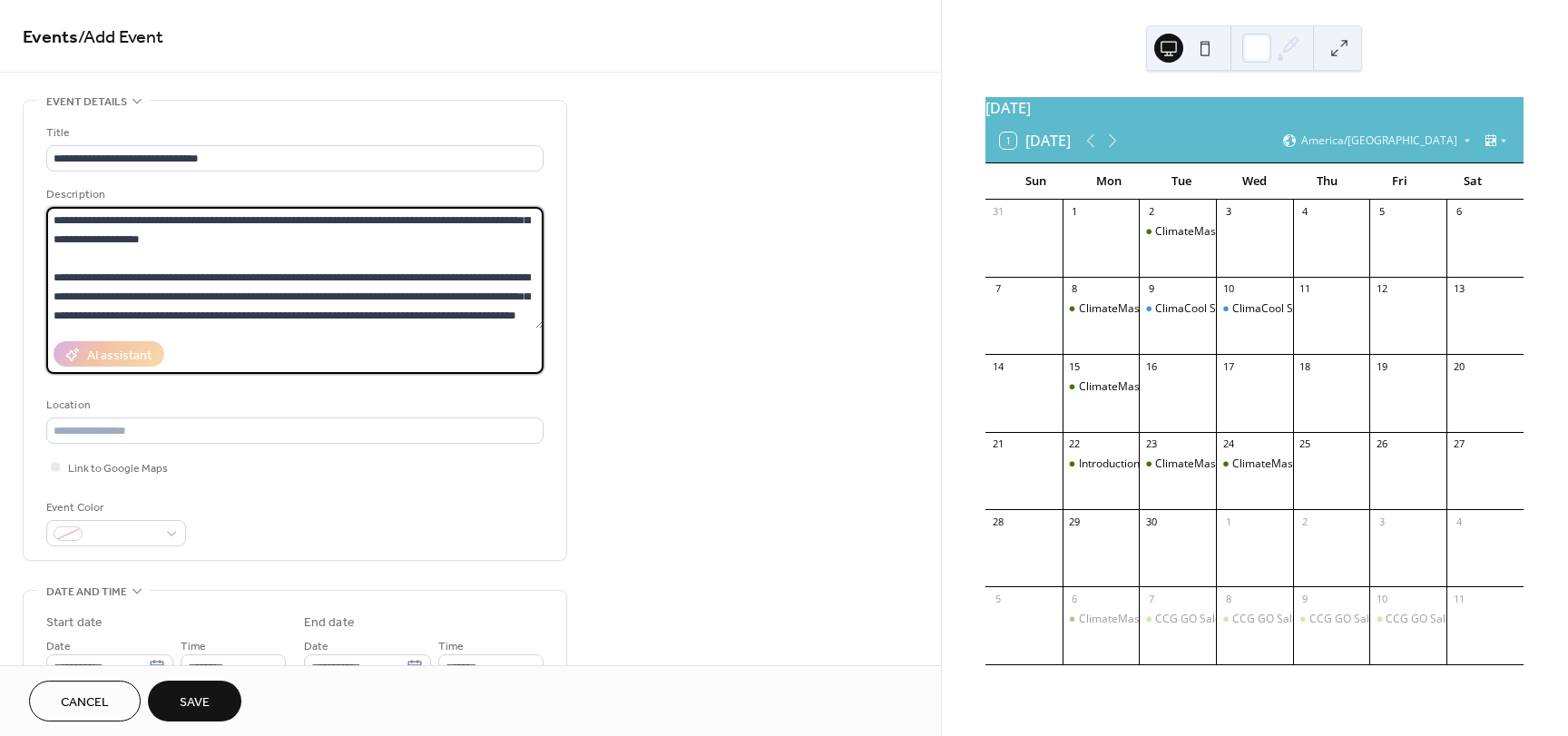 click on "**********" at bounding box center [295, 268] 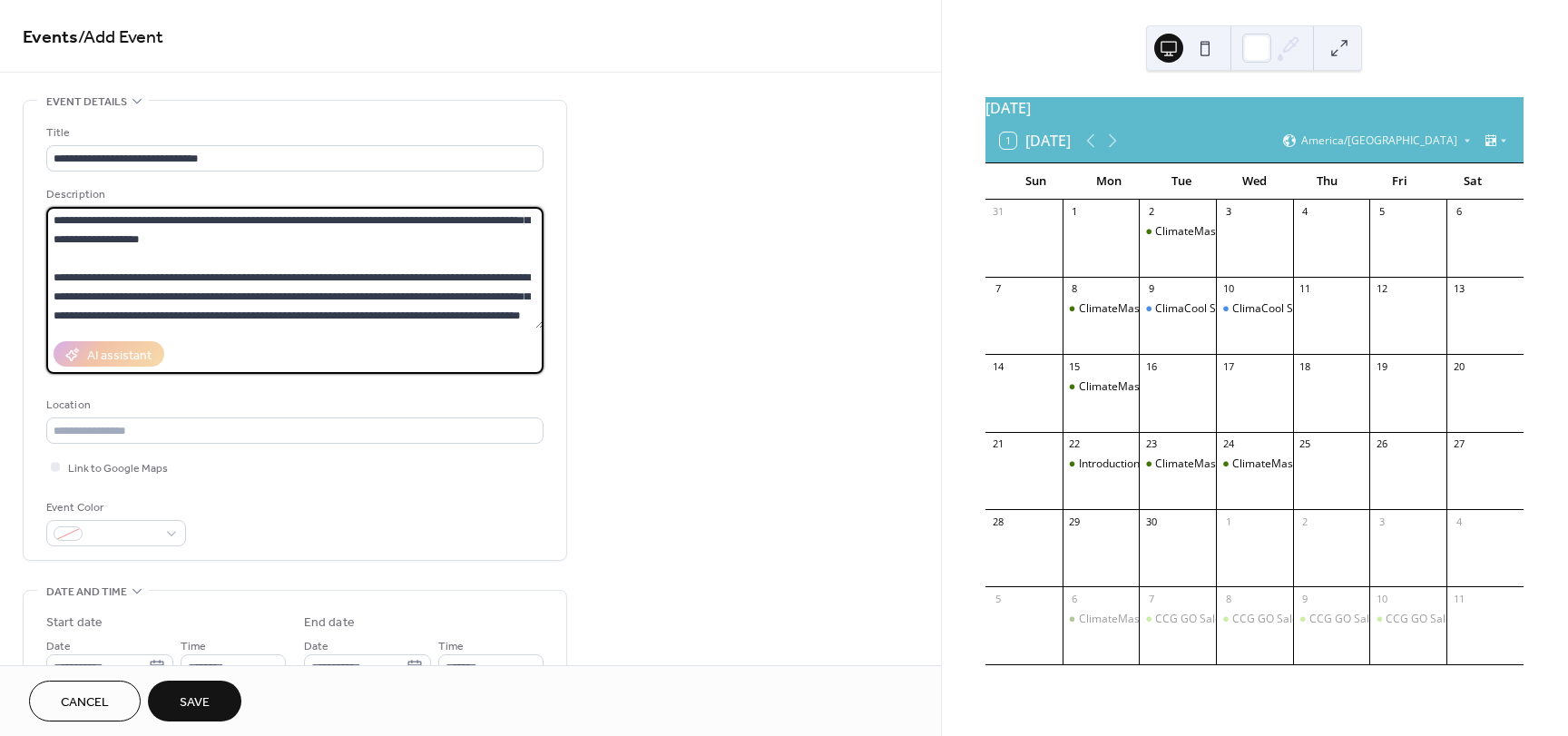 click on "**********" at bounding box center [295, 268] 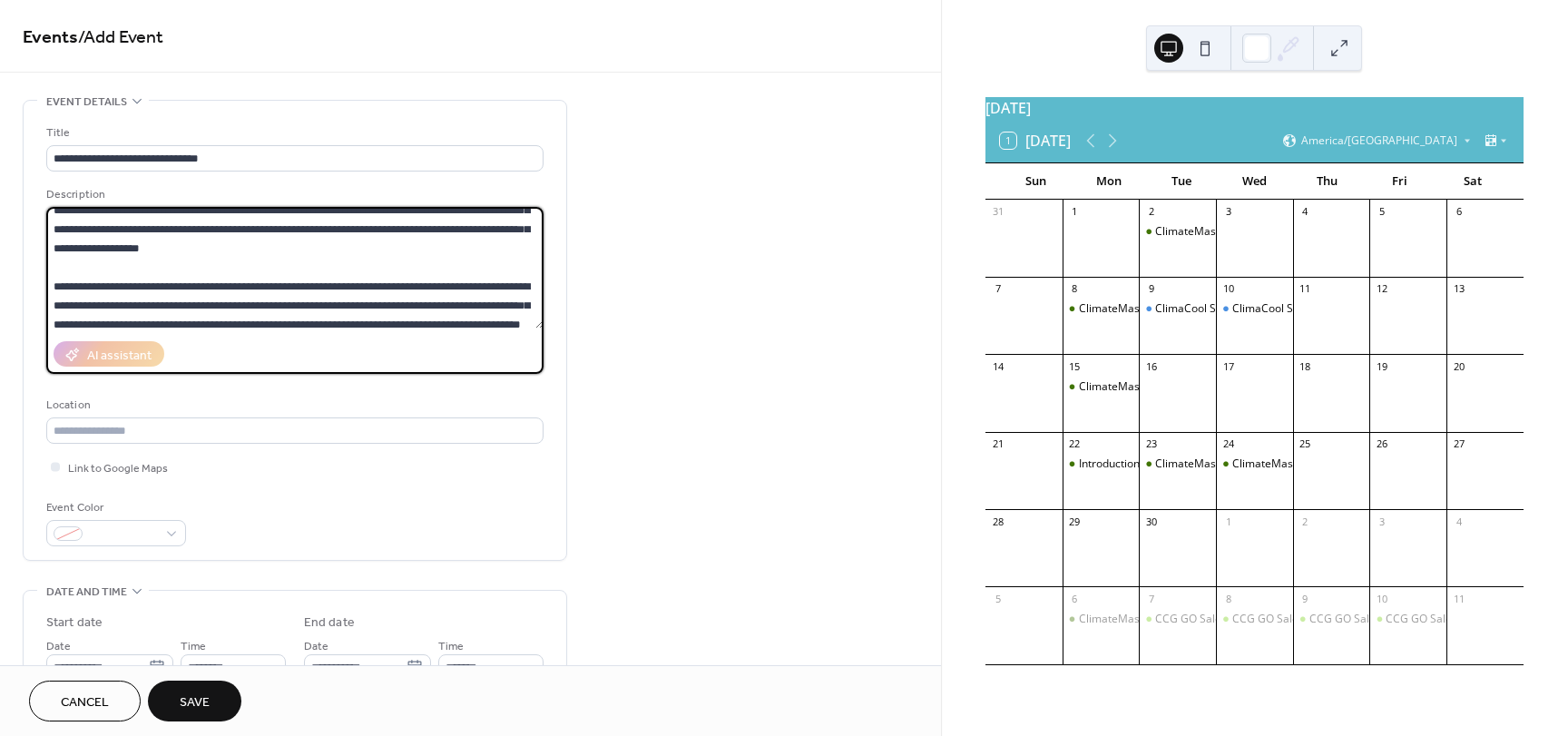 scroll, scrollTop: 91, scrollLeft: 0, axis: vertical 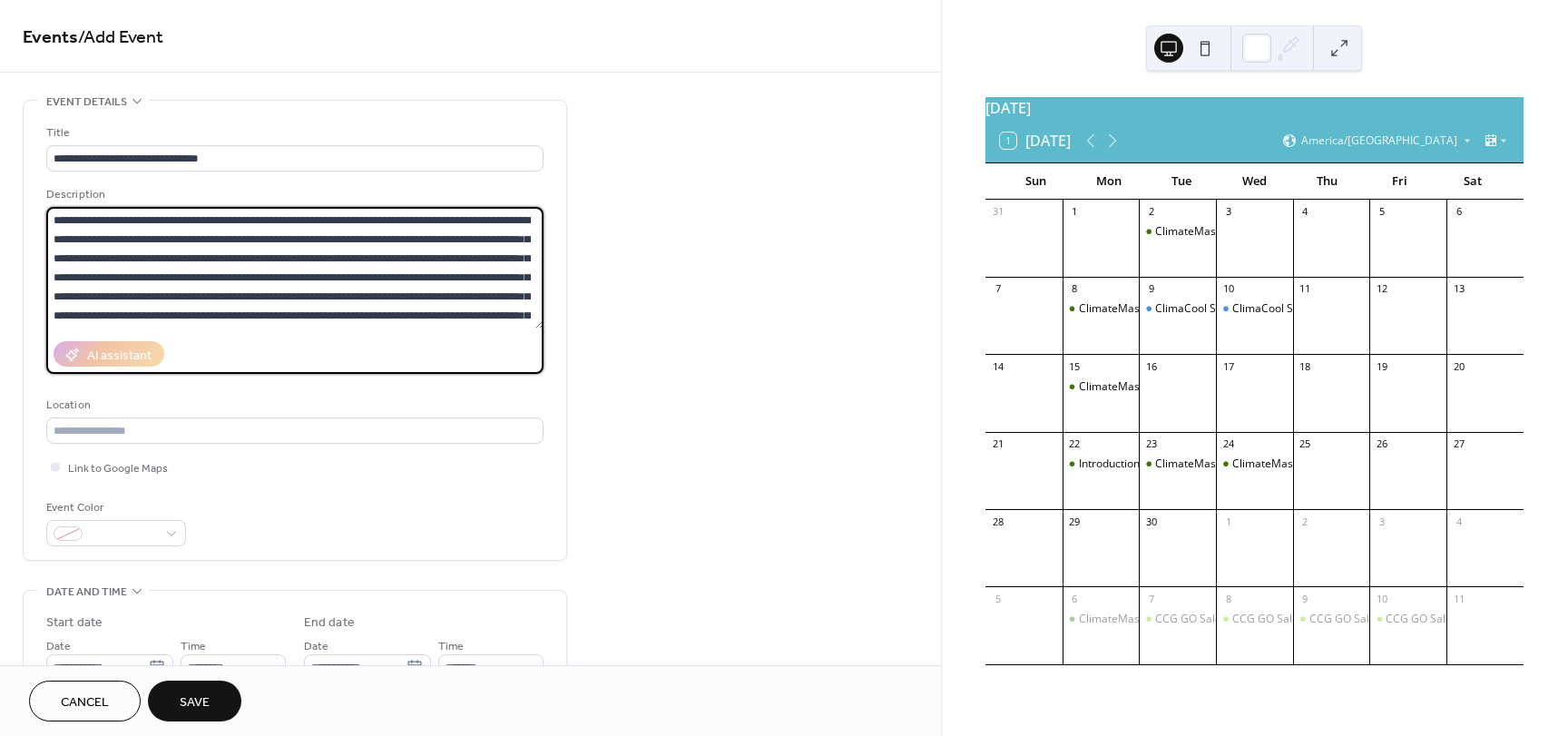 drag, startPoint x: 327, startPoint y: 250, endPoint x: 11, endPoint y: 193, distance: 321.09967 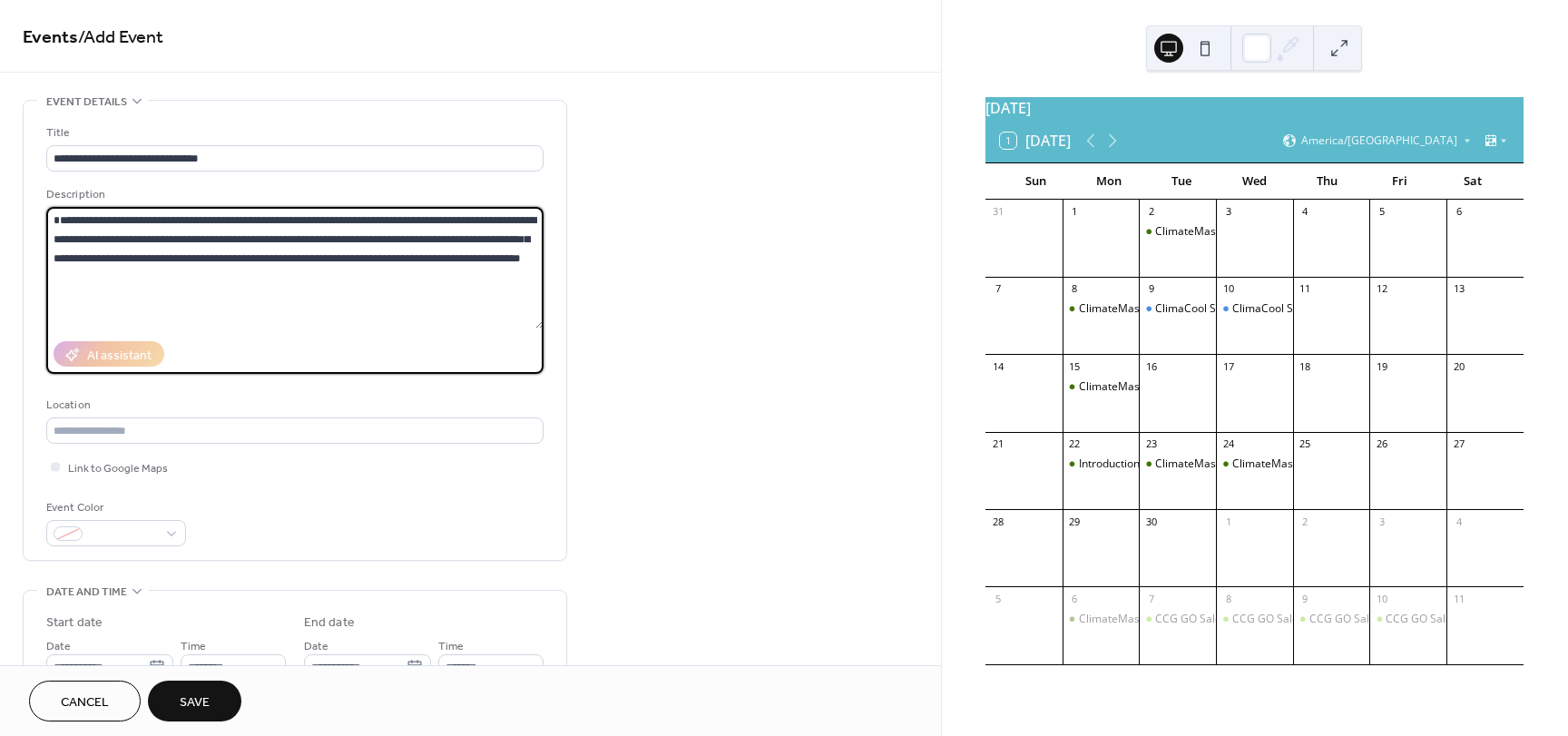 click on "**********" at bounding box center [295, 268] 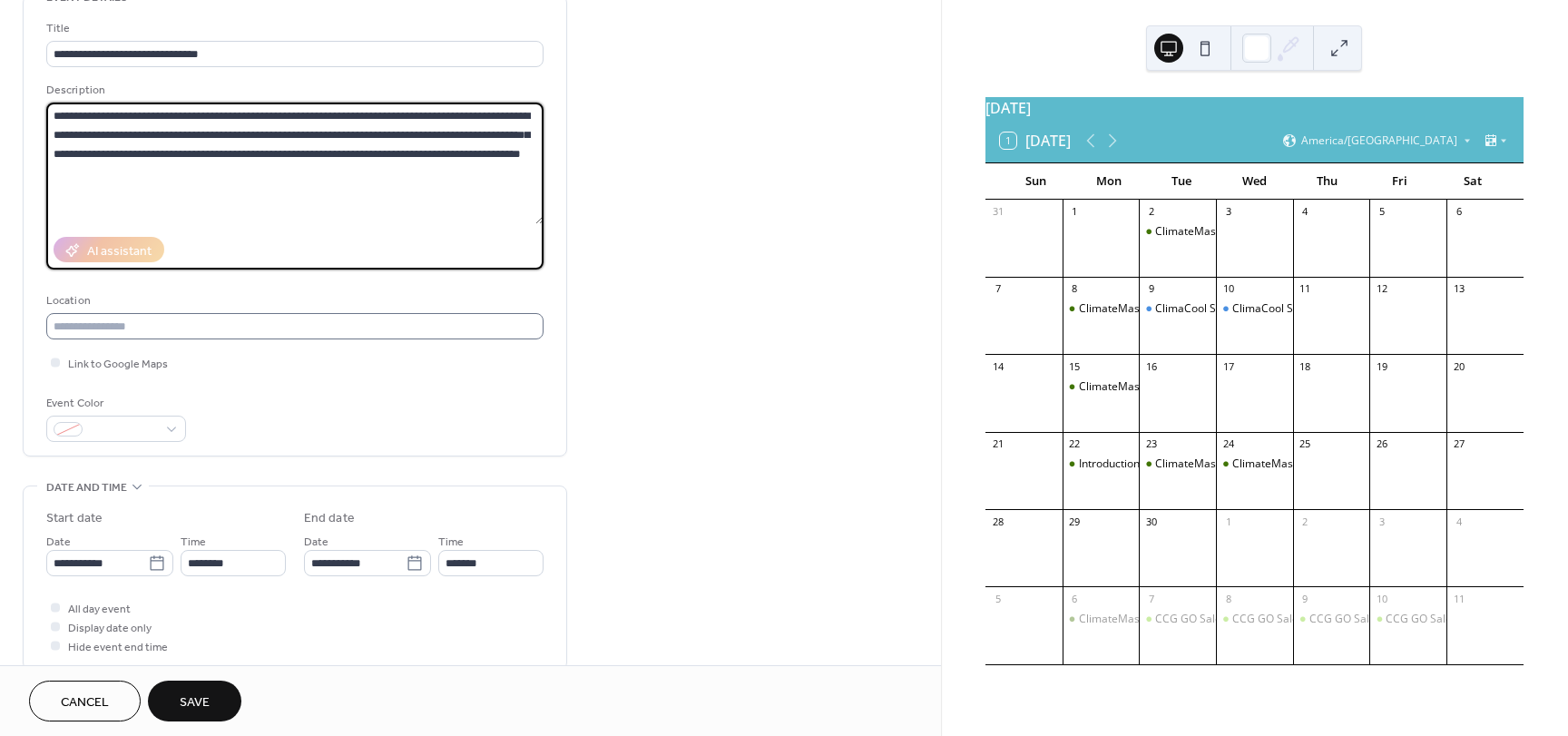 scroll, scrollTop: 182, scrollLeft: 0, axis: vertical 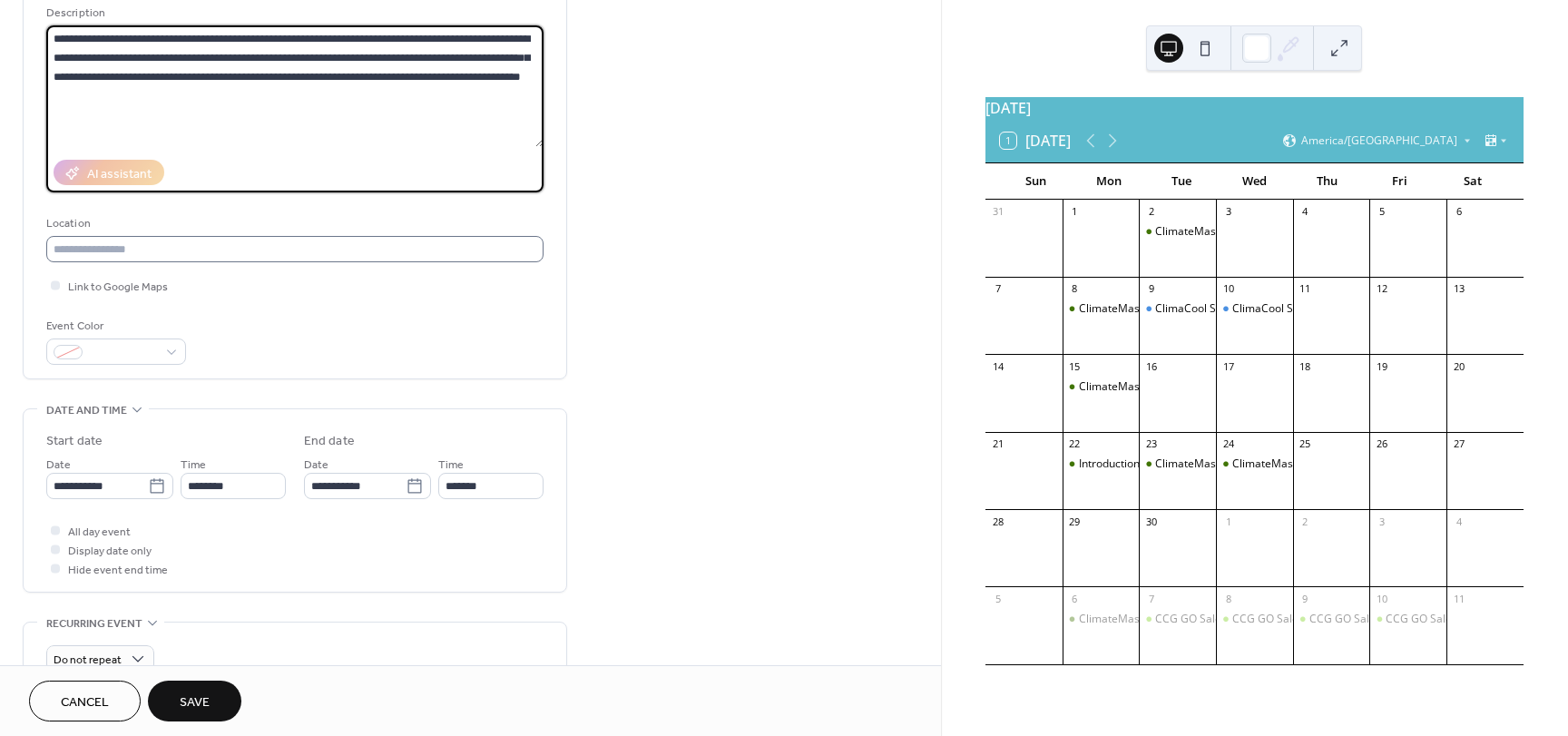 type on "**********" 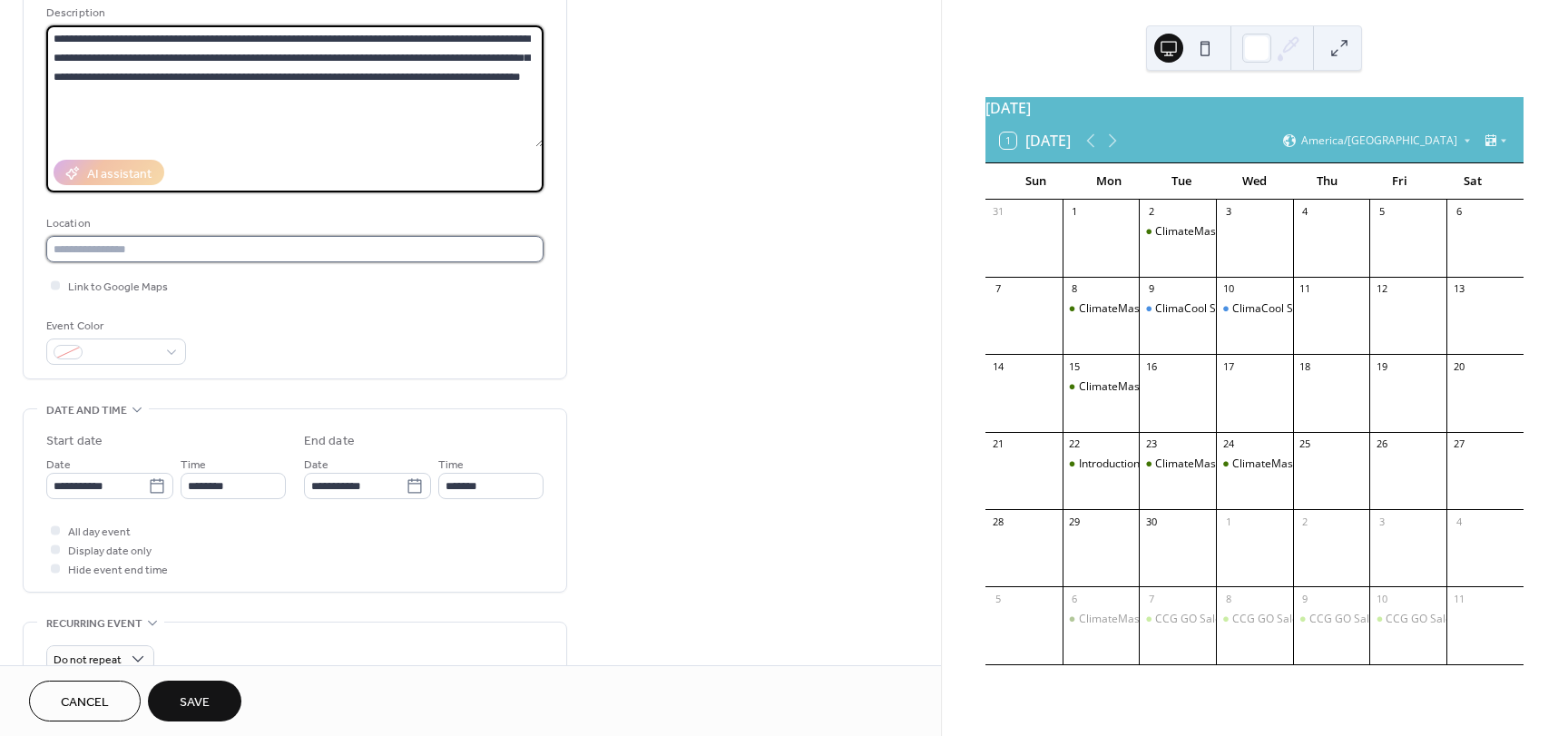 click at bounding box center [295, 249] 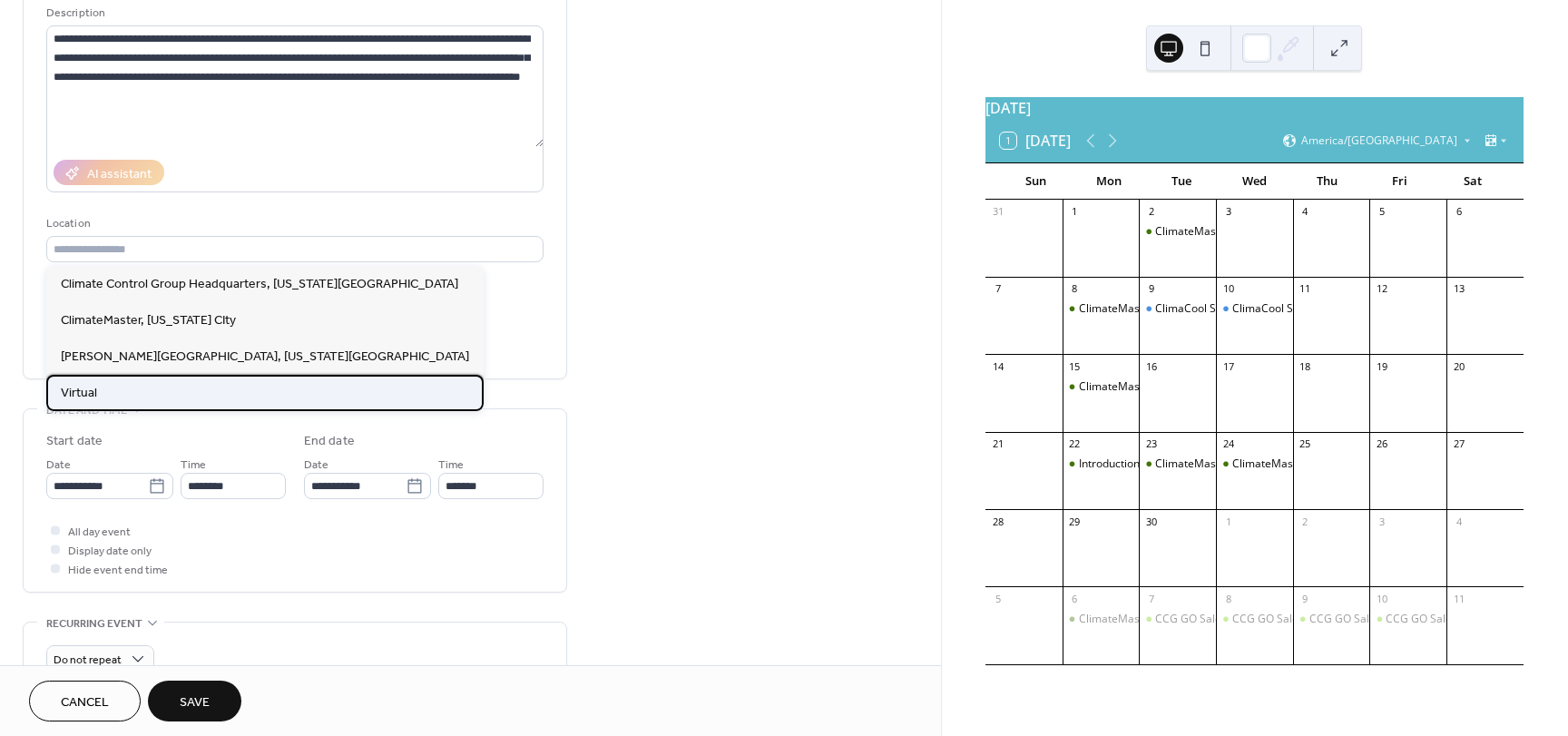 click on "Virtual" at bounding box center [265, 393] 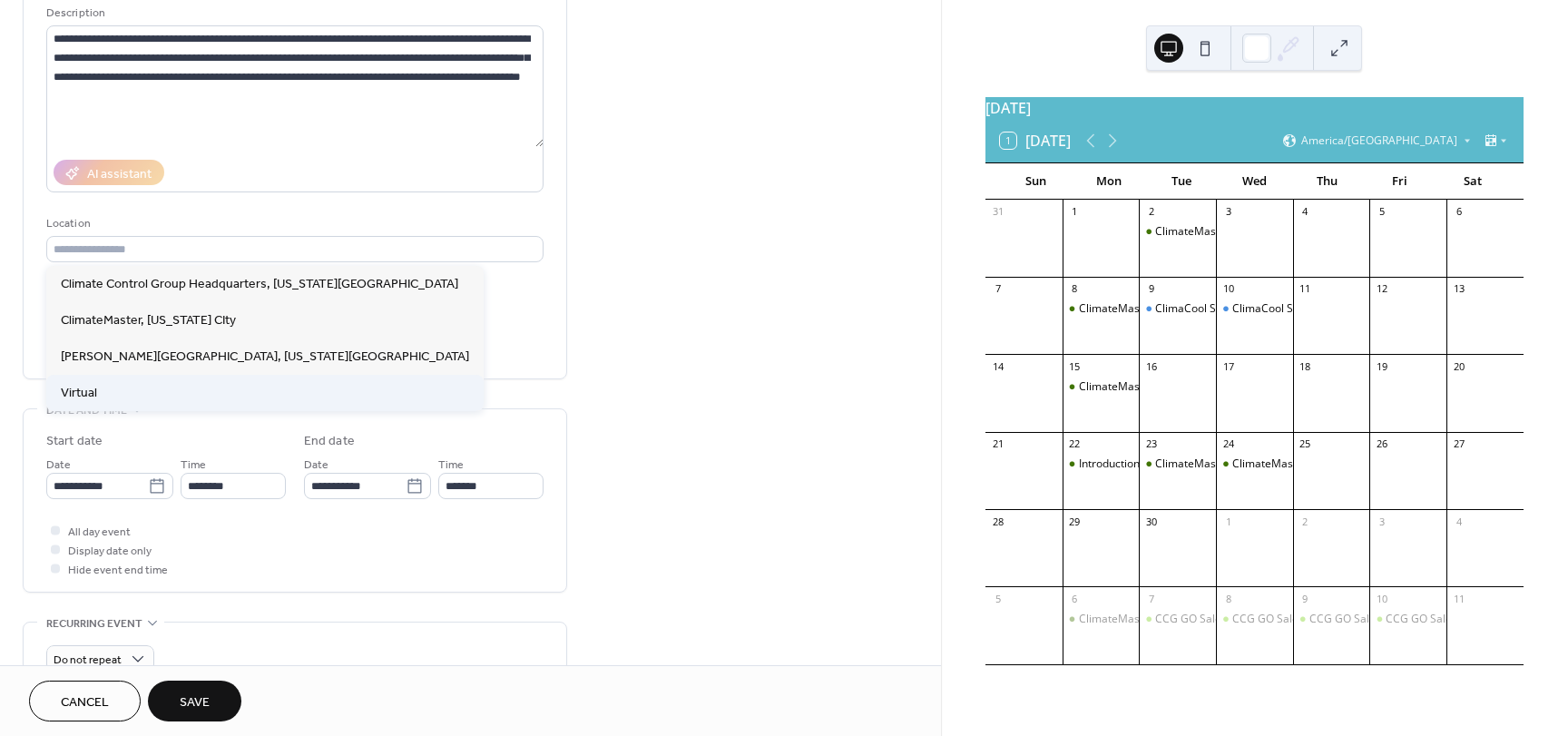 type on "*******" 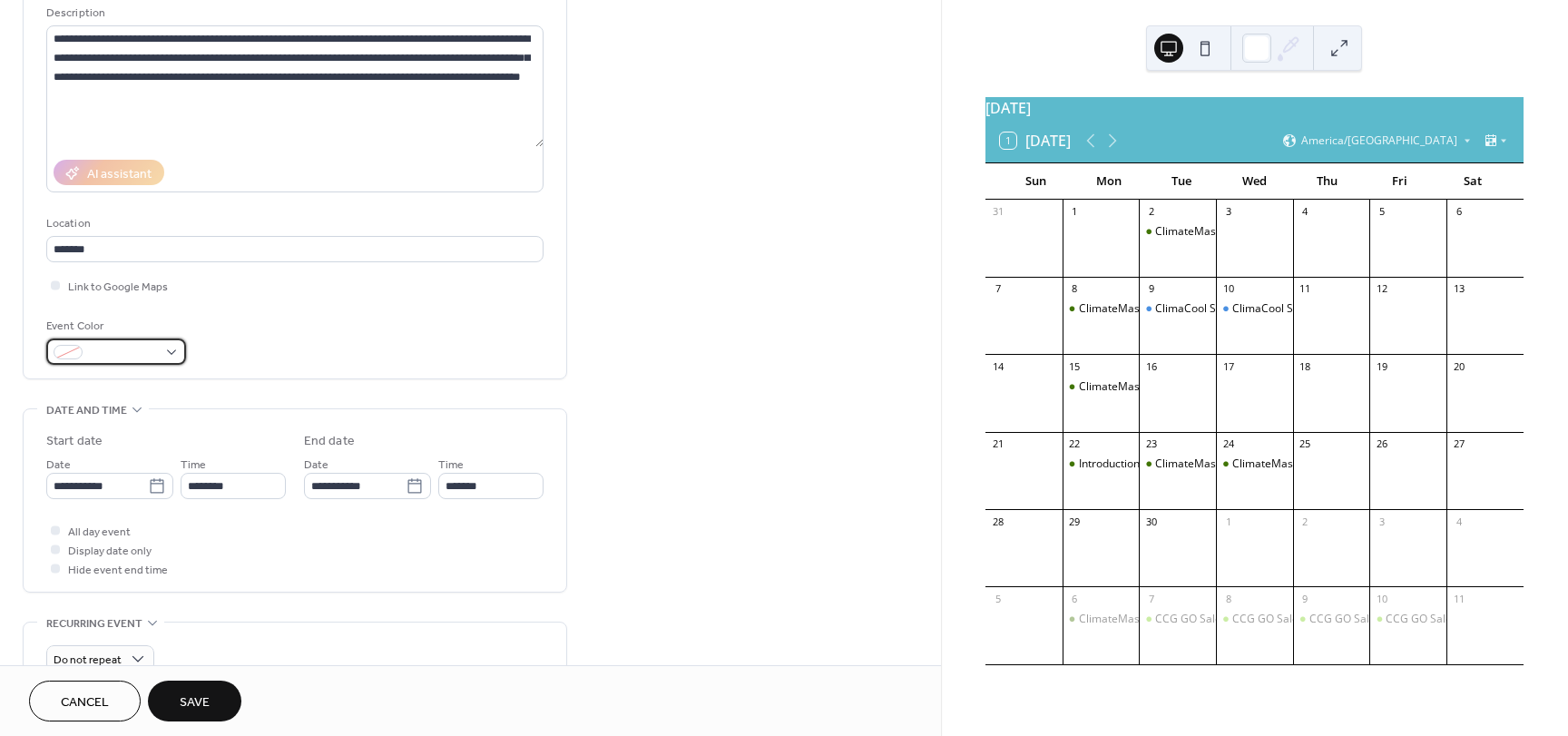 click at bounding box center (116, 351) 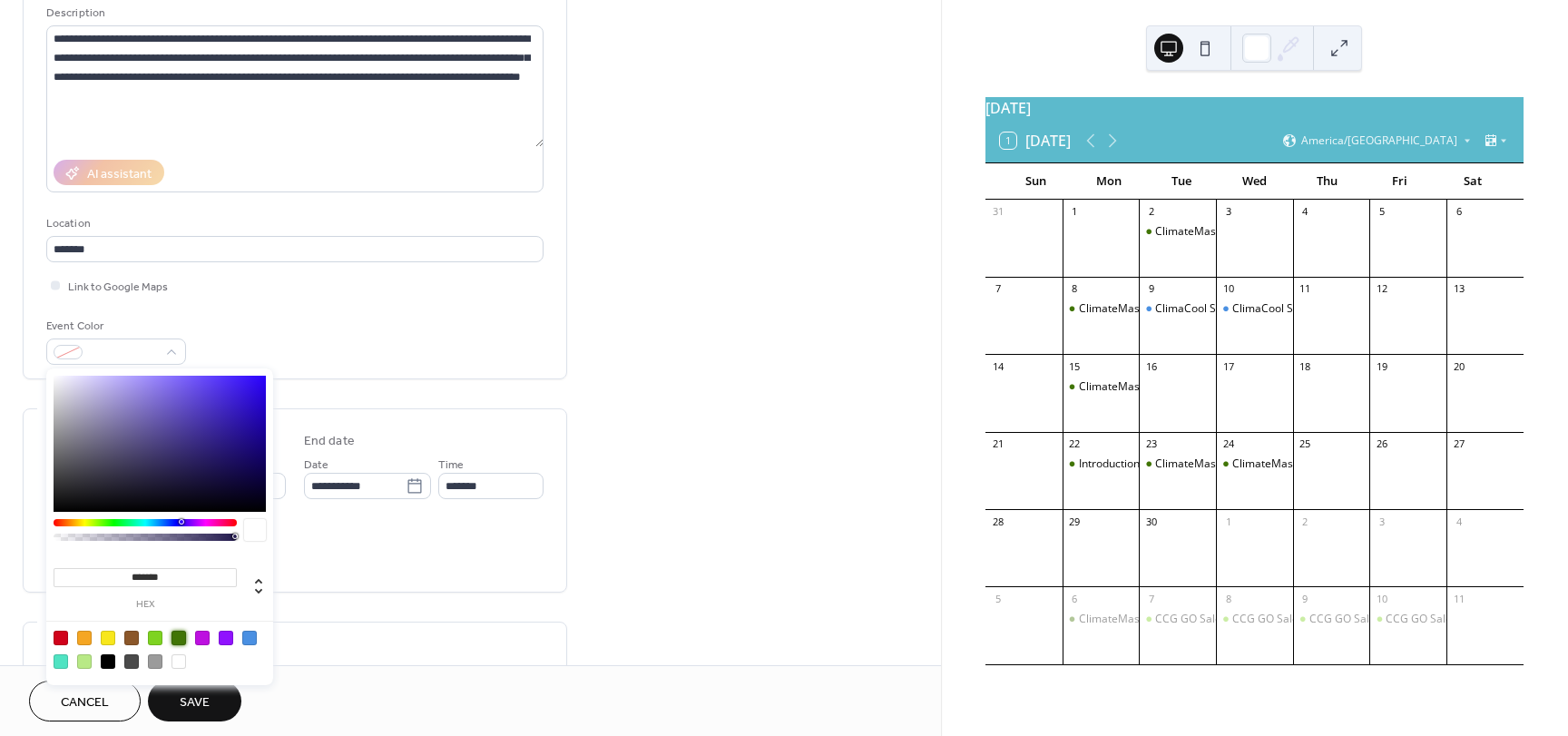 click at bounding box center [179, 638] 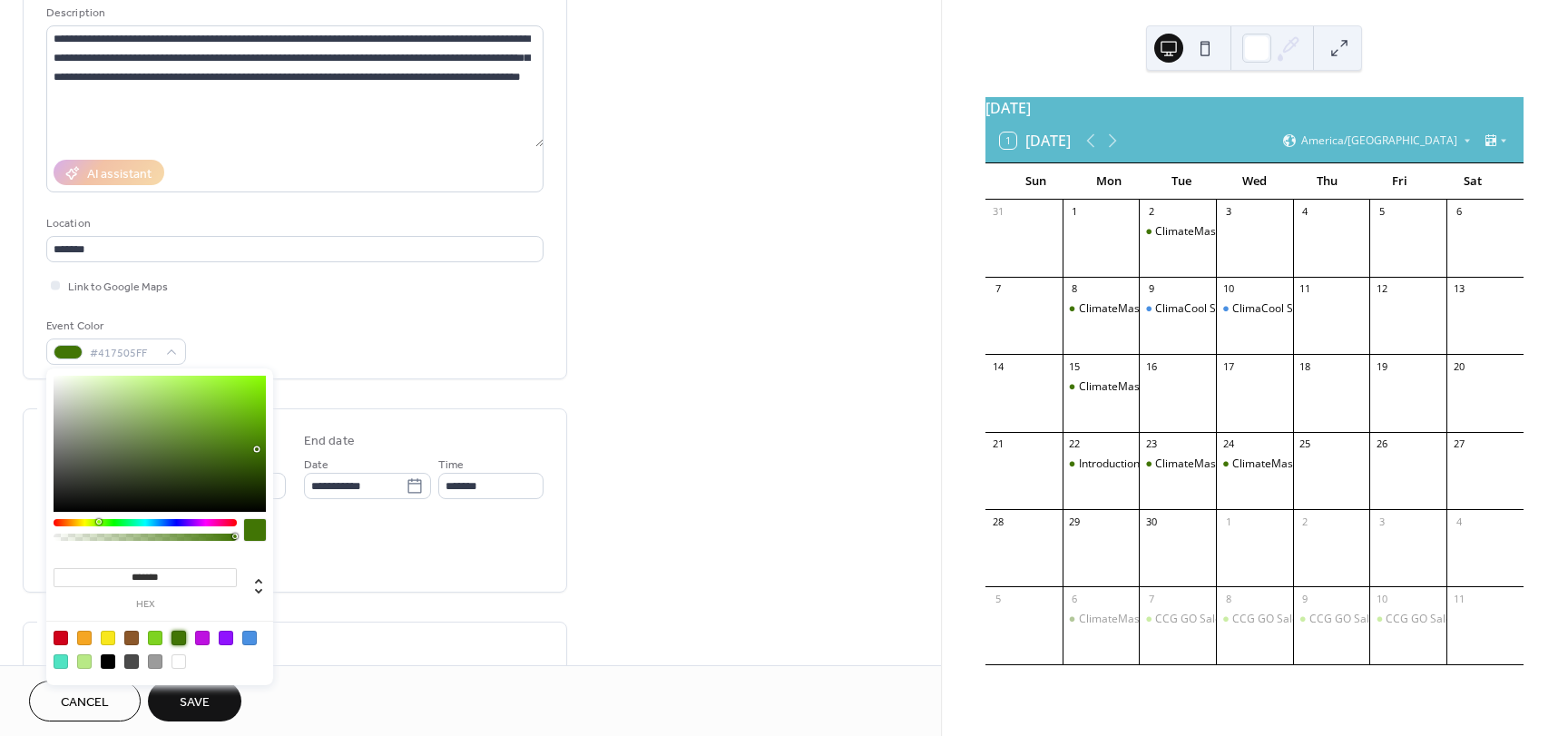 click on "**********" at bounding box center (470, 580) 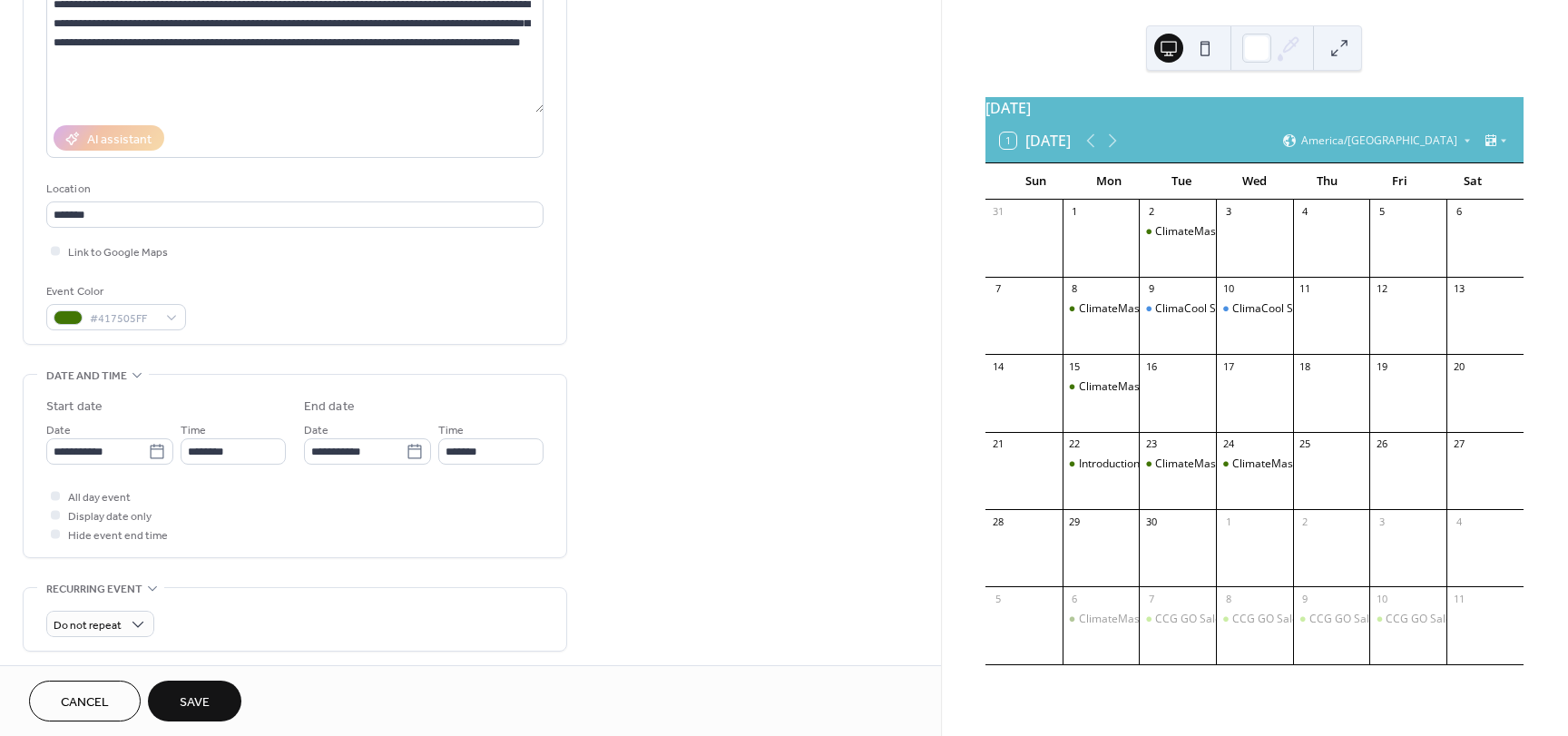 scroll, scrollTop: 272, scrollLeft: 0, axis: vertical 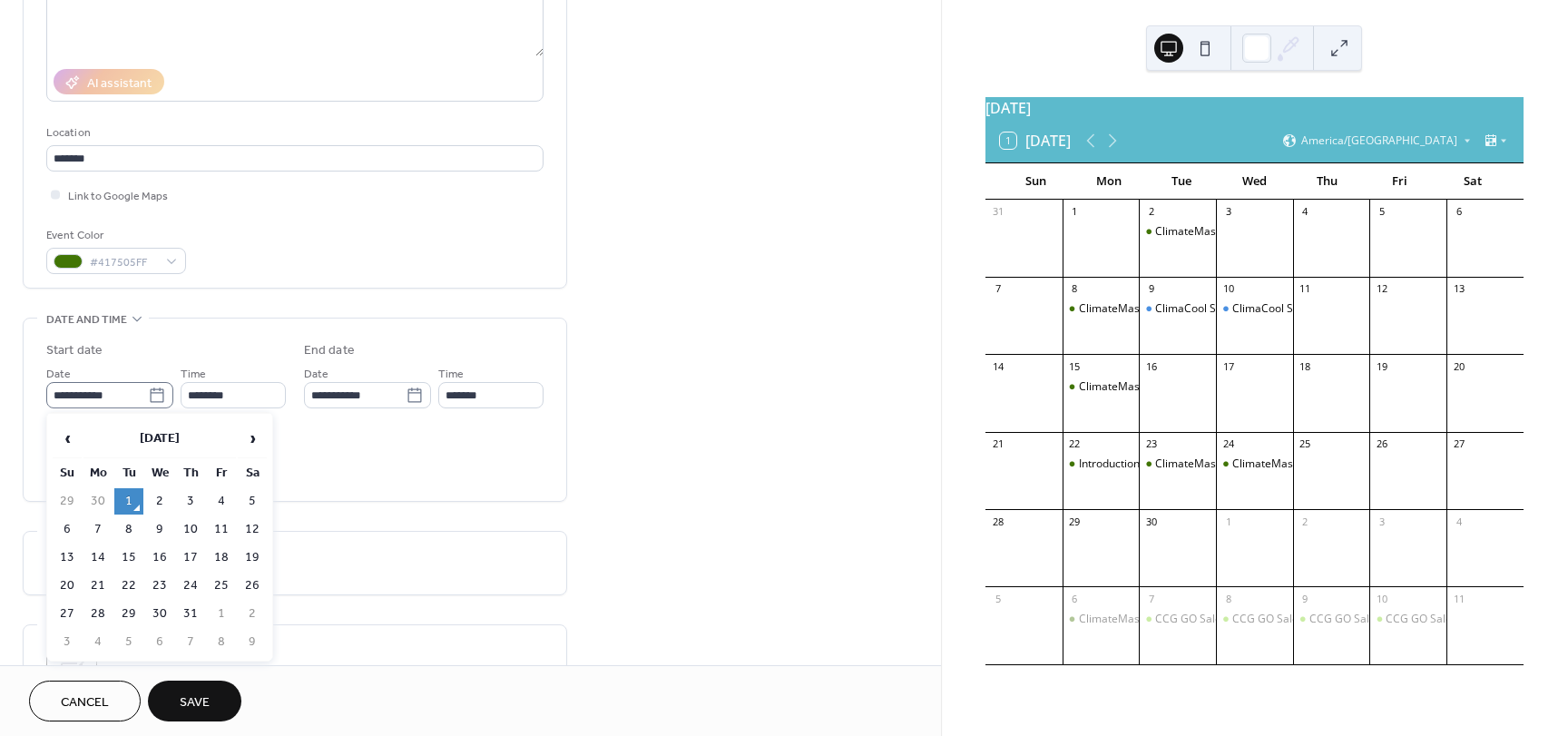 click 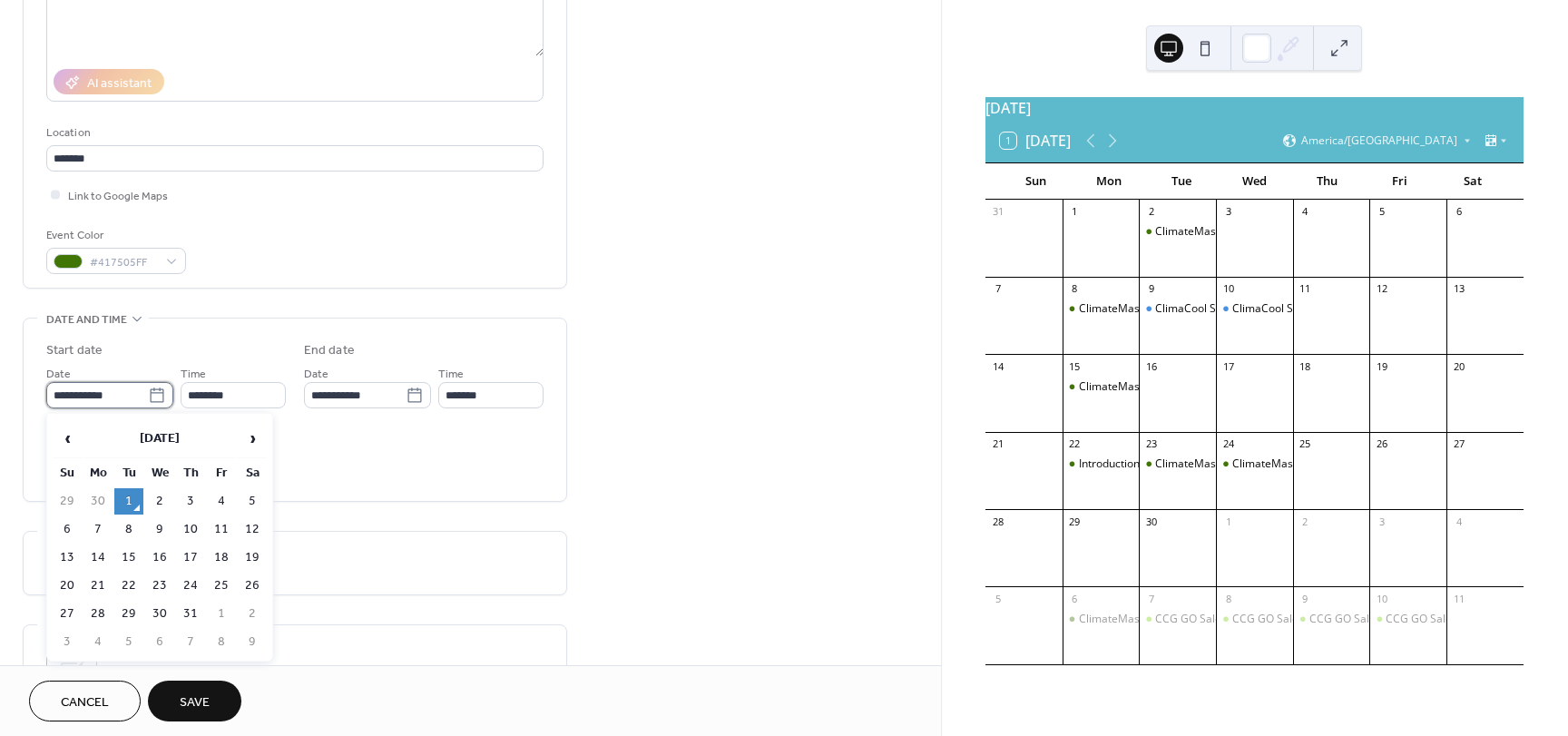 click on "**********" at bounding box center (97, 395) 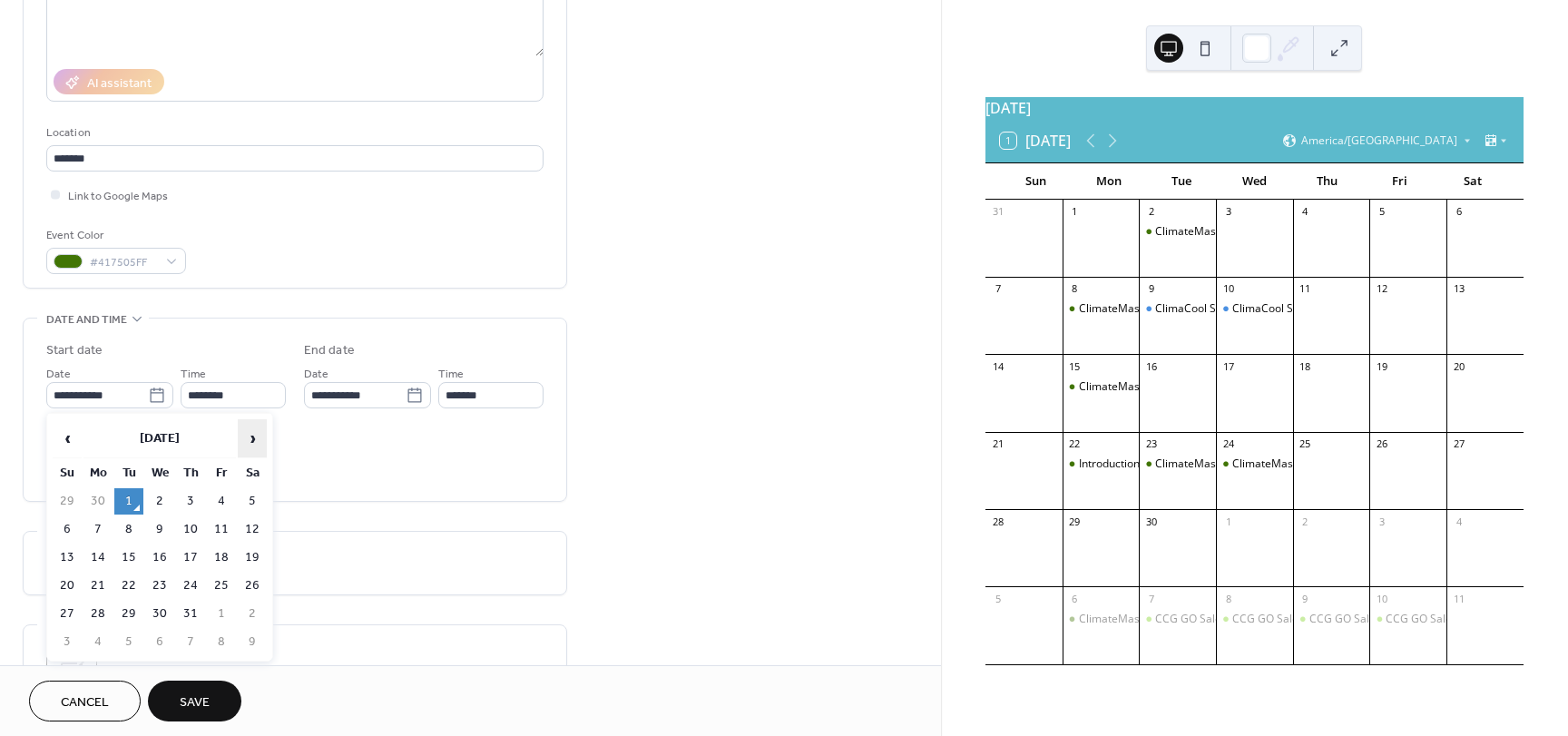 click on "›" at bounding box center [252, 438] 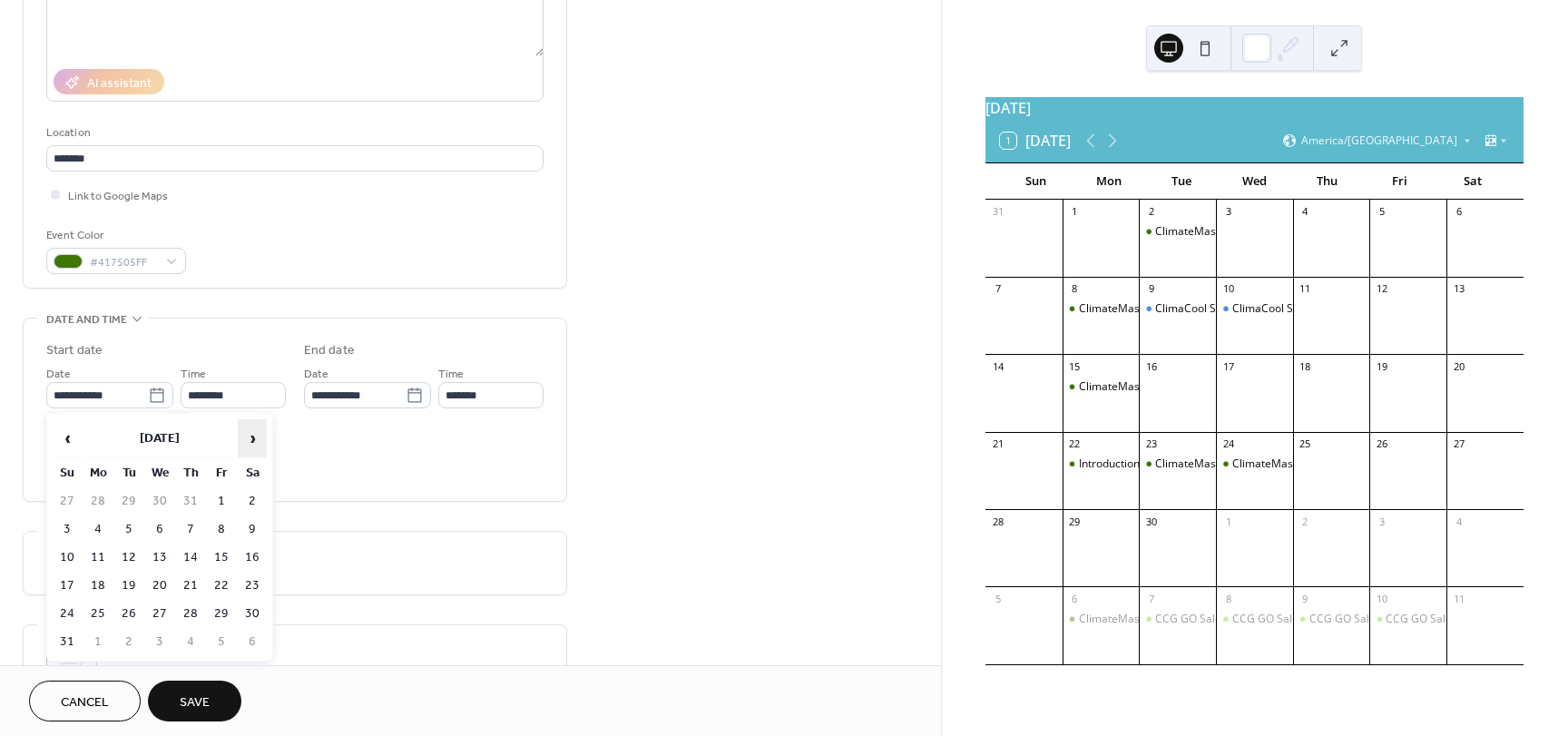 click on "›" at bounding box center [252, 438] 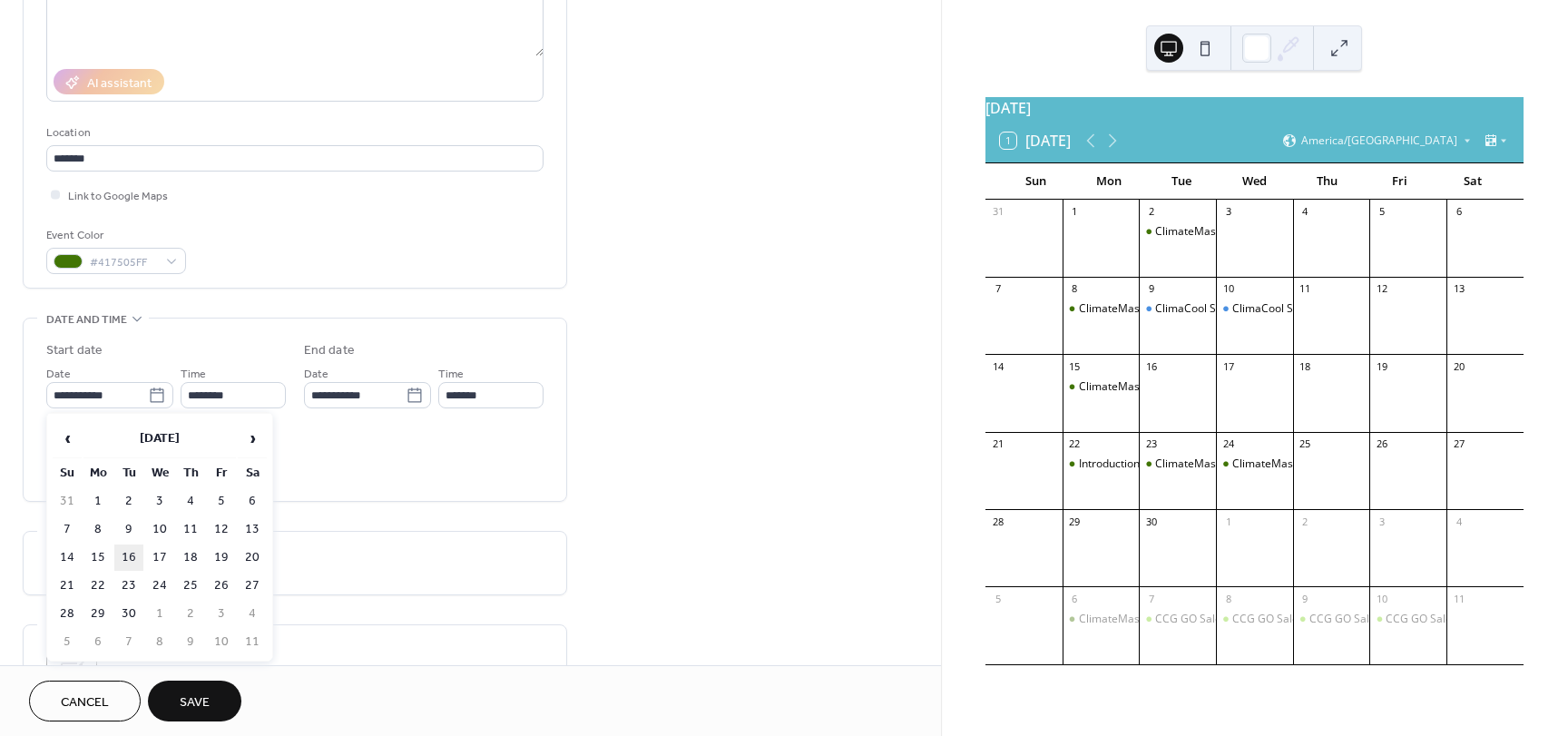 click on "16" at bounding box center (129, 557) 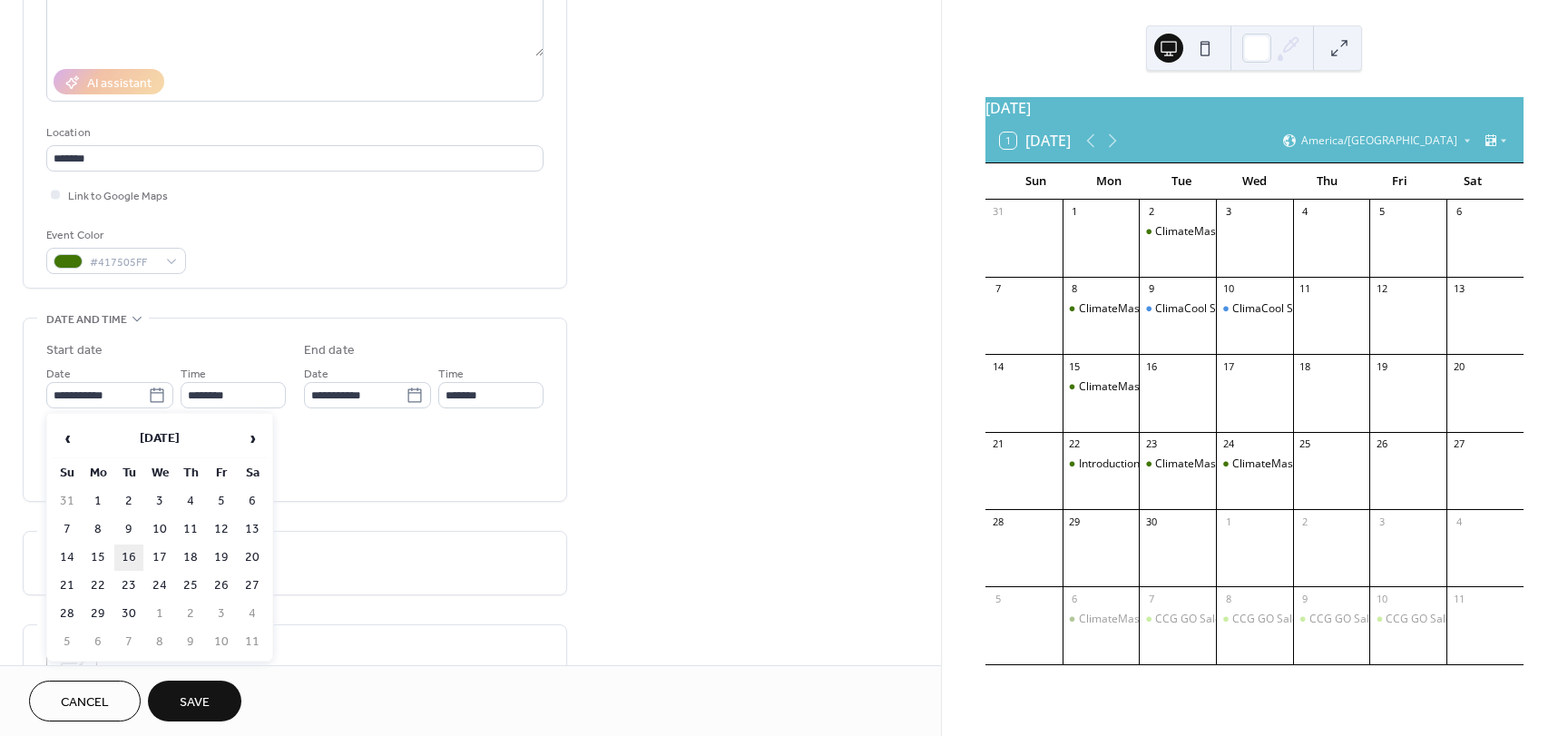 type on "**********" 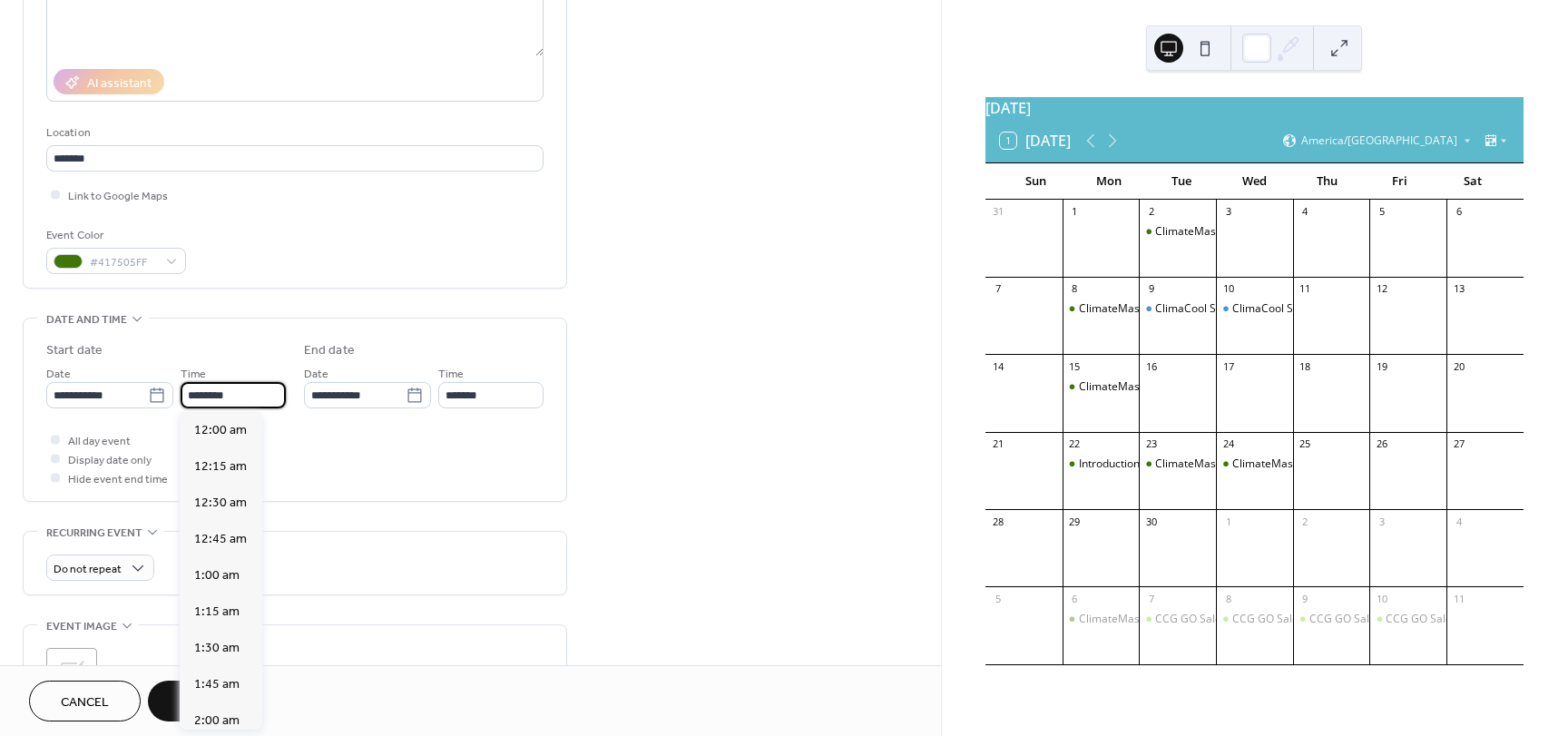 scroll, scrollTop: 1786, scrollLeft: 0, axis: vertical 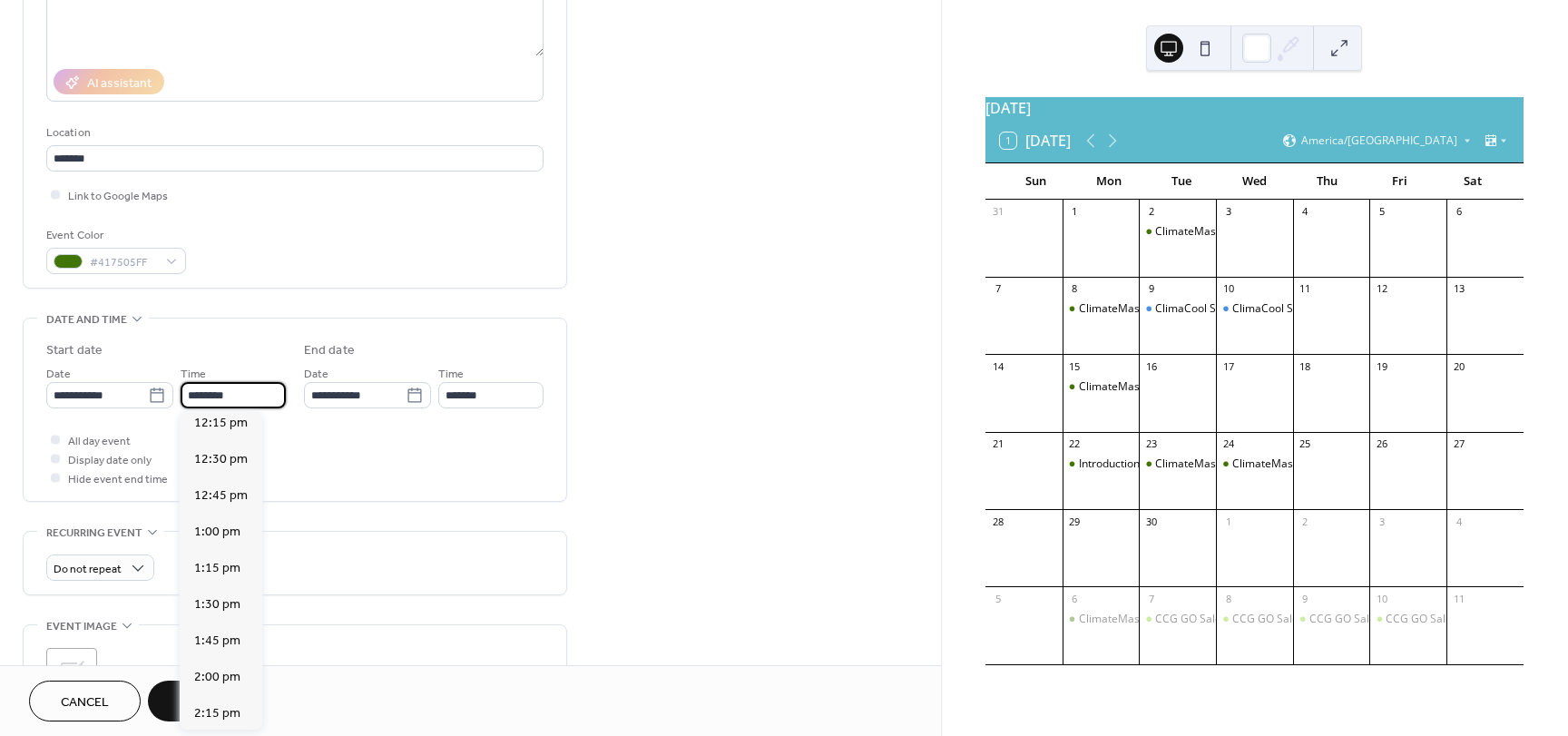 click on "********" at bounding box center (233, 395) 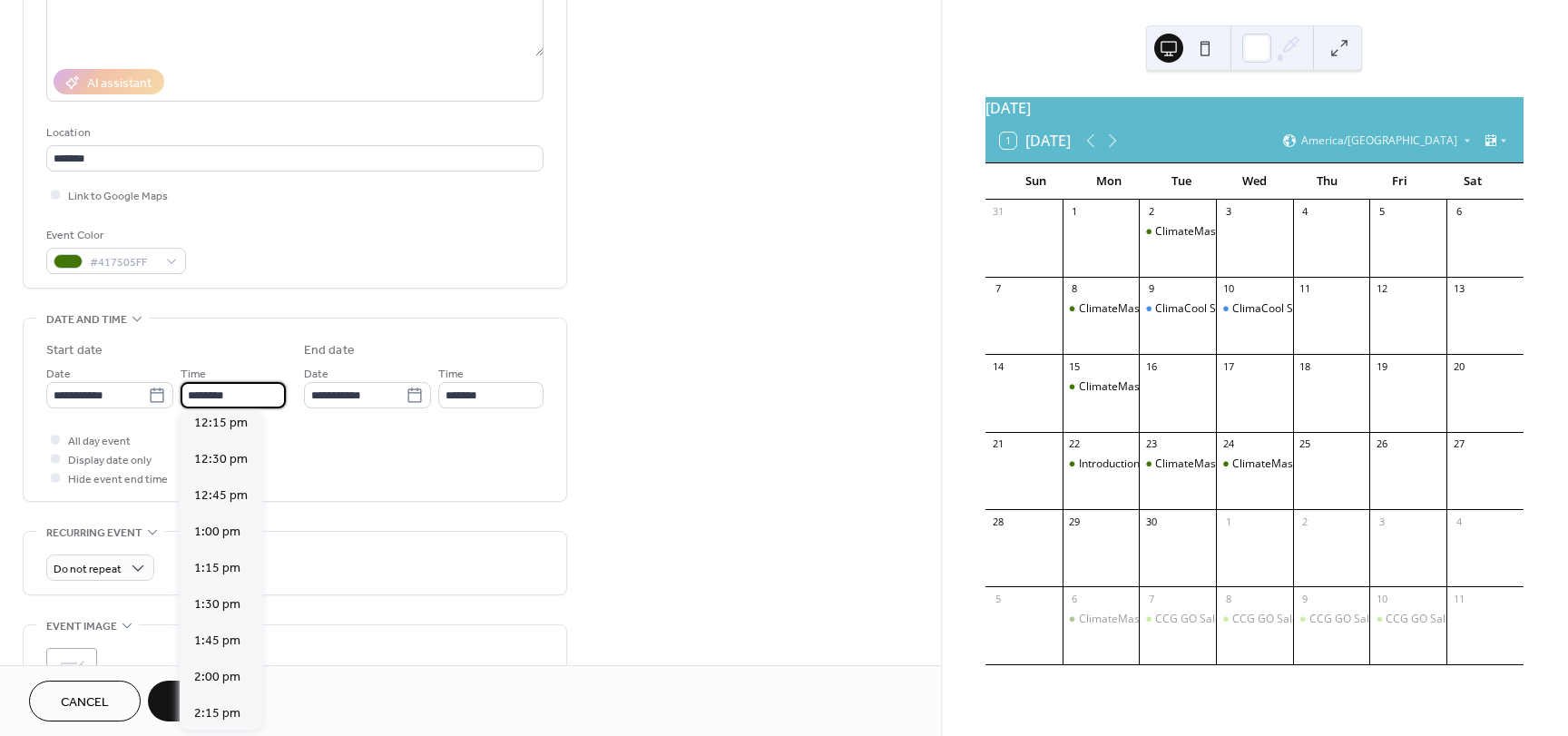 click on "********" at bounding box center (233, 395) 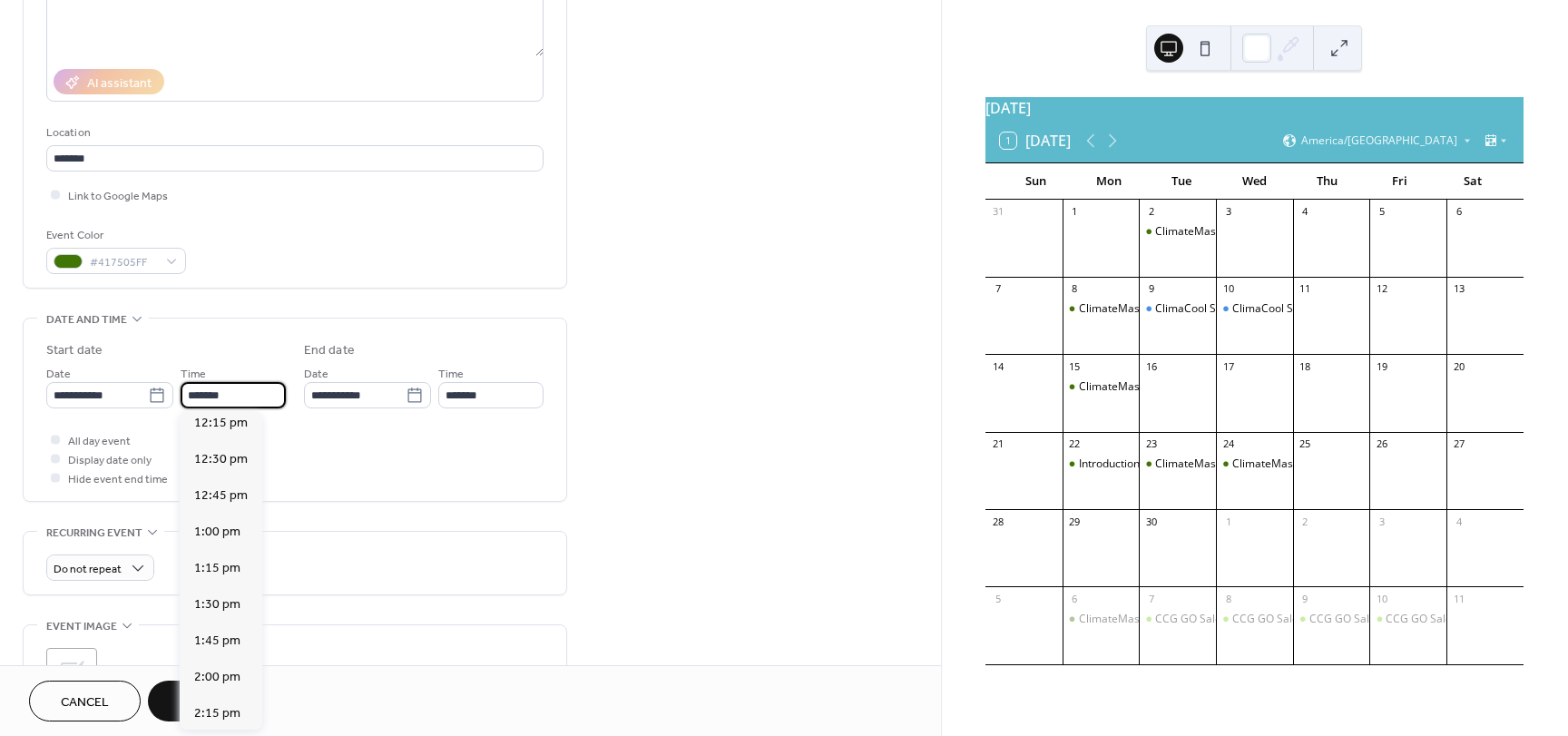 scroll, scrollTop: 3126, scrollLeft: 0, axis: vertical 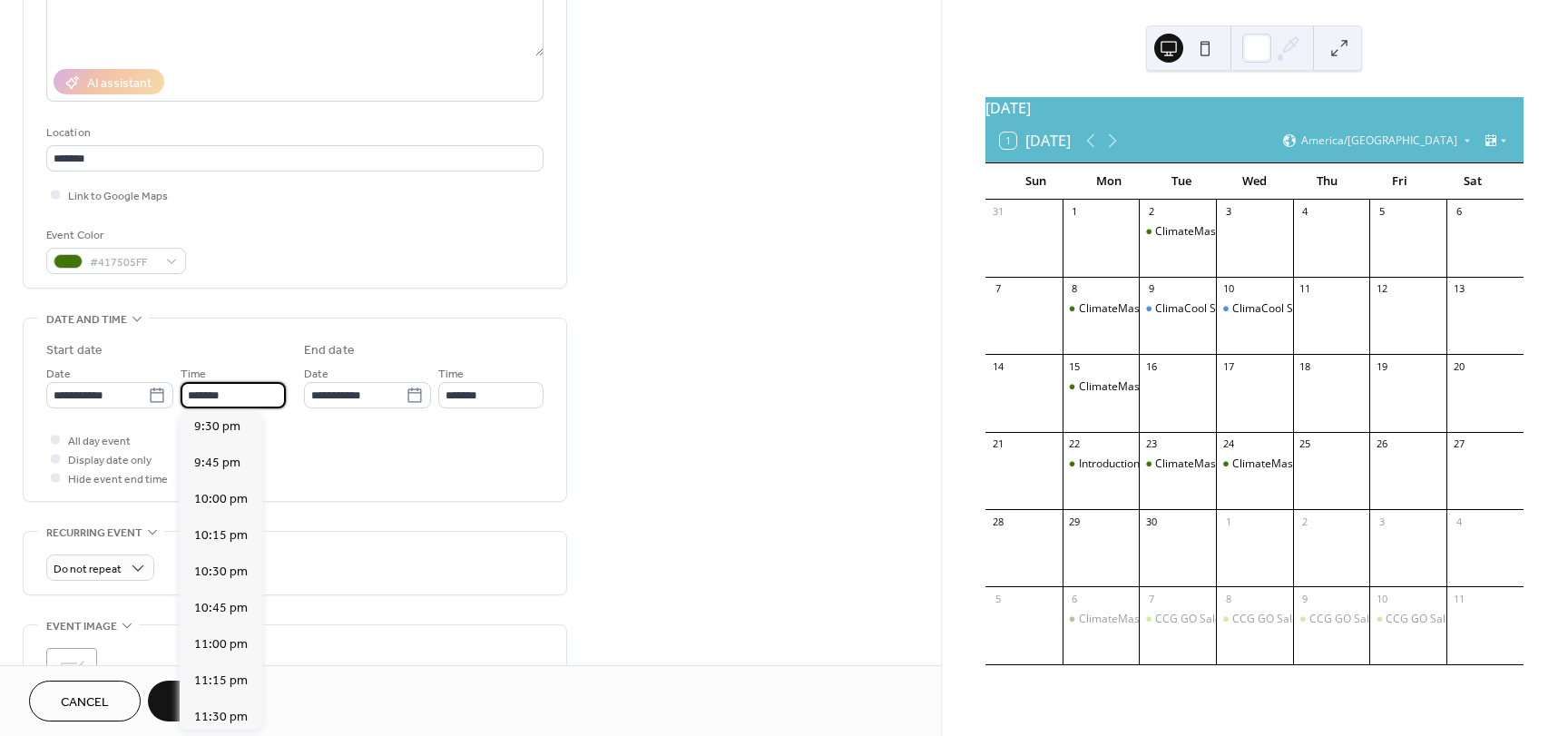 click on "*******" at bounding box center [233, 395] 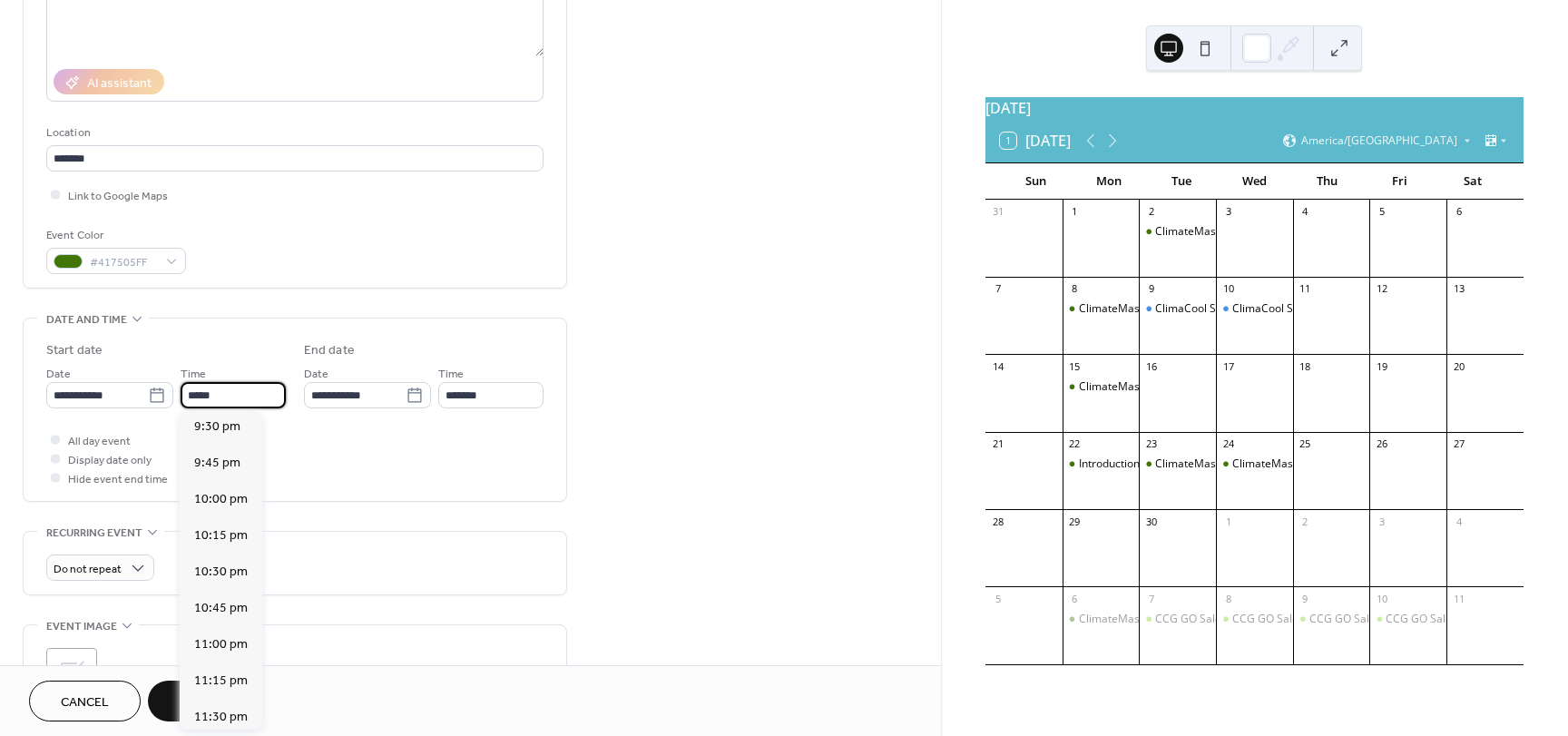 scroll, scrollTop: 1340, scrollLeft: 0, axis: vertical 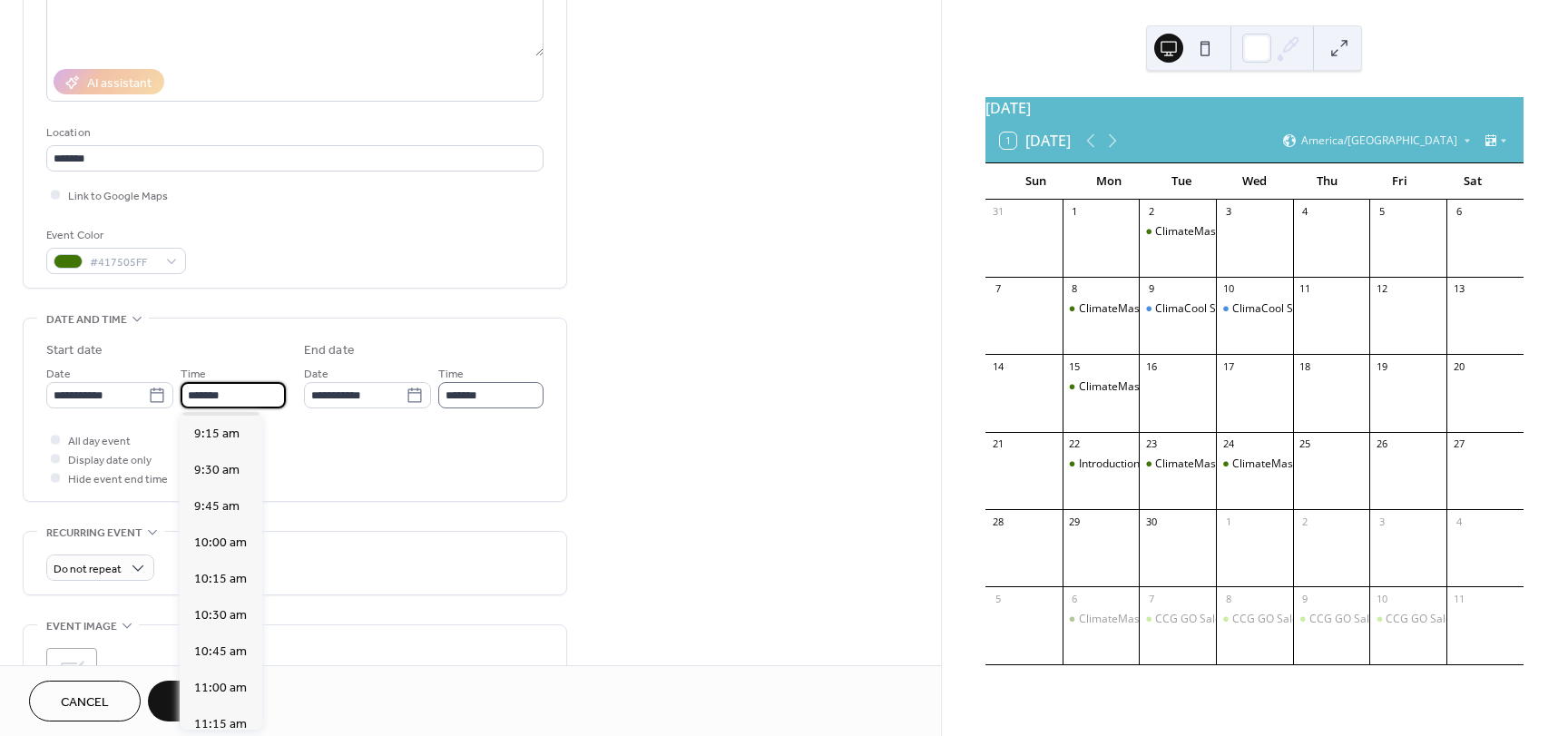 type on "*******" 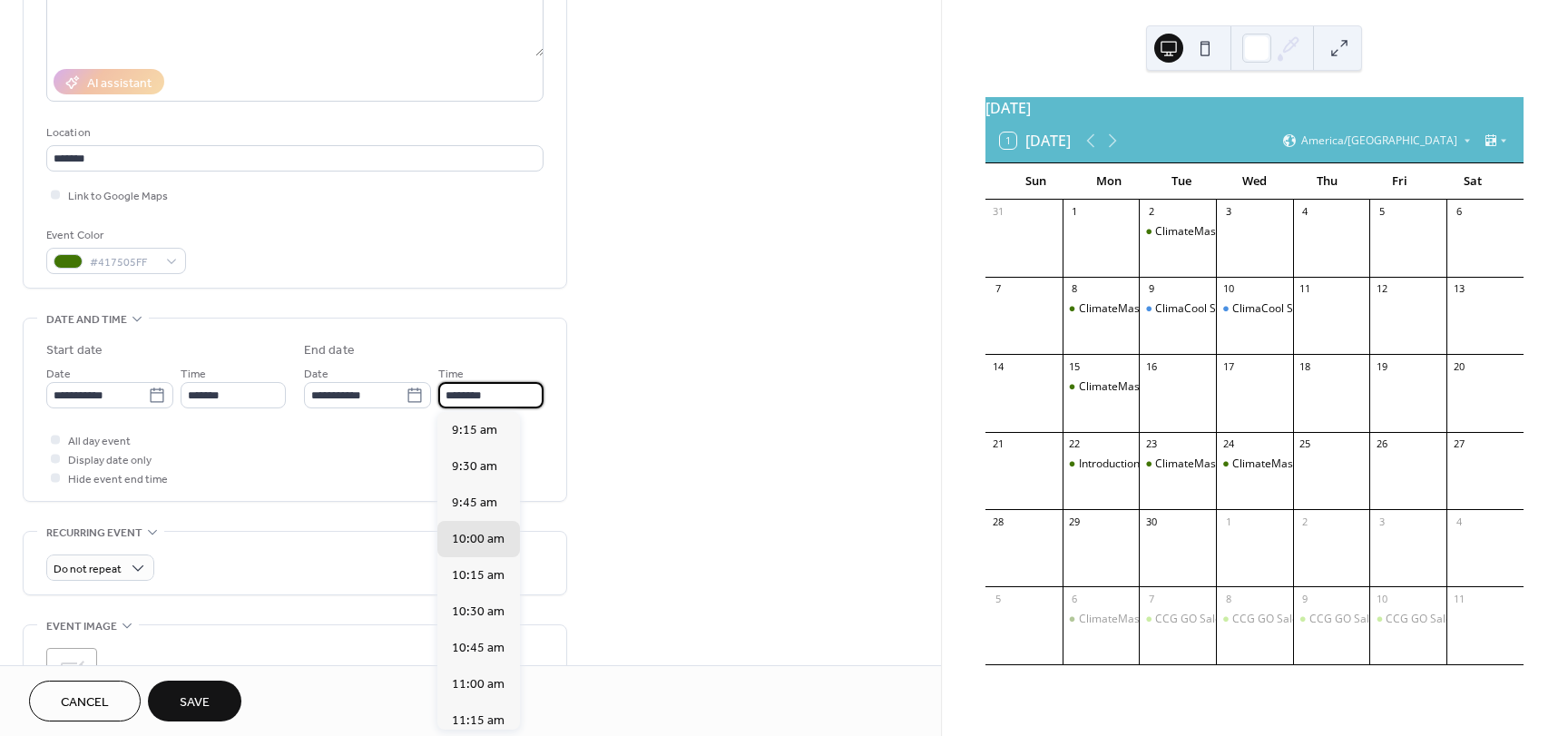 click on "********" at bounding box center (491, 395) 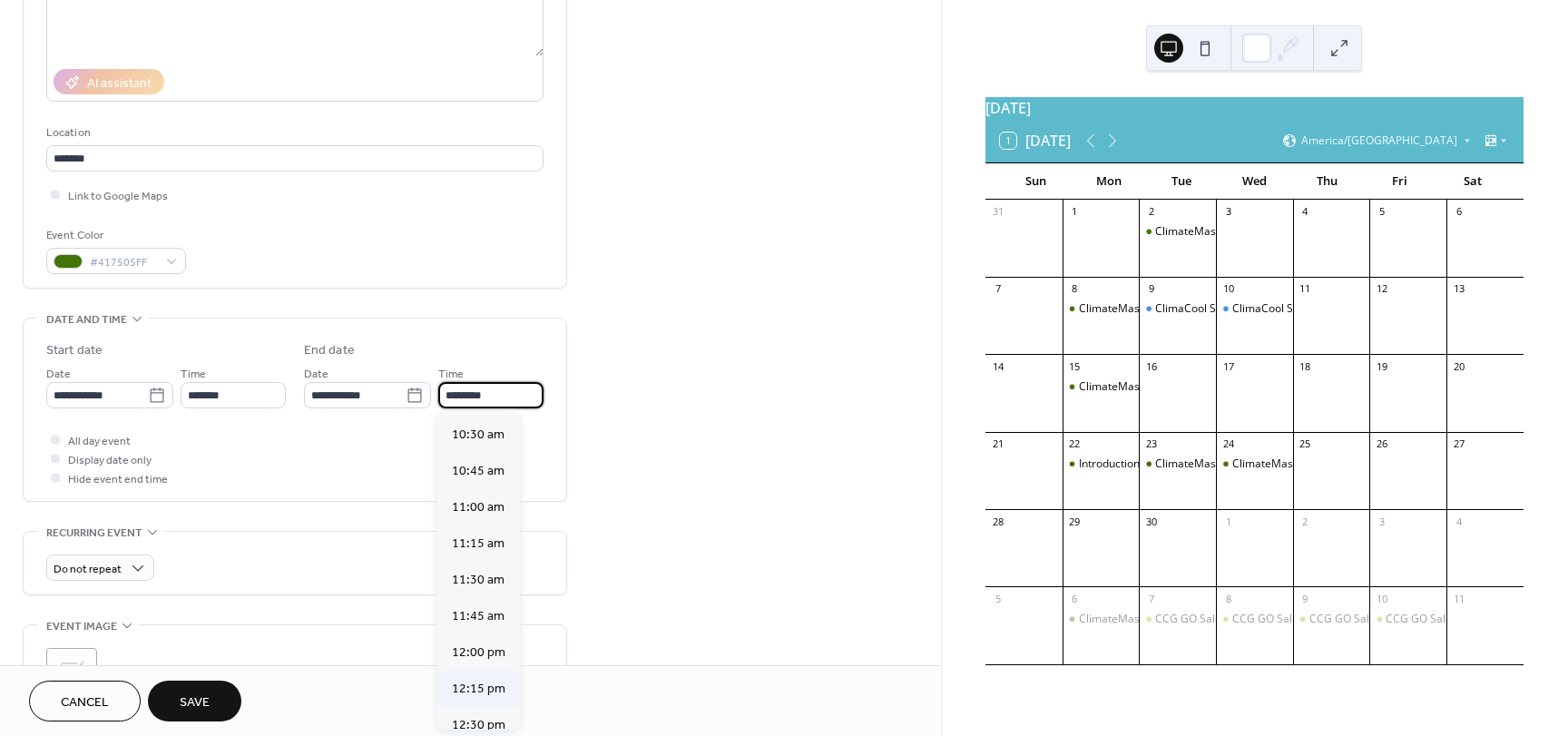 scroll, scrollTop: 182, scrollLeft: 0, axis: vertical 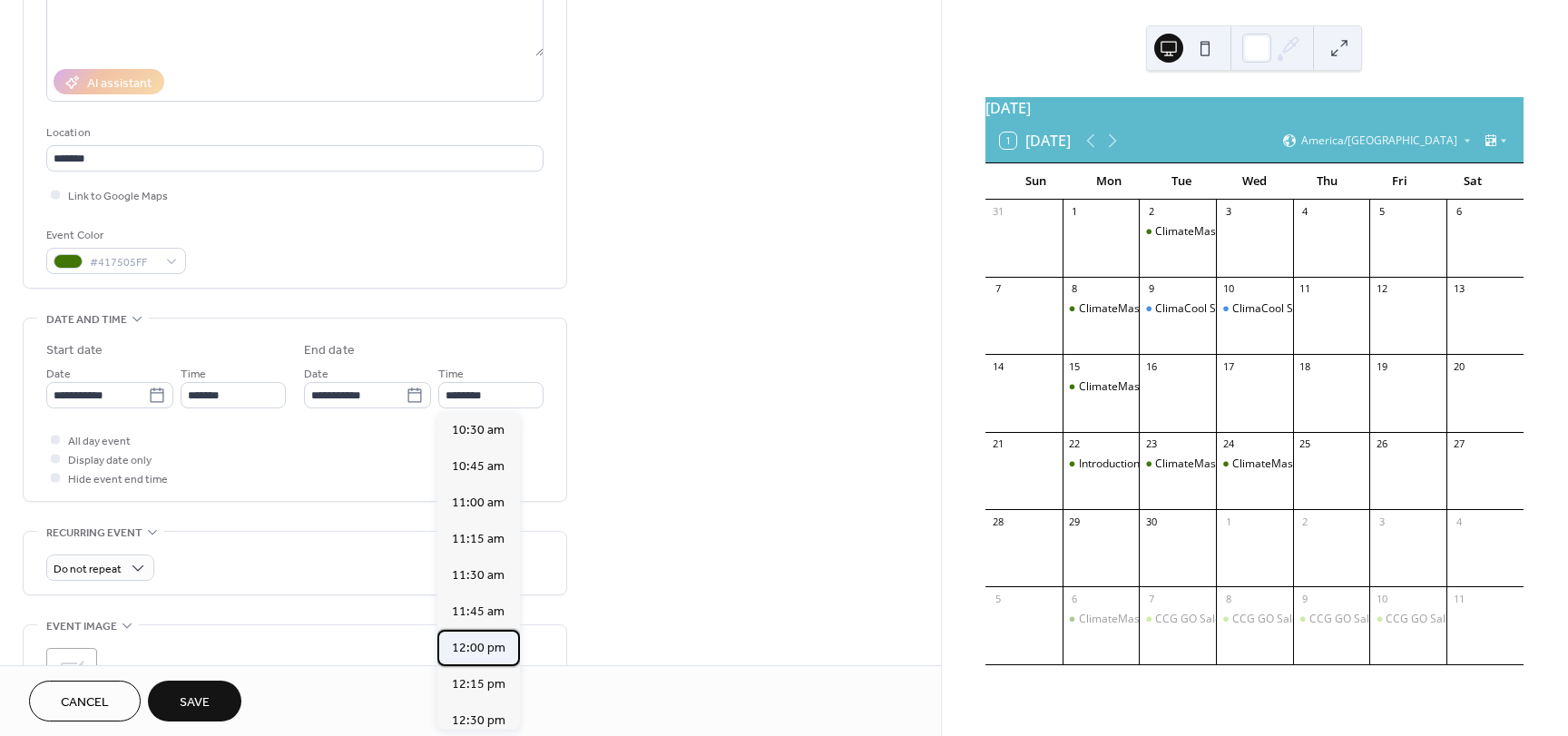 click on "12:00 pm" at bounding box center (478, 648) 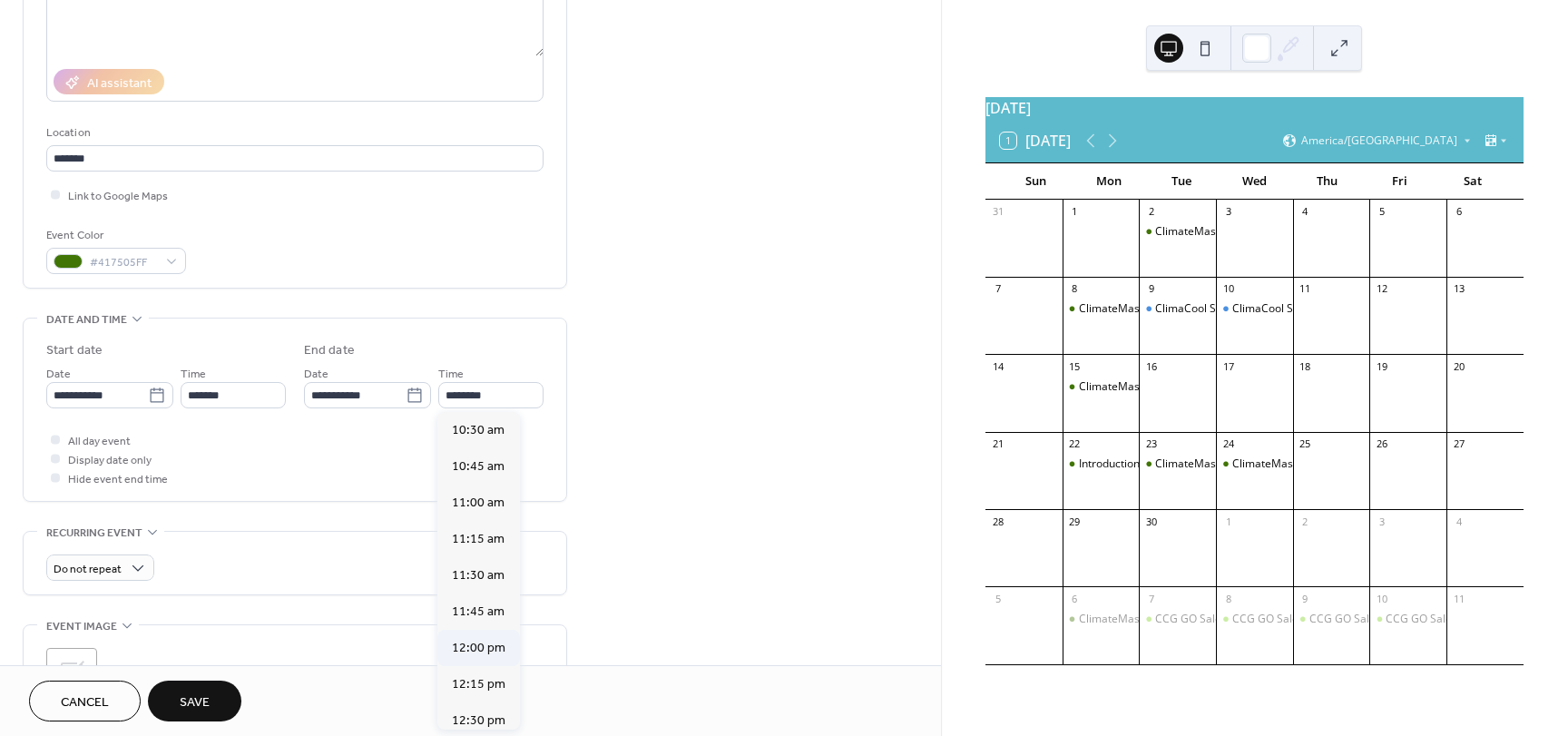 type on "********" 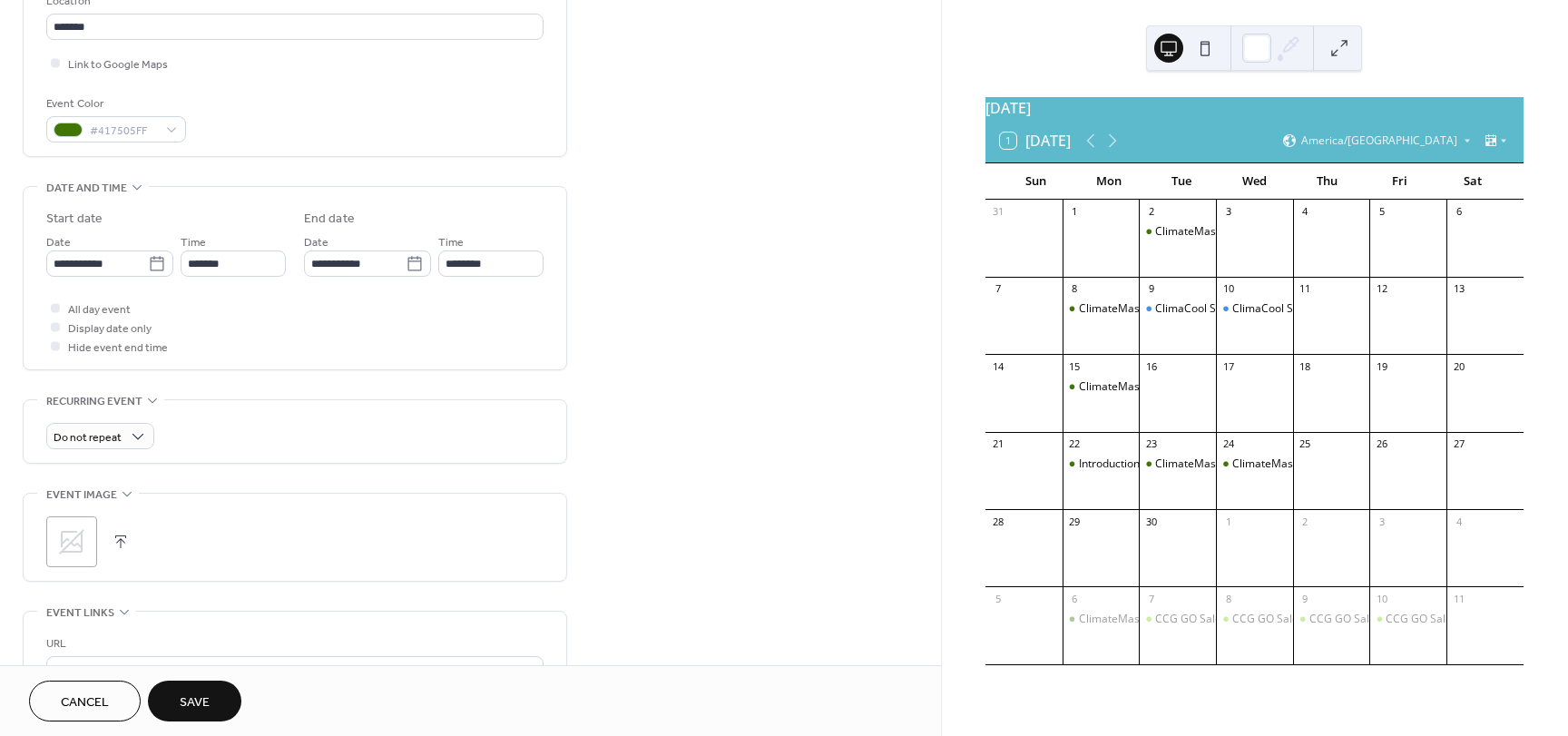 scroll, scrollTop: 454, scrollLeft: 0, axis: vertical 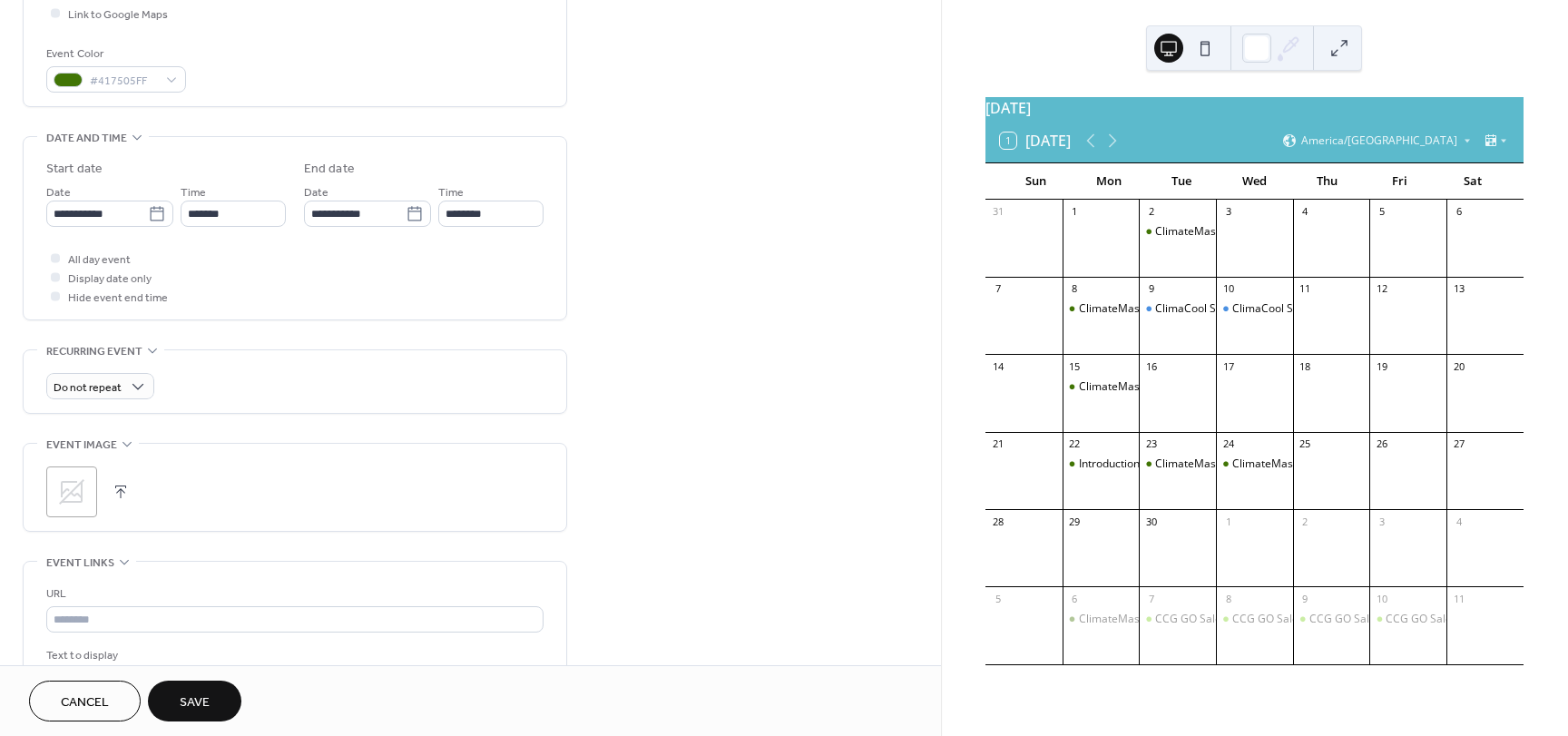 click 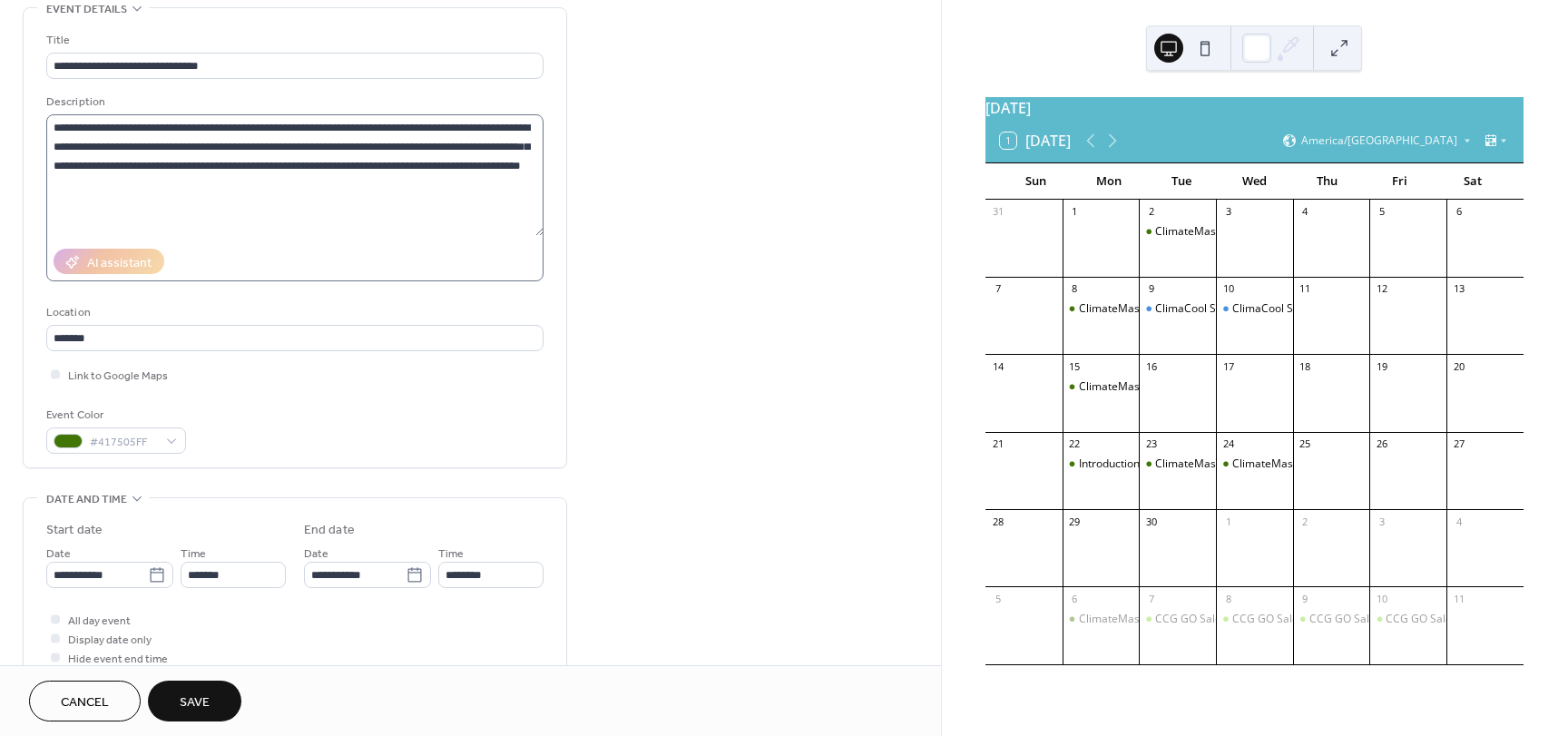 scroll, scrollTop: 91, scrollLeft: 0, axis: vertical 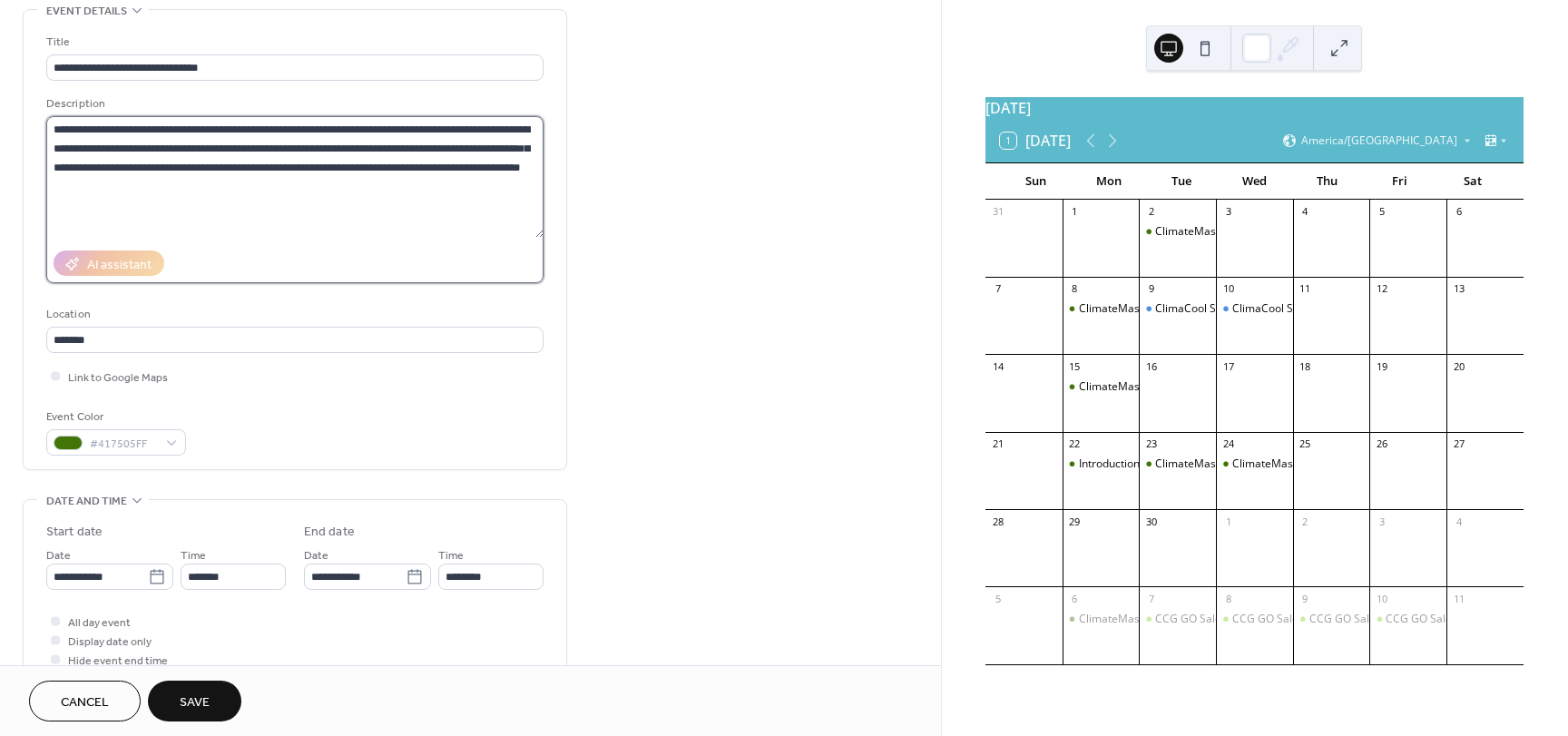 click on "**********" at bounding box center (295, 177) 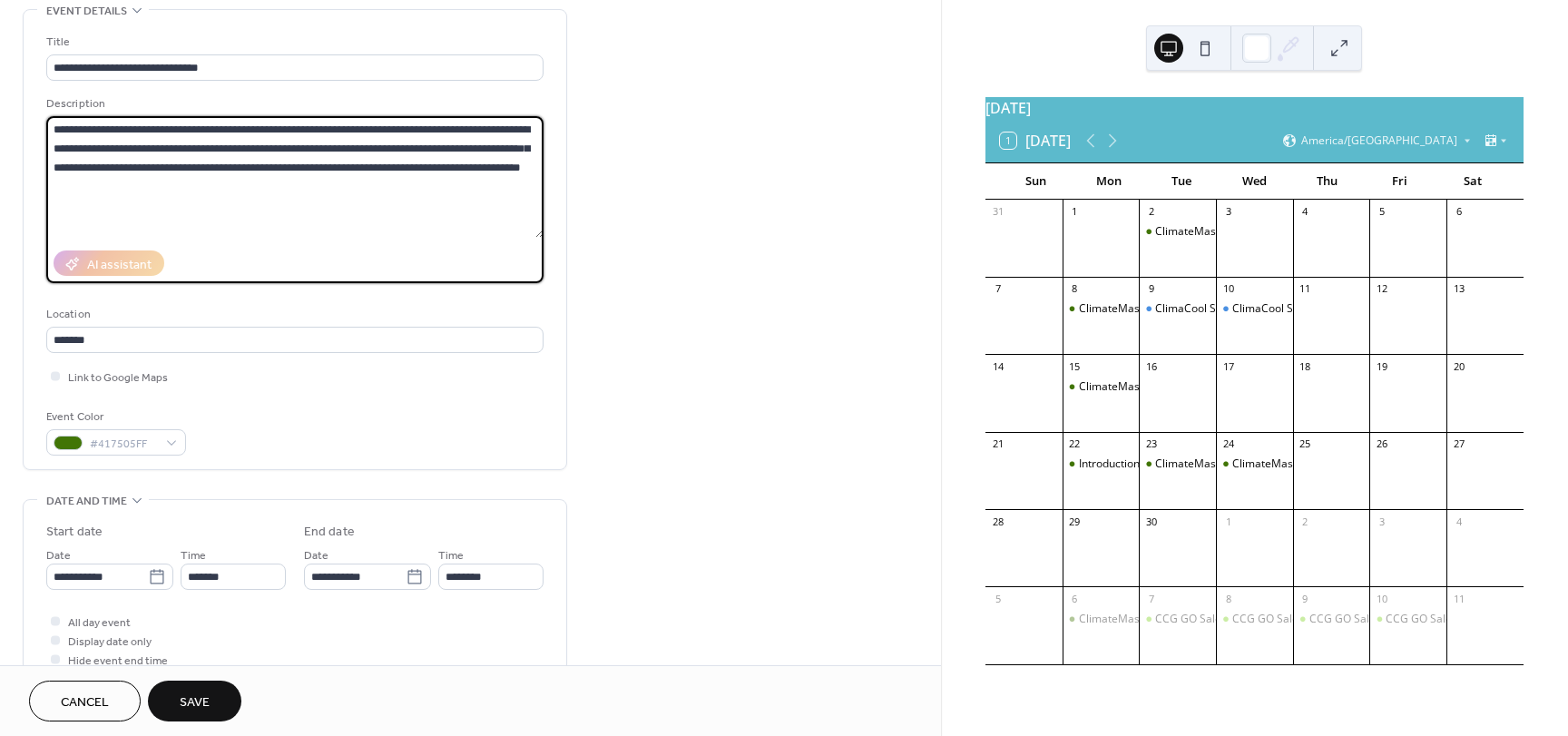paste on "**********" 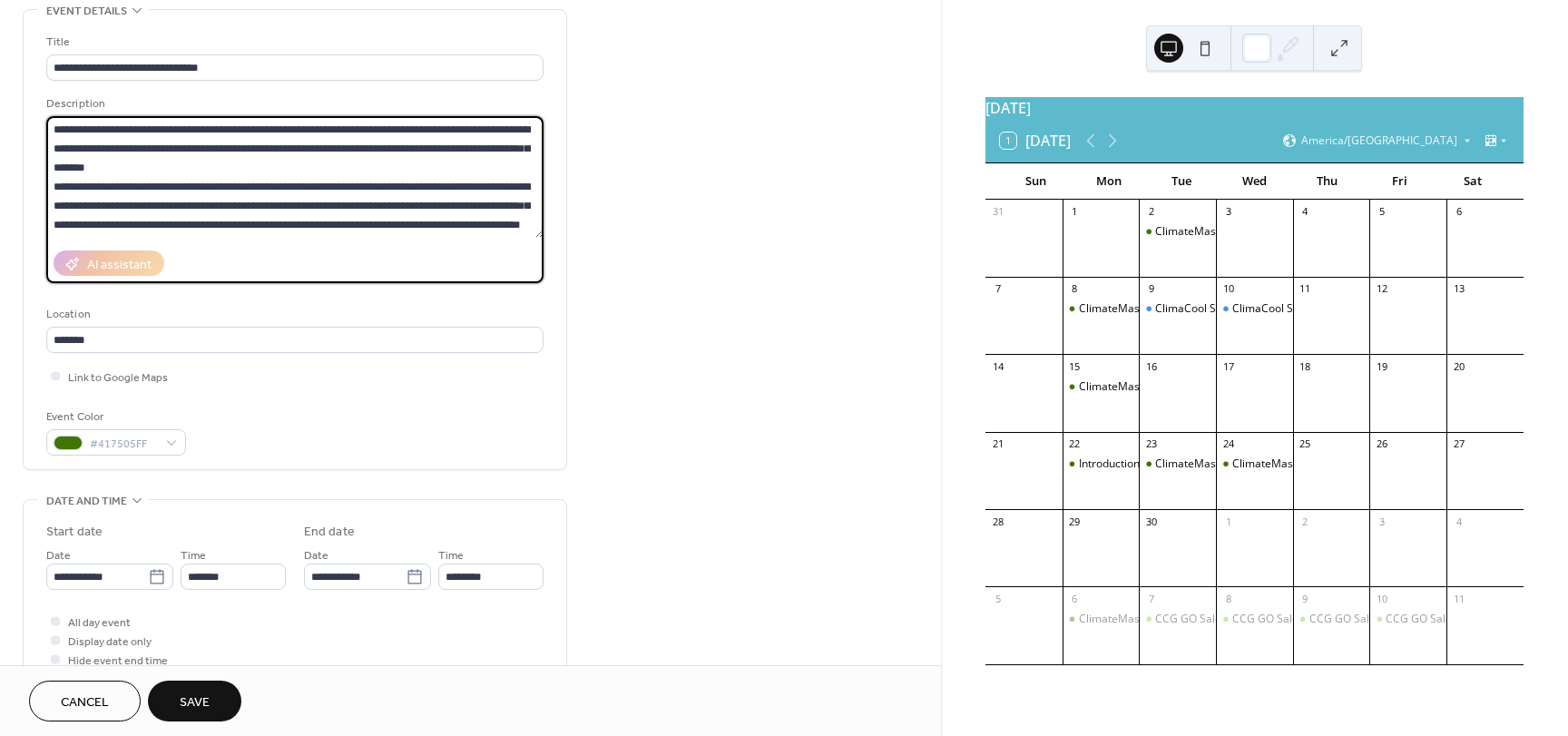 scroll, scrollTop: 572, scrollLeft: 0, axis: vertical 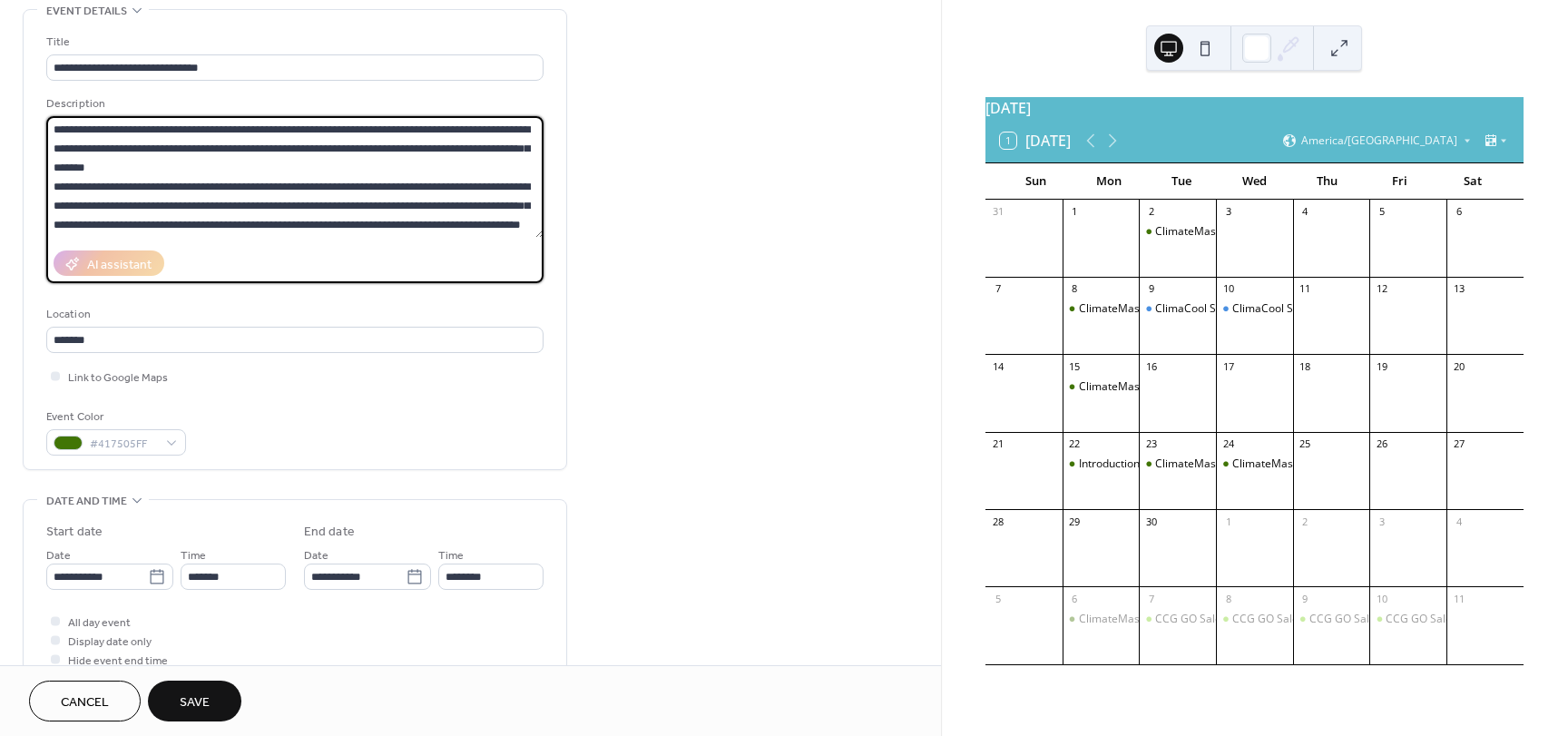 drag, startPoint x: 135, startPoint y: 214, endPoint x: 43, endPoint y: 156, distance: 108.75661 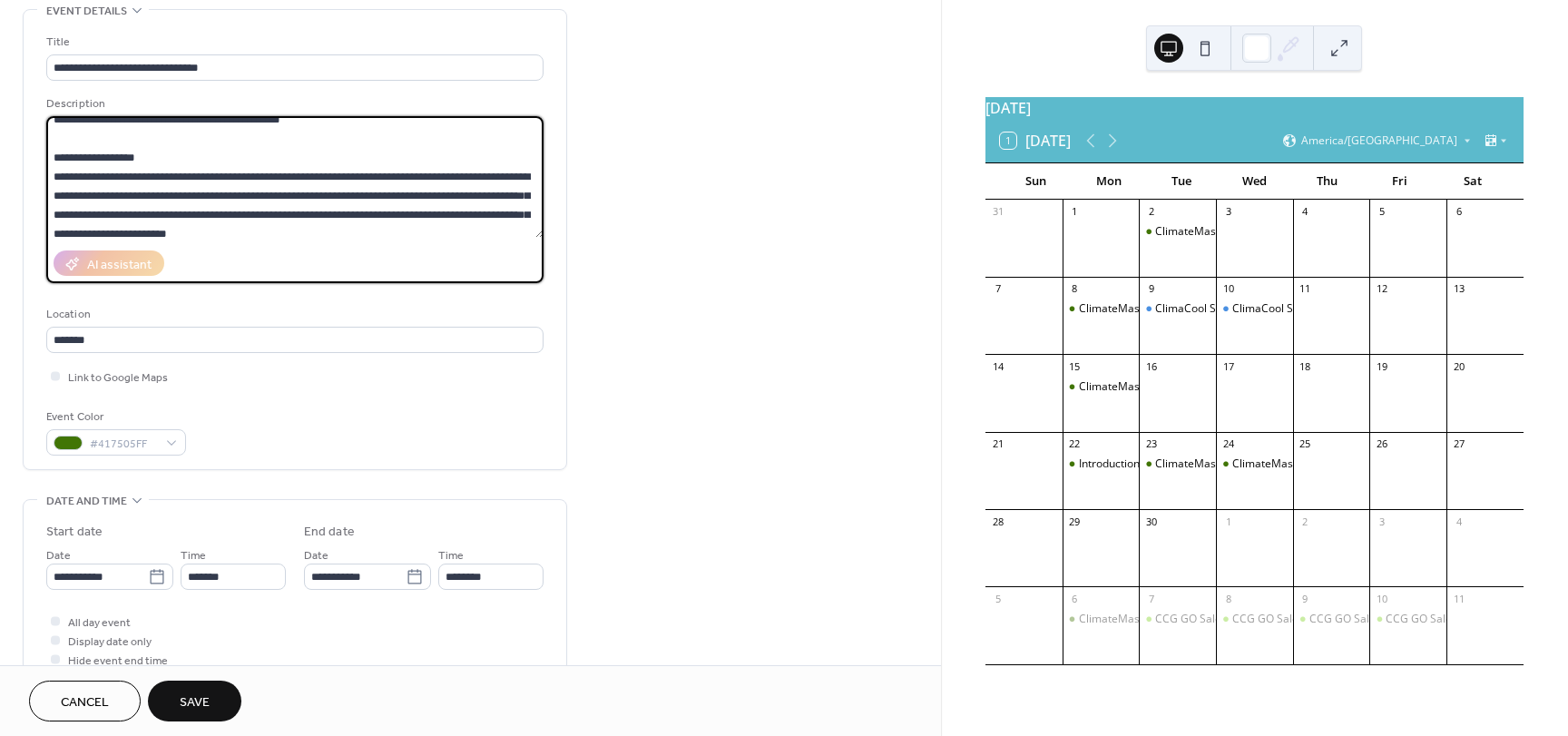 scroll, scrollTop: 91, scrollLeft: 0, axis: vertical 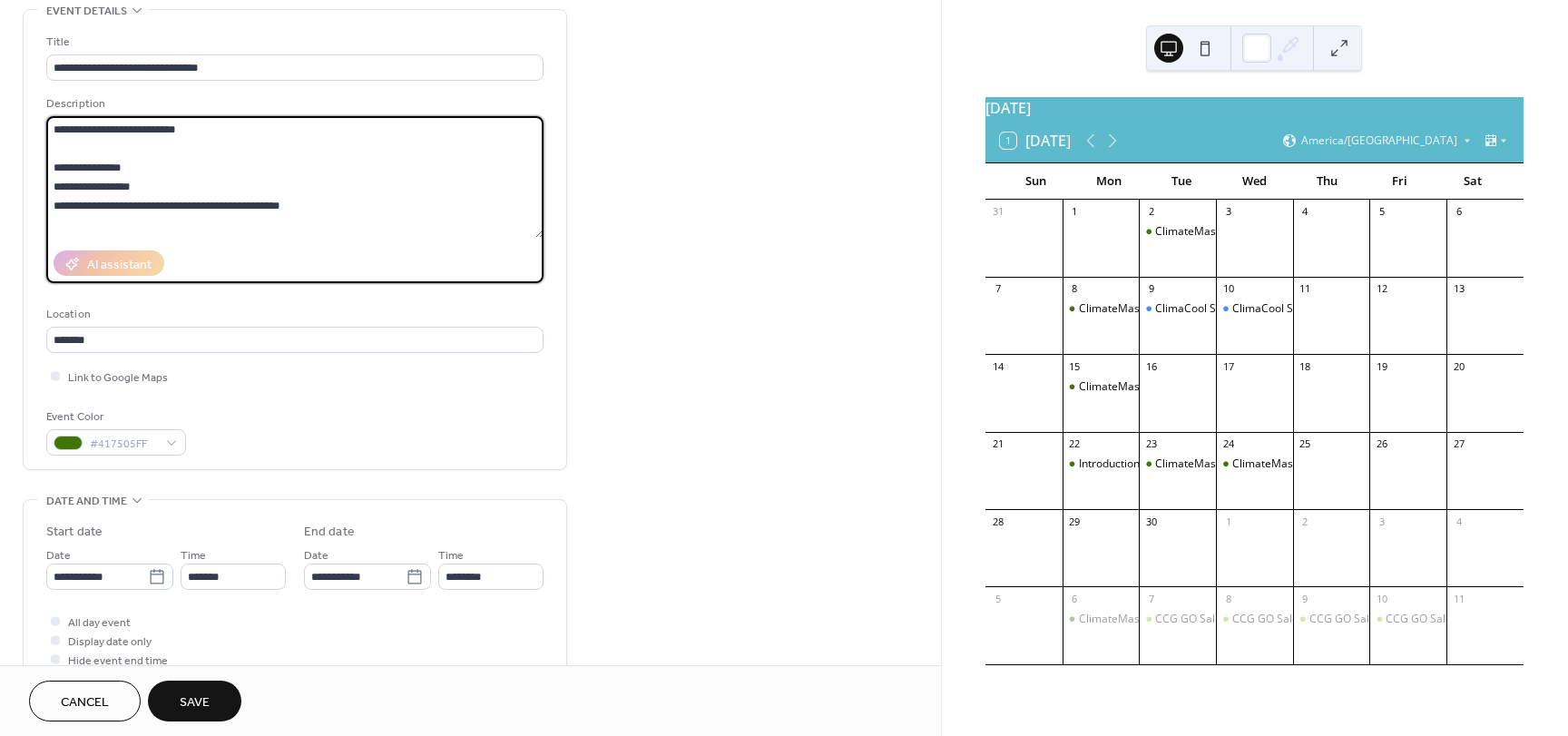 drag, startPoint x: 256, startPoint y: 234, endPoint x: 44, endPoint y: 152, distance: 227.30596 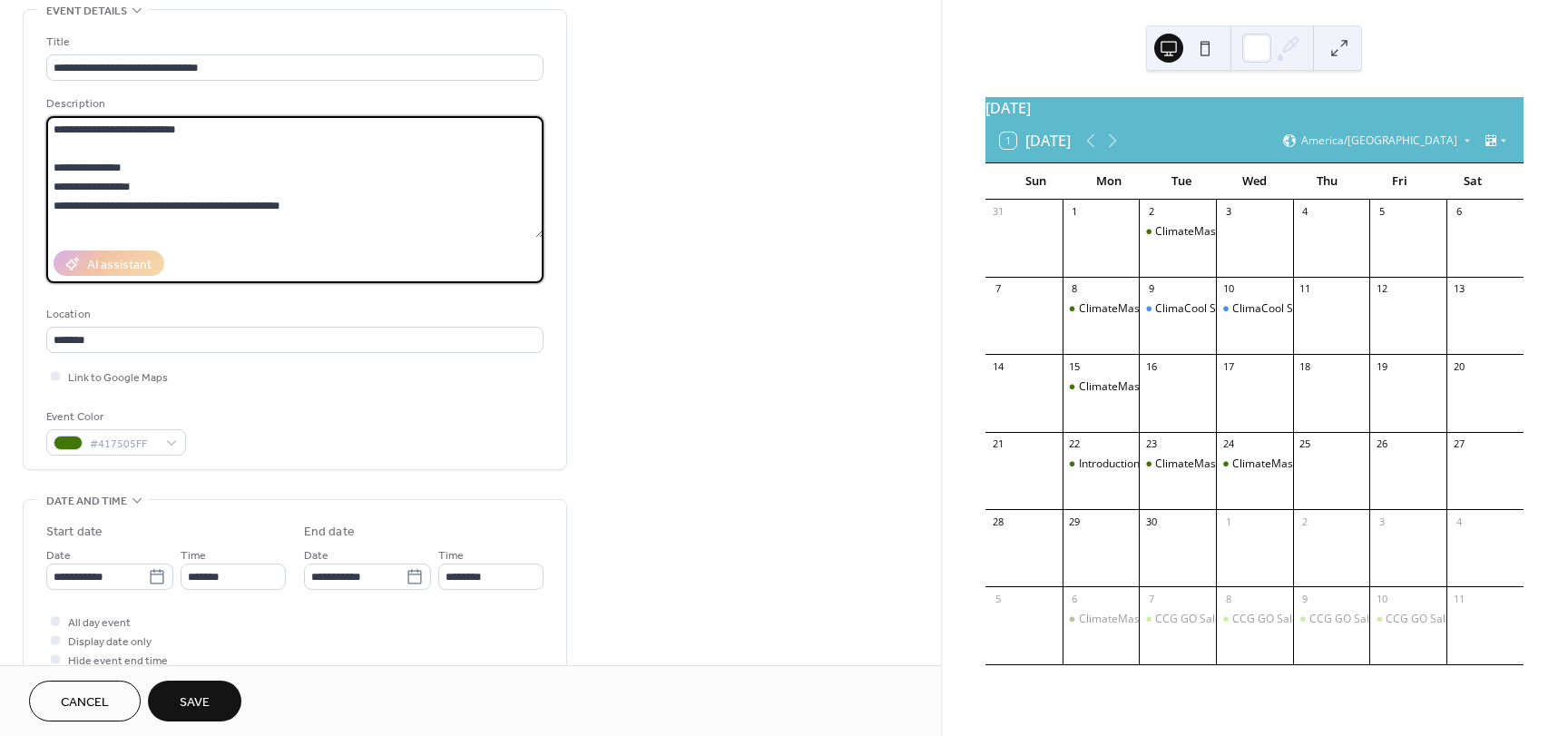 click on "**********" at bounding box center [295, 240] 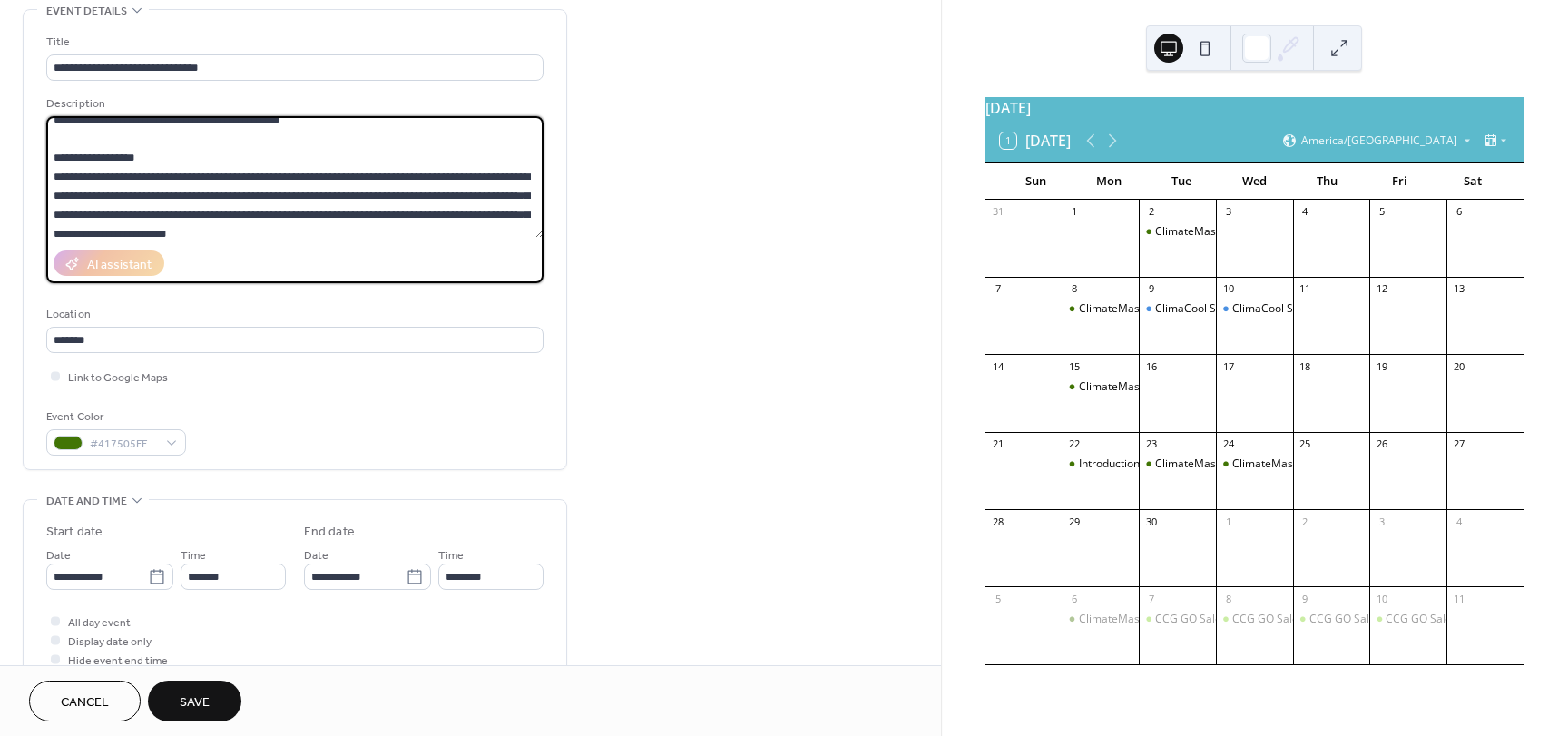 scroll, scrollTop: 91, scrollLeft: 0, axis: vertical 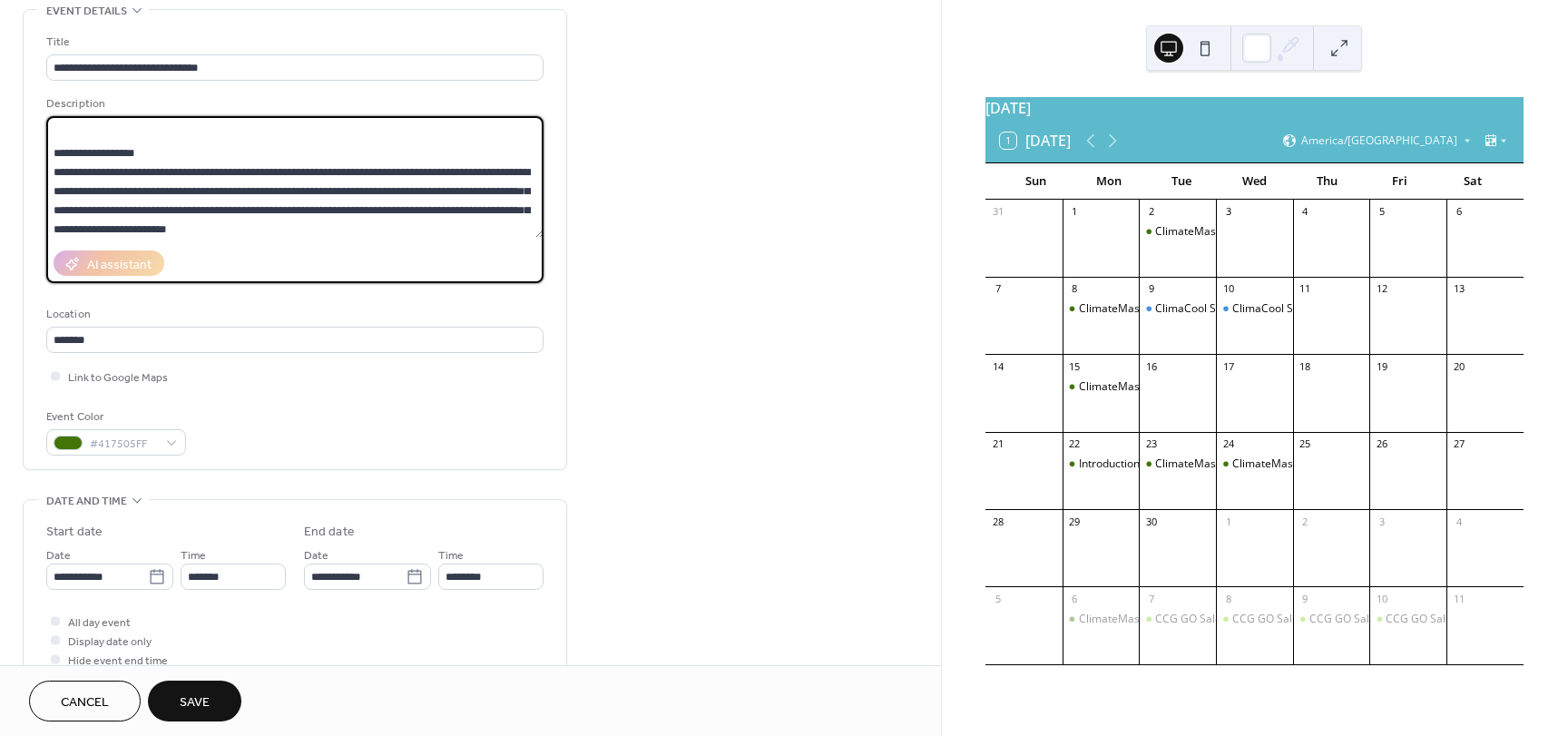 click at bounding box center (295, 177) 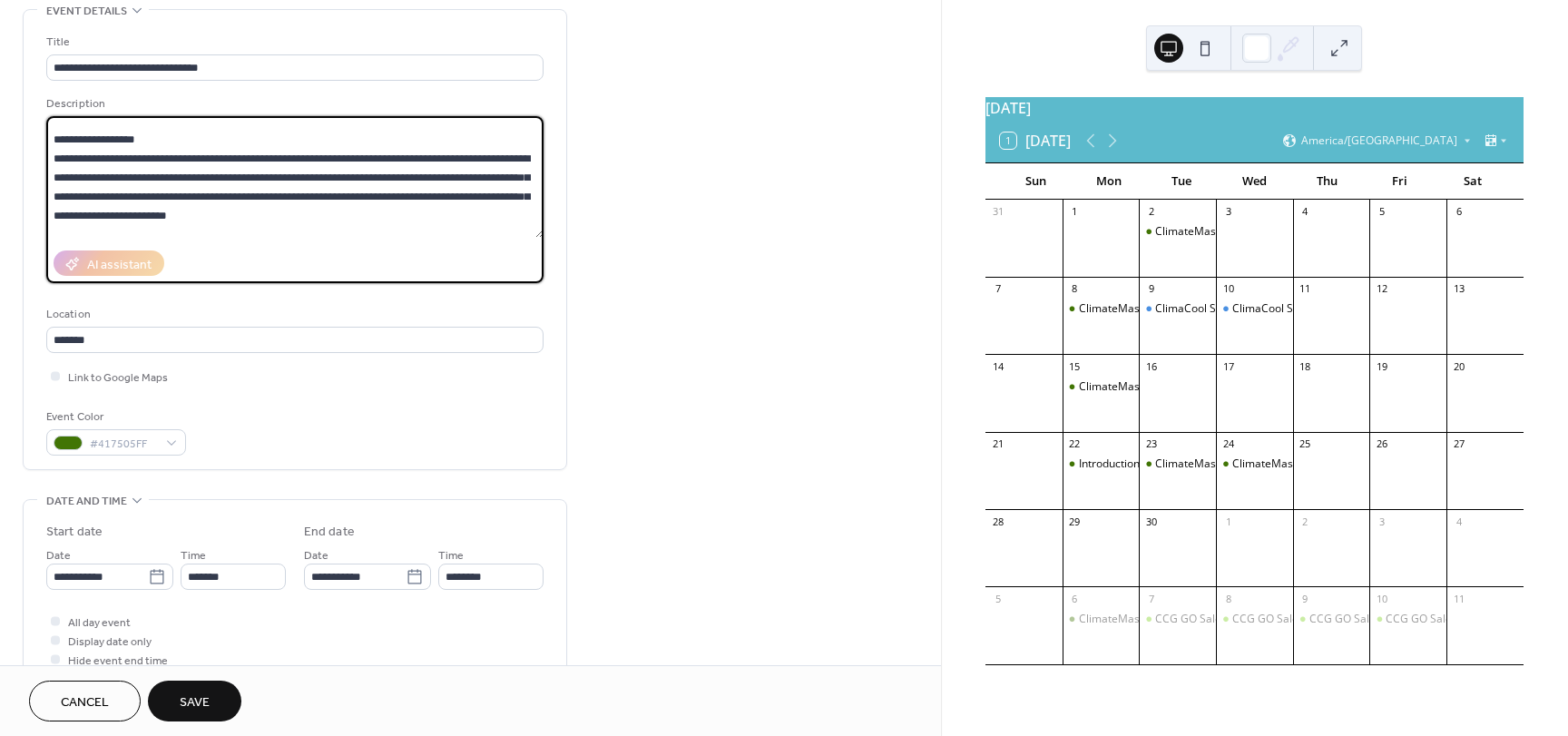 scroll, scrollTop: 63, scrollLeft: 0, axis: vertical 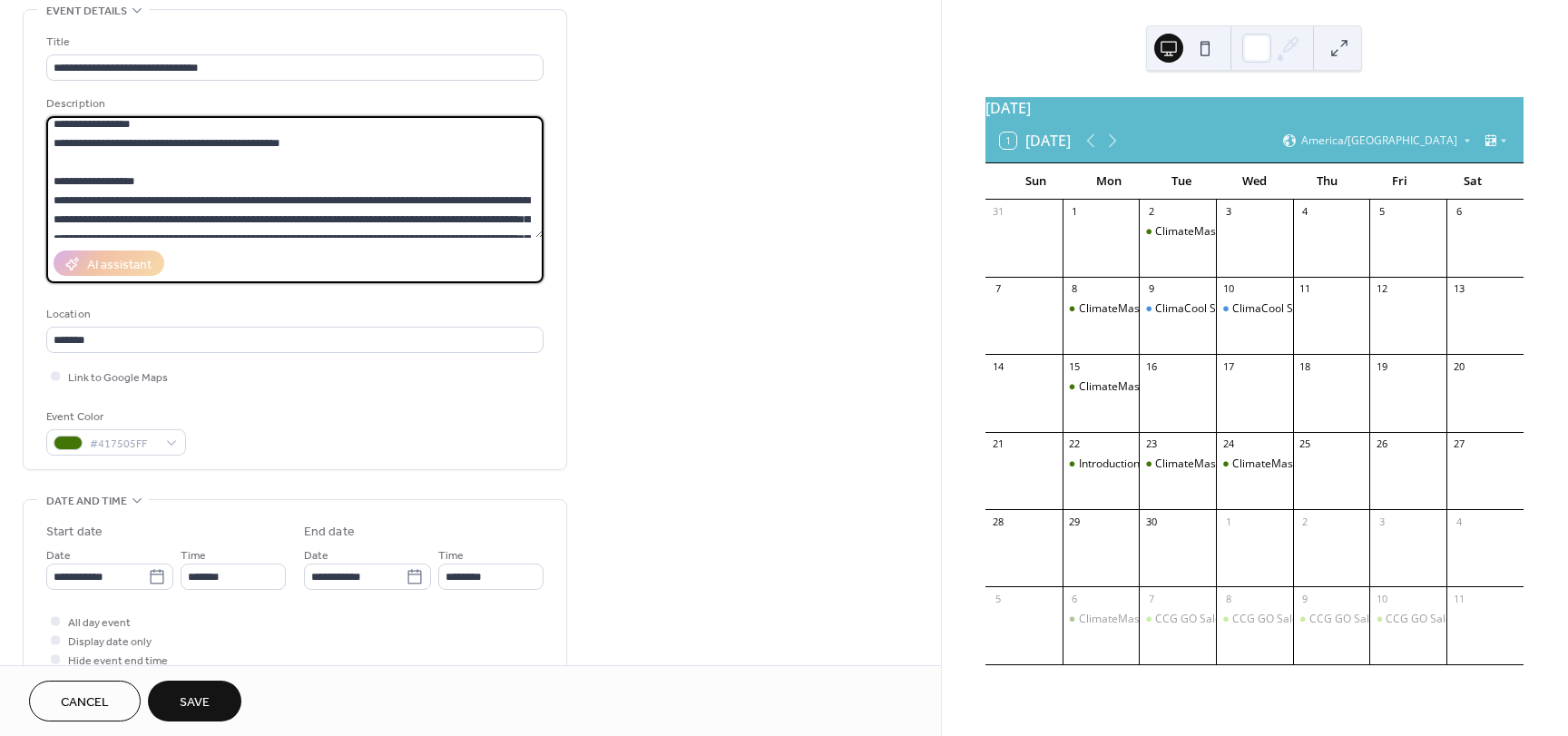 drag, startPoint x: 246, startPoint y: 232, endPoint x: 51, endPoint y: 198, distance: 197.94191 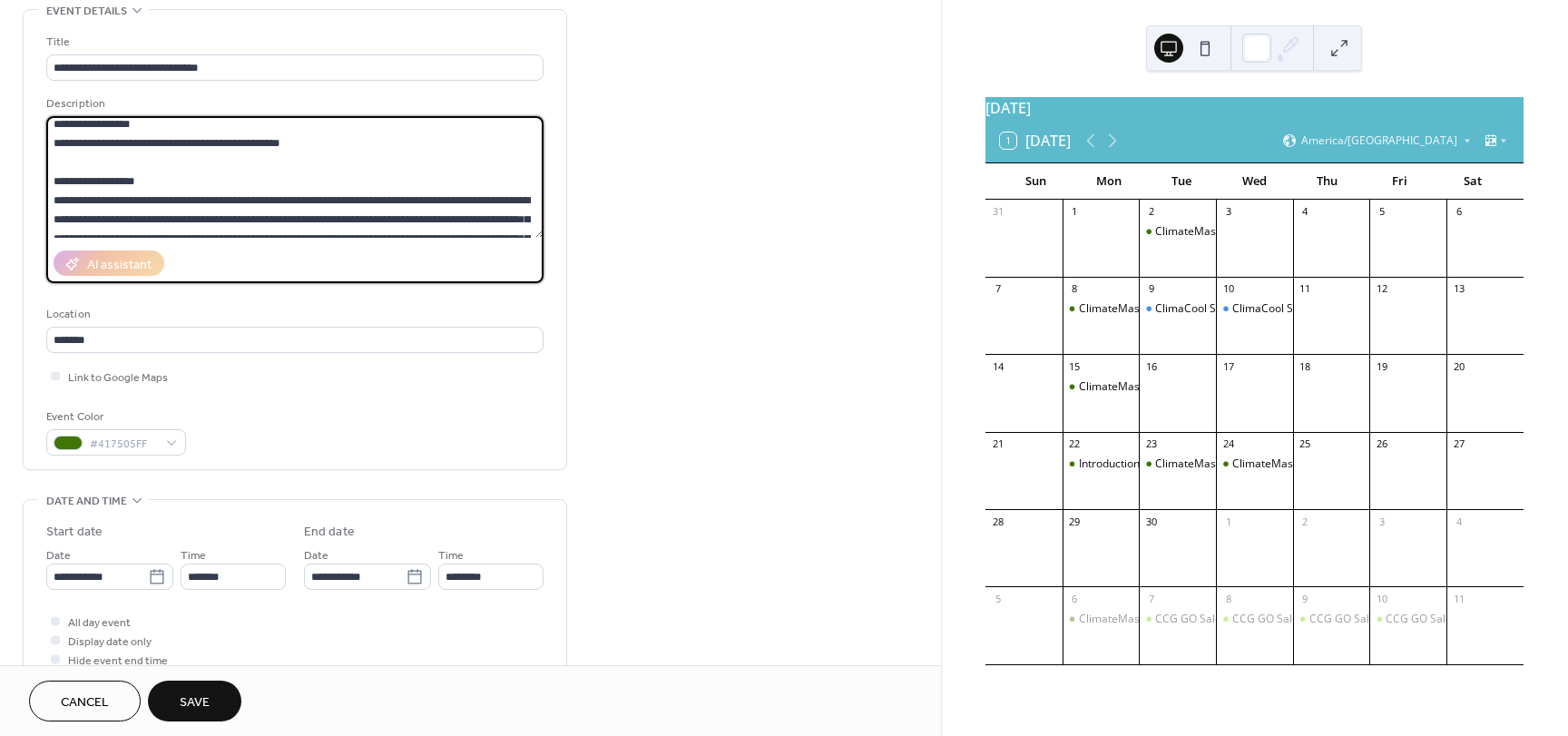 click at bounding box center [295, 177] 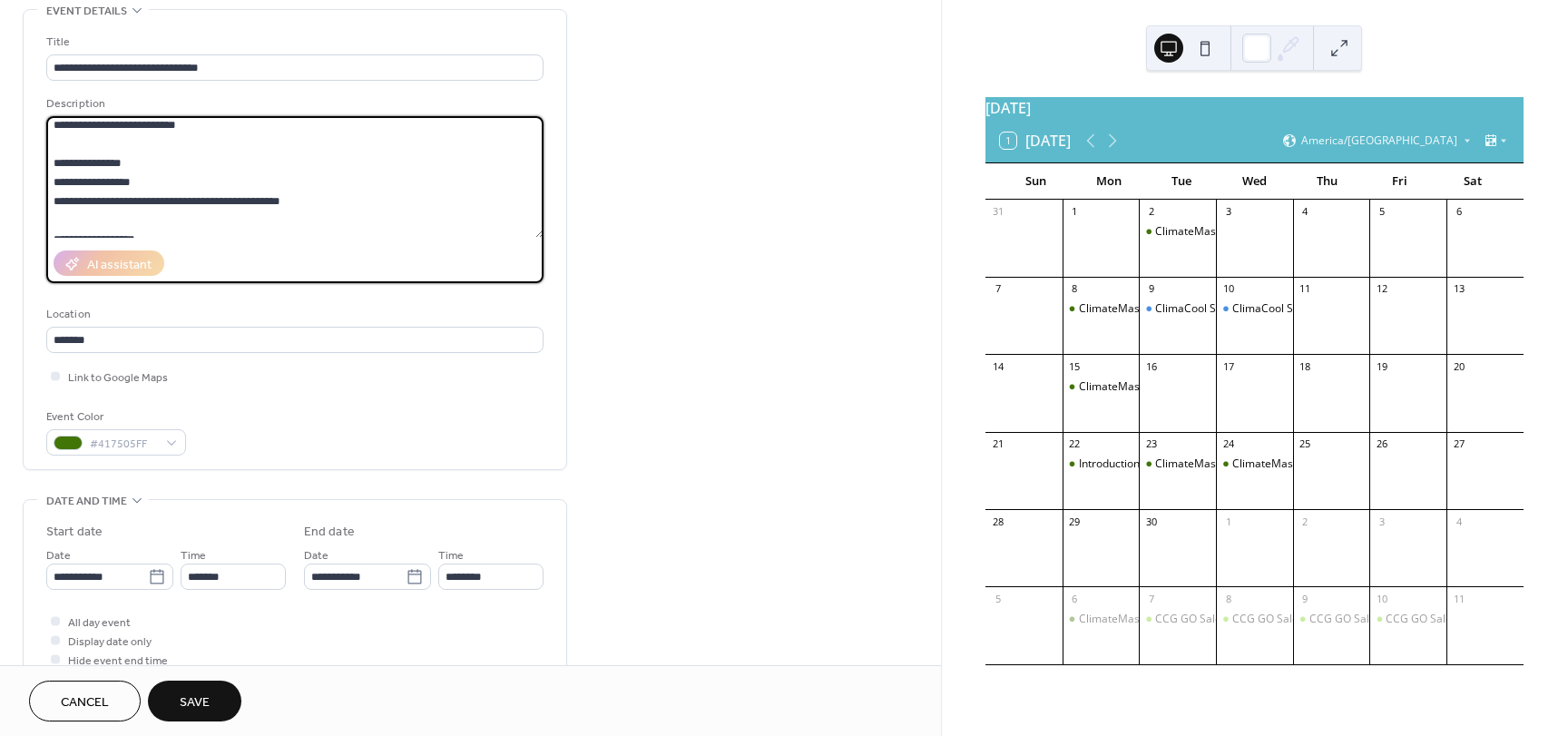 scroll, scrollTop: 0, scrollLeft: 0, axis: both 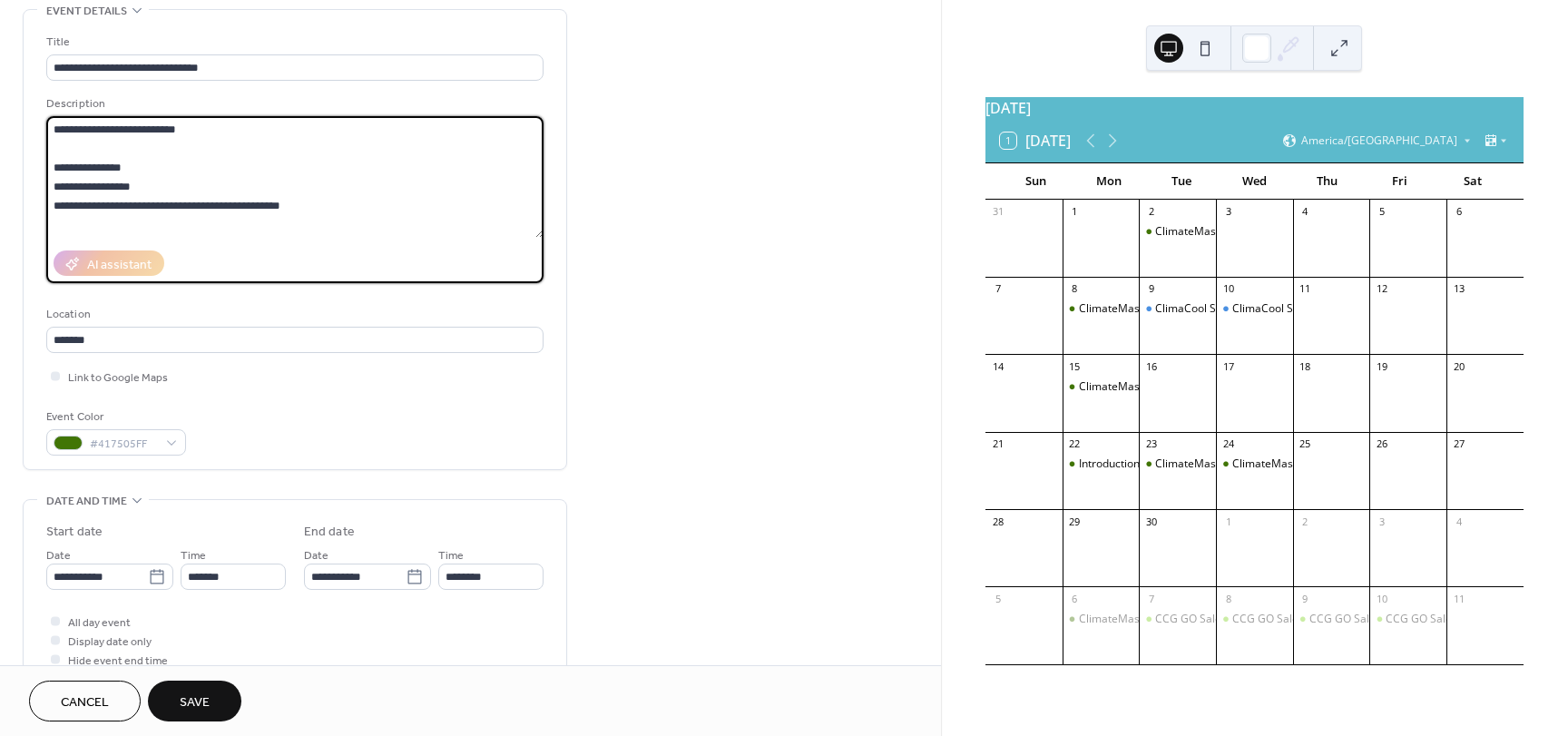click at bounding box center (295, 177) 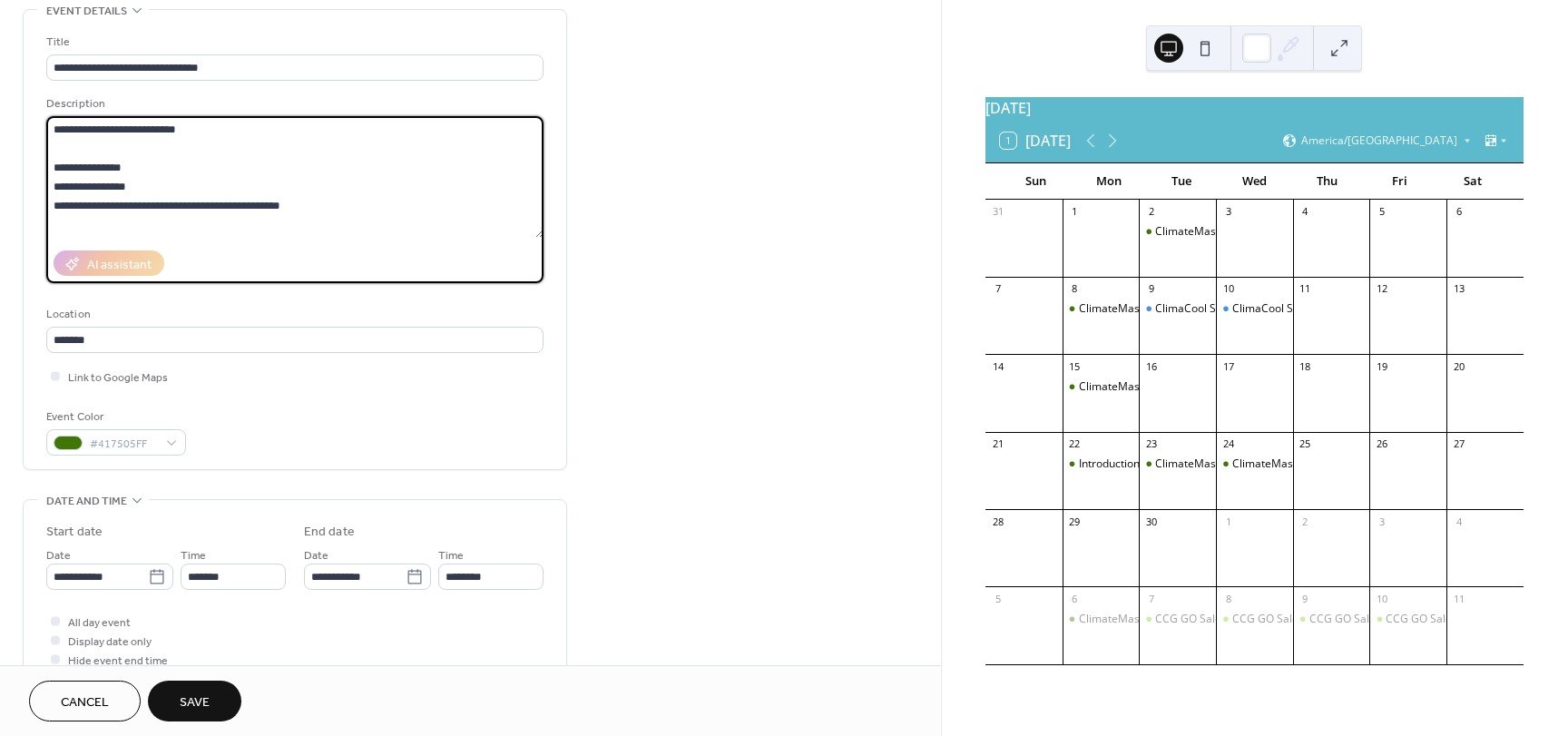 drag, startPoint x: 194, startPoint y: 127, endPoint x: 26, endPoint y: 114, distance: 168.50223 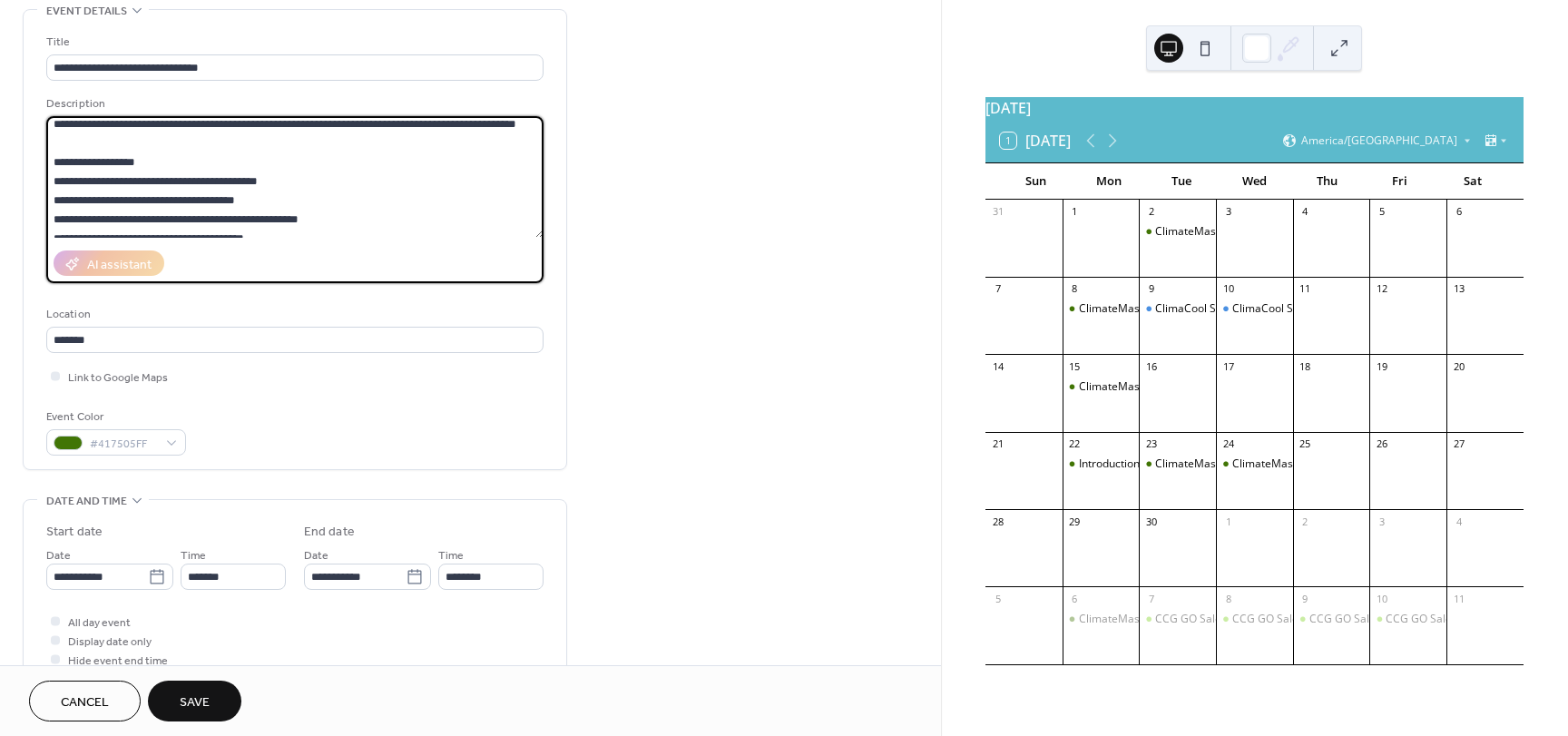 scroll, scrollTop: 182, scrollLeft: 0, axis: vertical 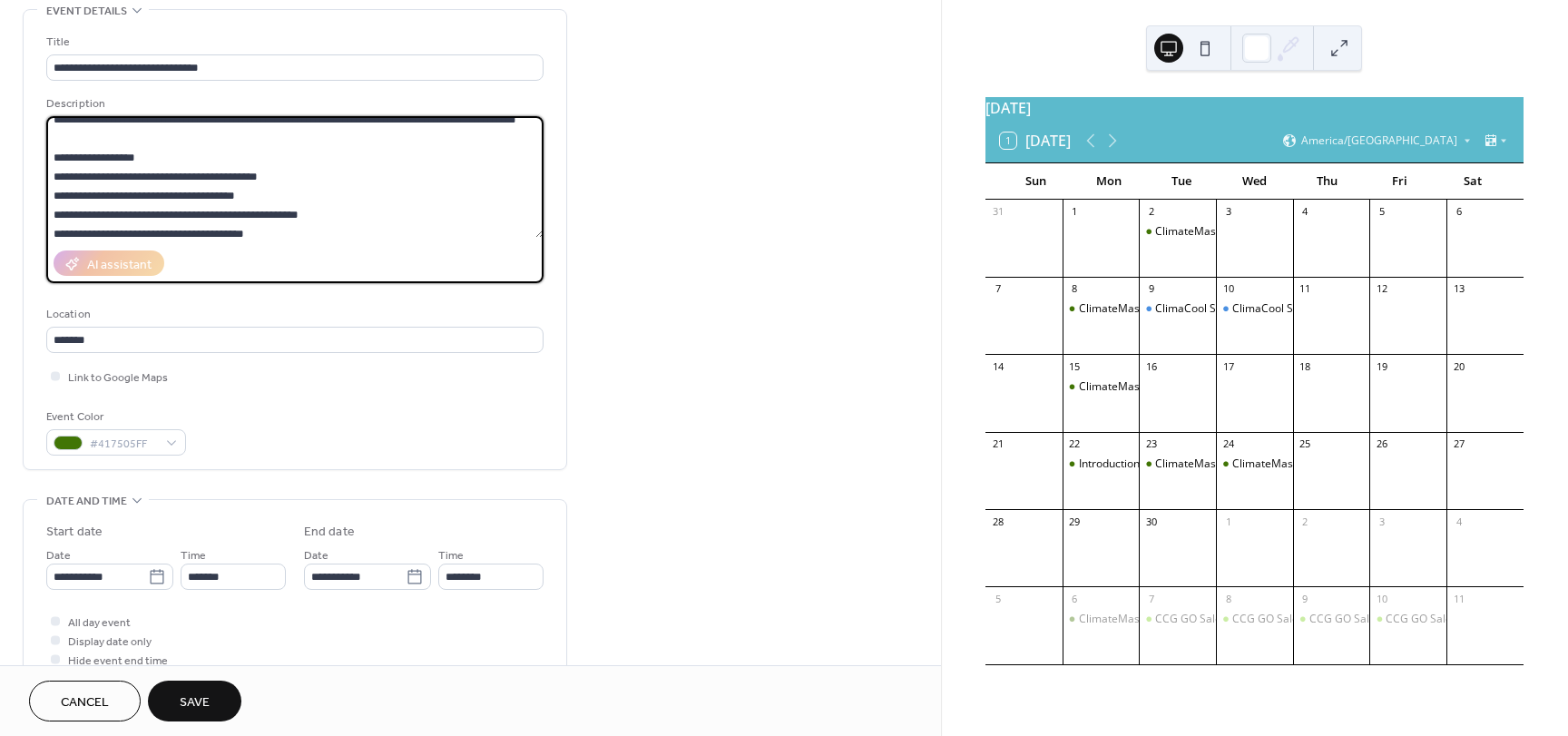 drag, startPoint x: 257, startPoint y: 193, endPoint x: 61, endPoint y: 192, distance: 196.00255 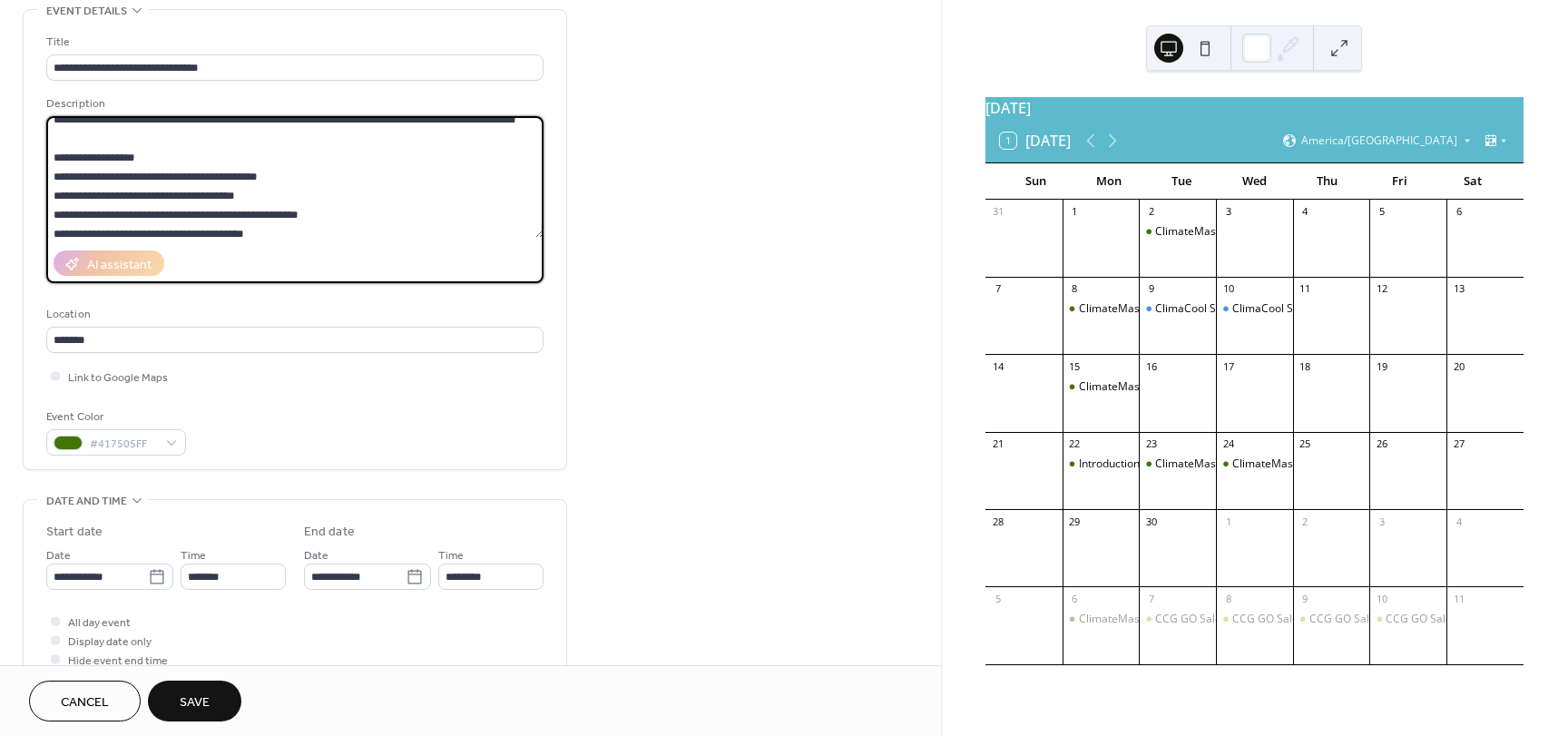 click at bounding box center [295, 177] 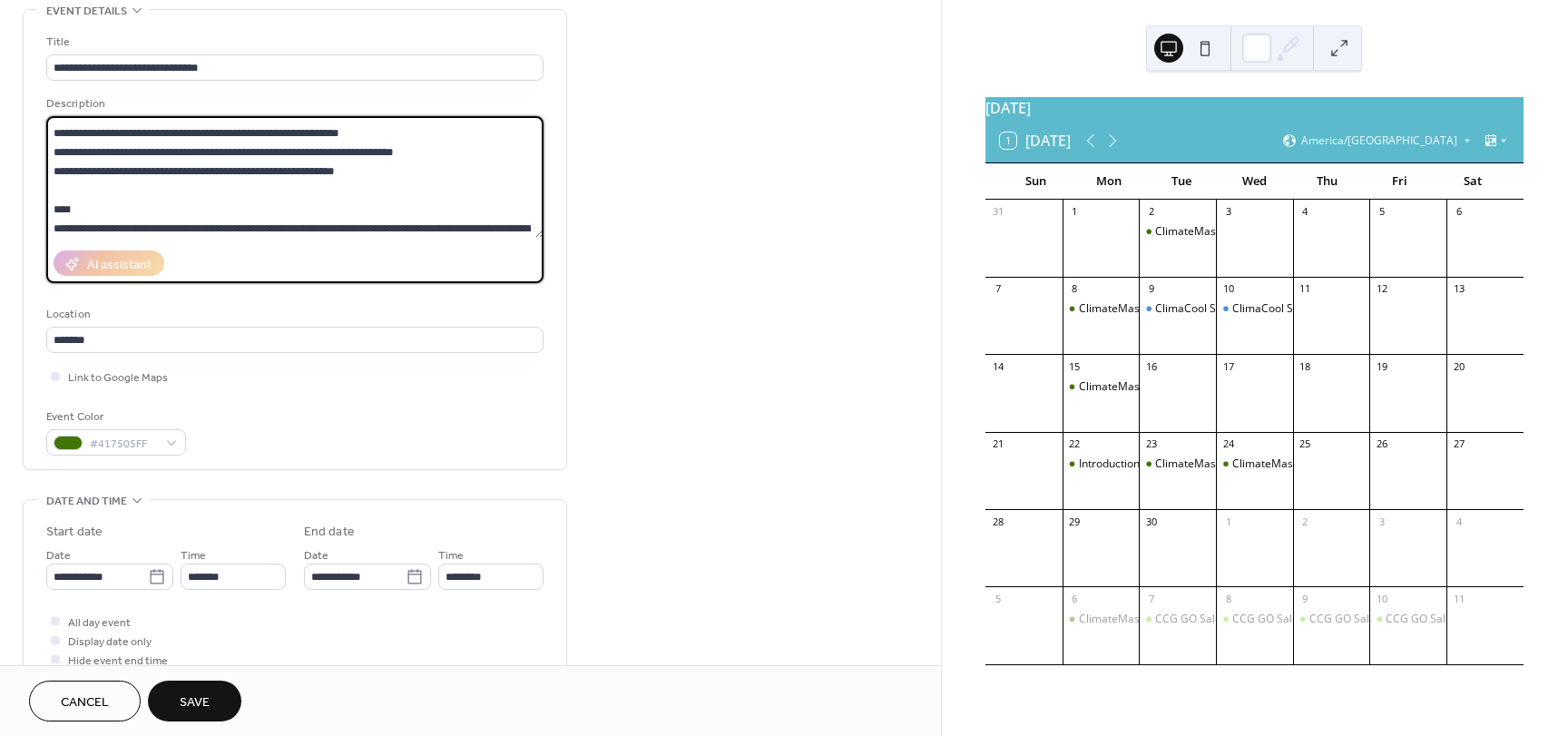 scroll, scrollTop: 81, scrollLeft: 0, axis: vertical 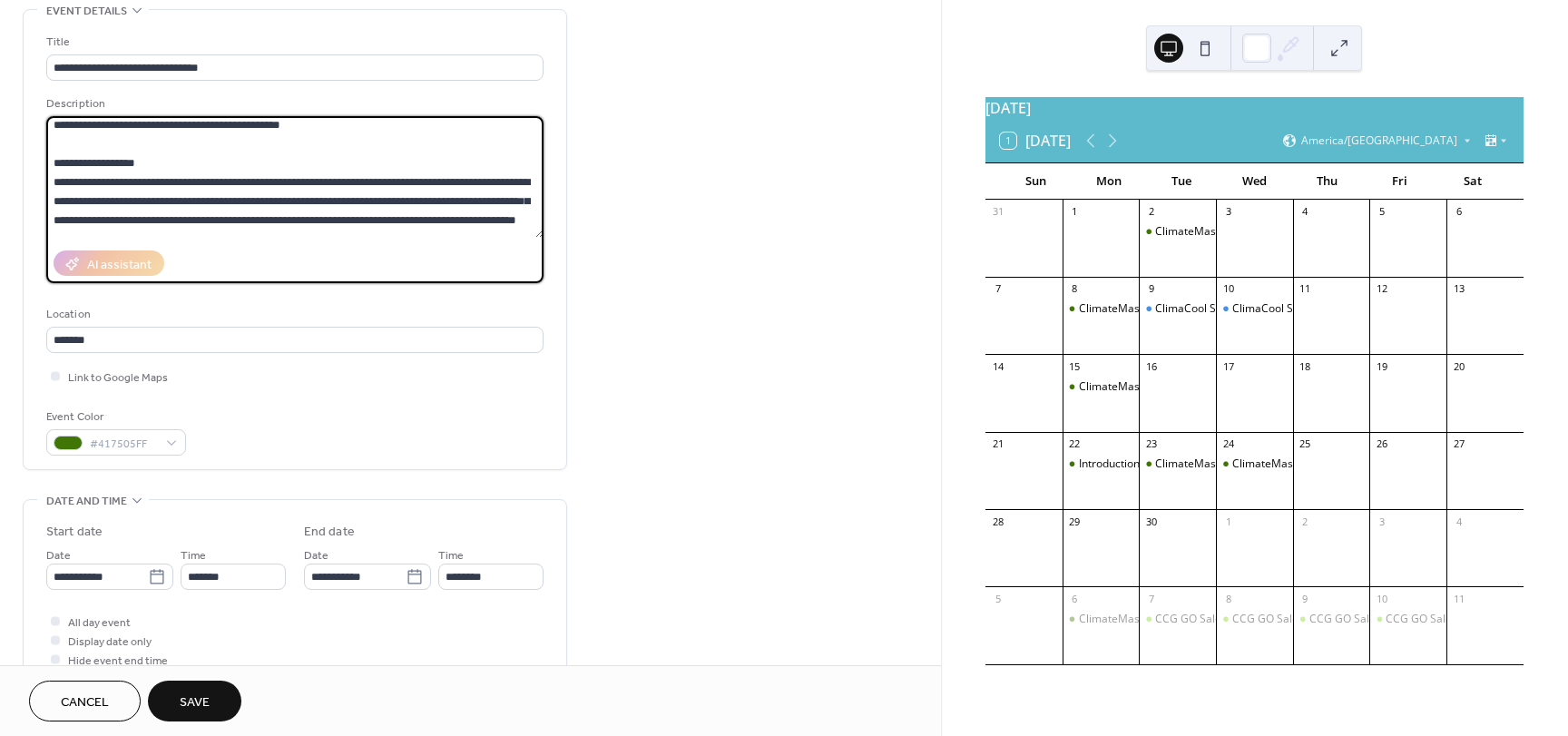 drag, startPoint x: 59, startPoint y: 218, endPoint x: 280, endPoint y: 103, distance: 249.13049 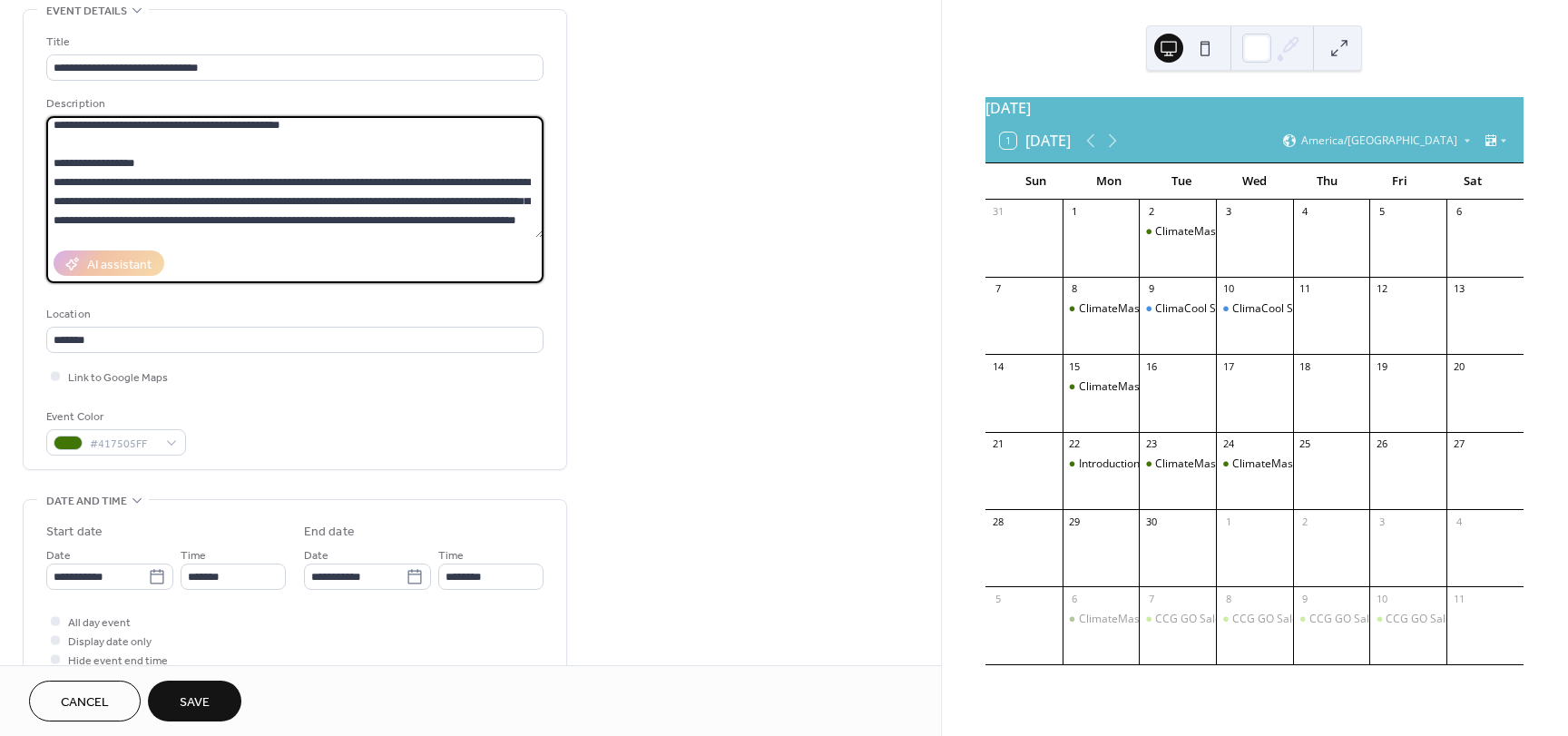 click on "Description" at bounding box center [295, 189] 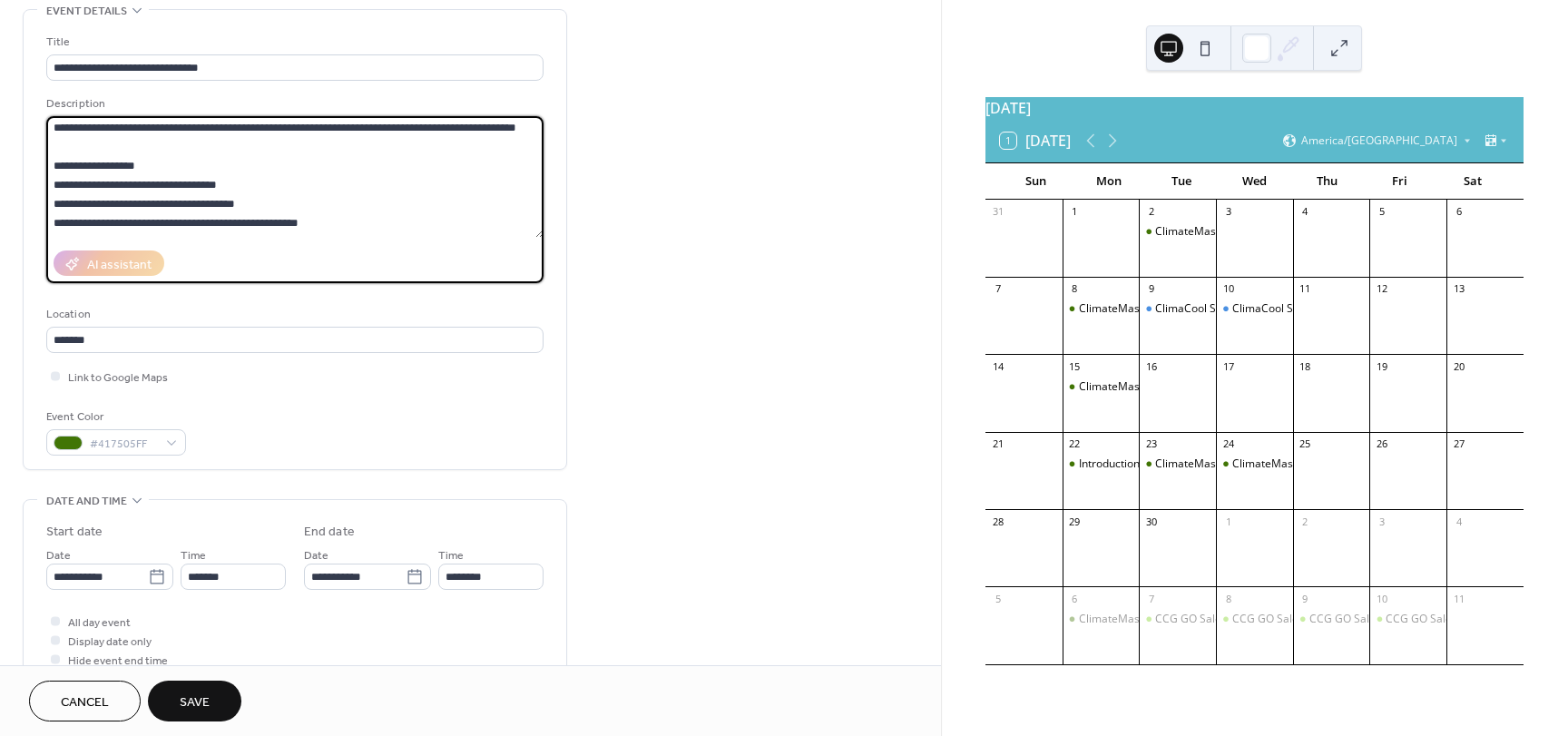 scroll, scrollTop: 182, scrollLeft: 0, axis: vertical 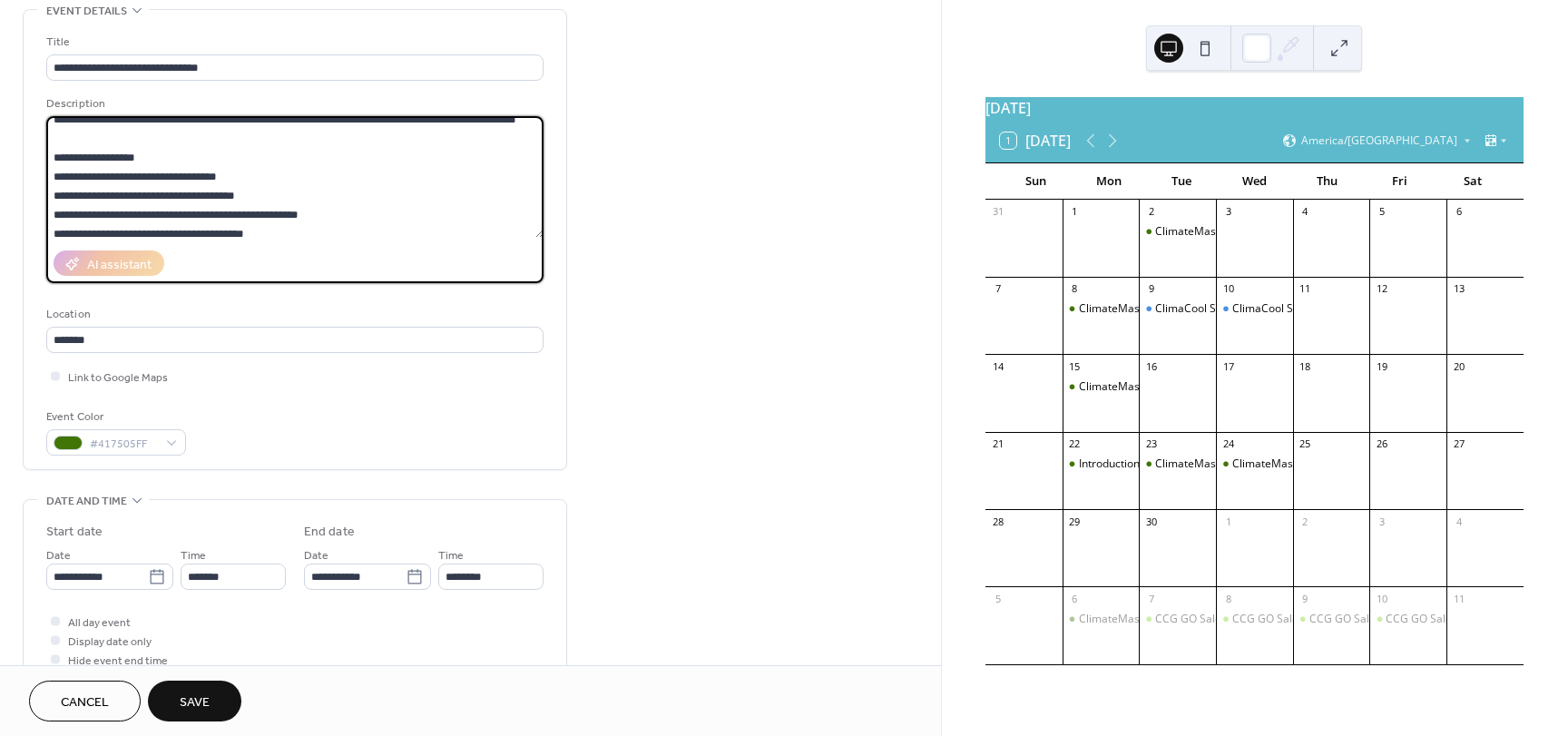 click at bounding box center [295, 177] 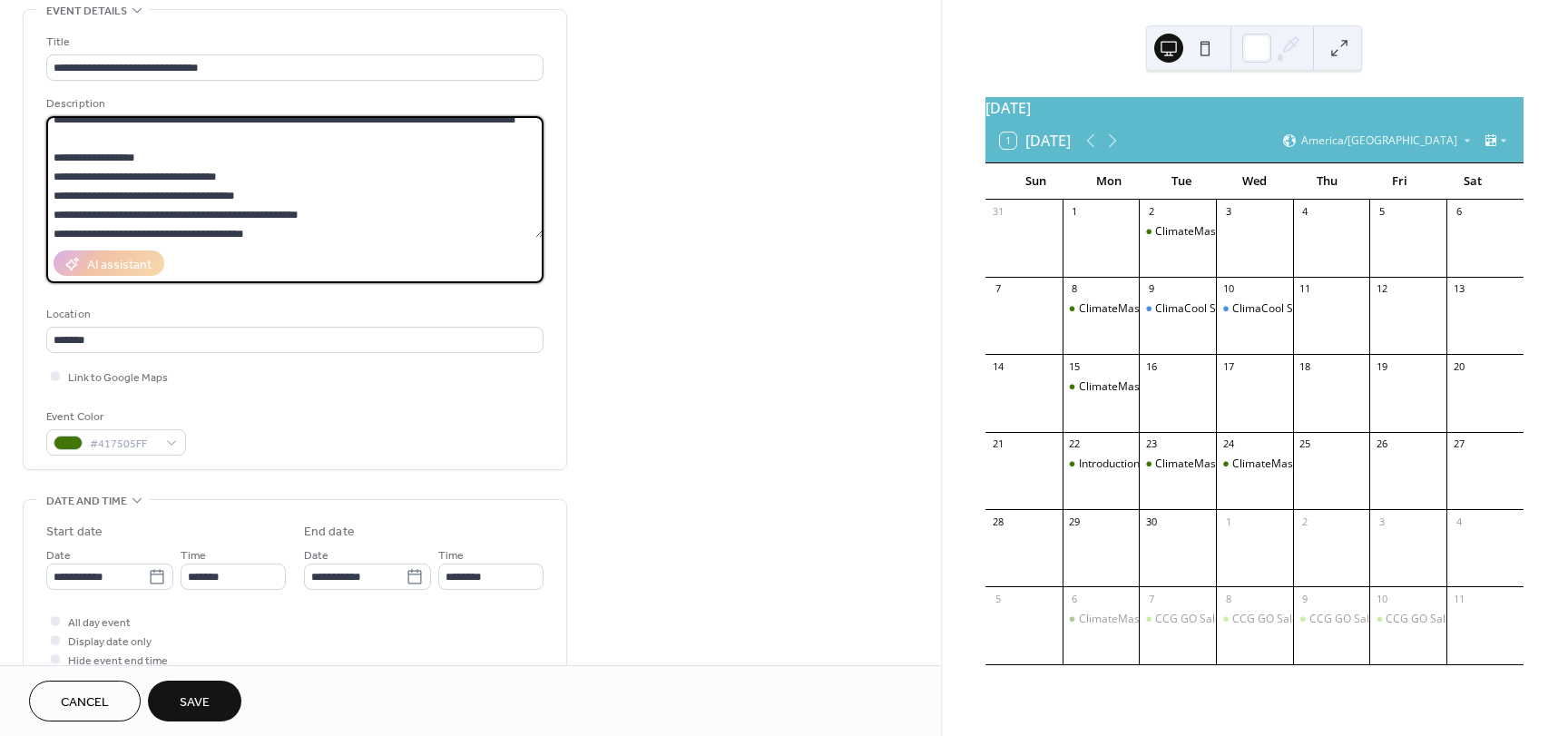 drag, startPoint x: 240, startPoint y: 191, endPoint x: 65, endPoint y: 193, distance: 175.01143 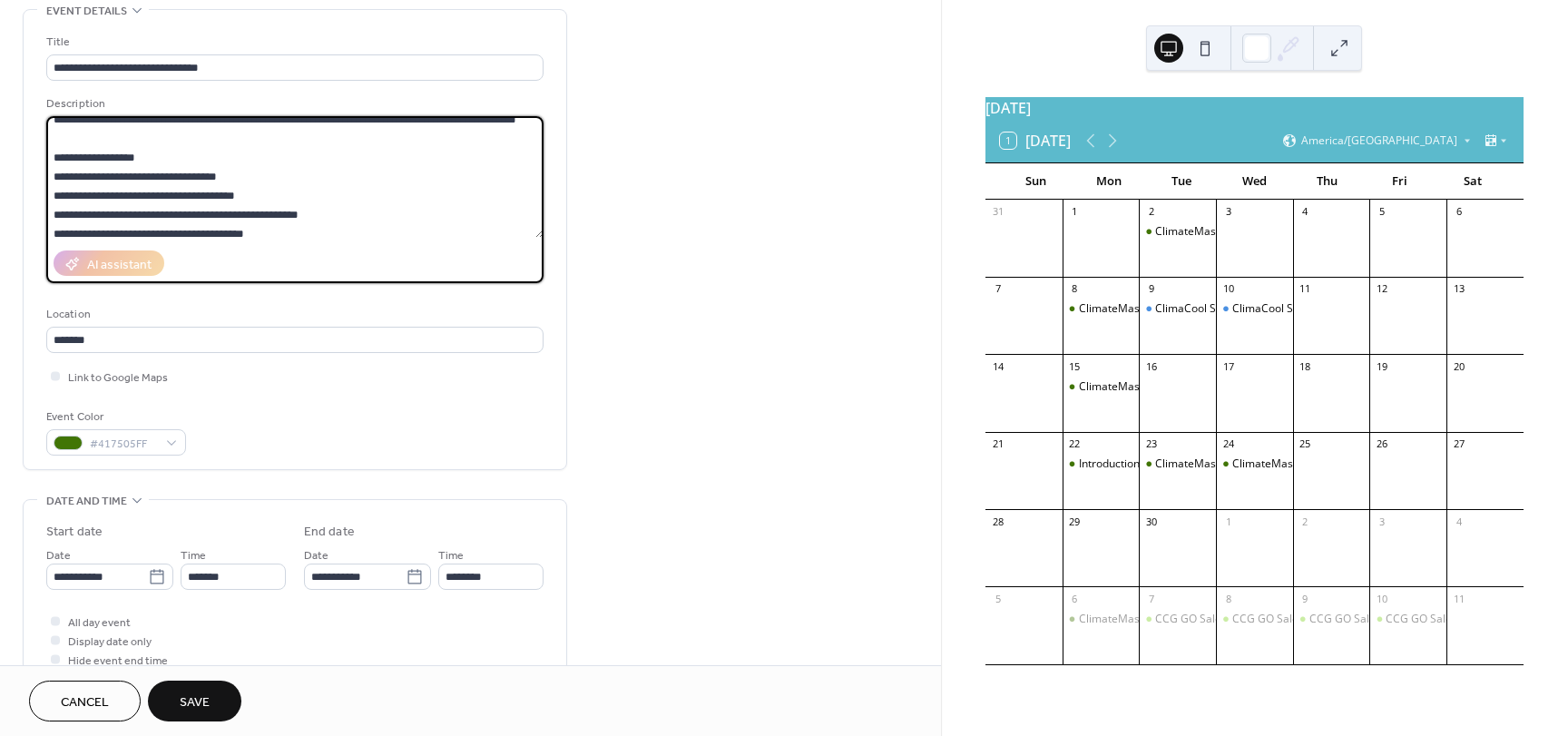 click at bounding box center (295, 177) 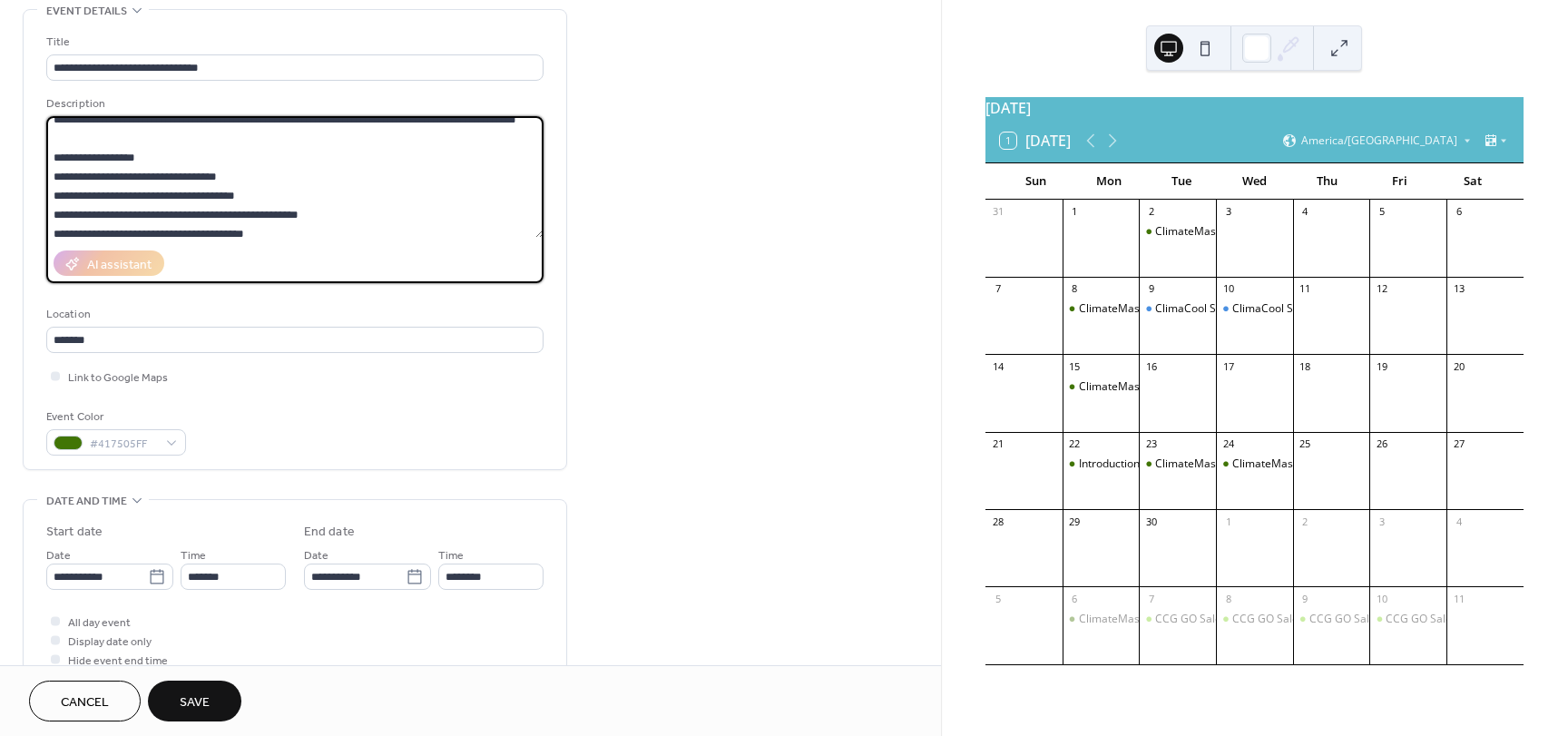 drag, startPoint x: 260, startPoint y: 209, endPoint x: 61, endPoint y: 212, distance: 199.02261 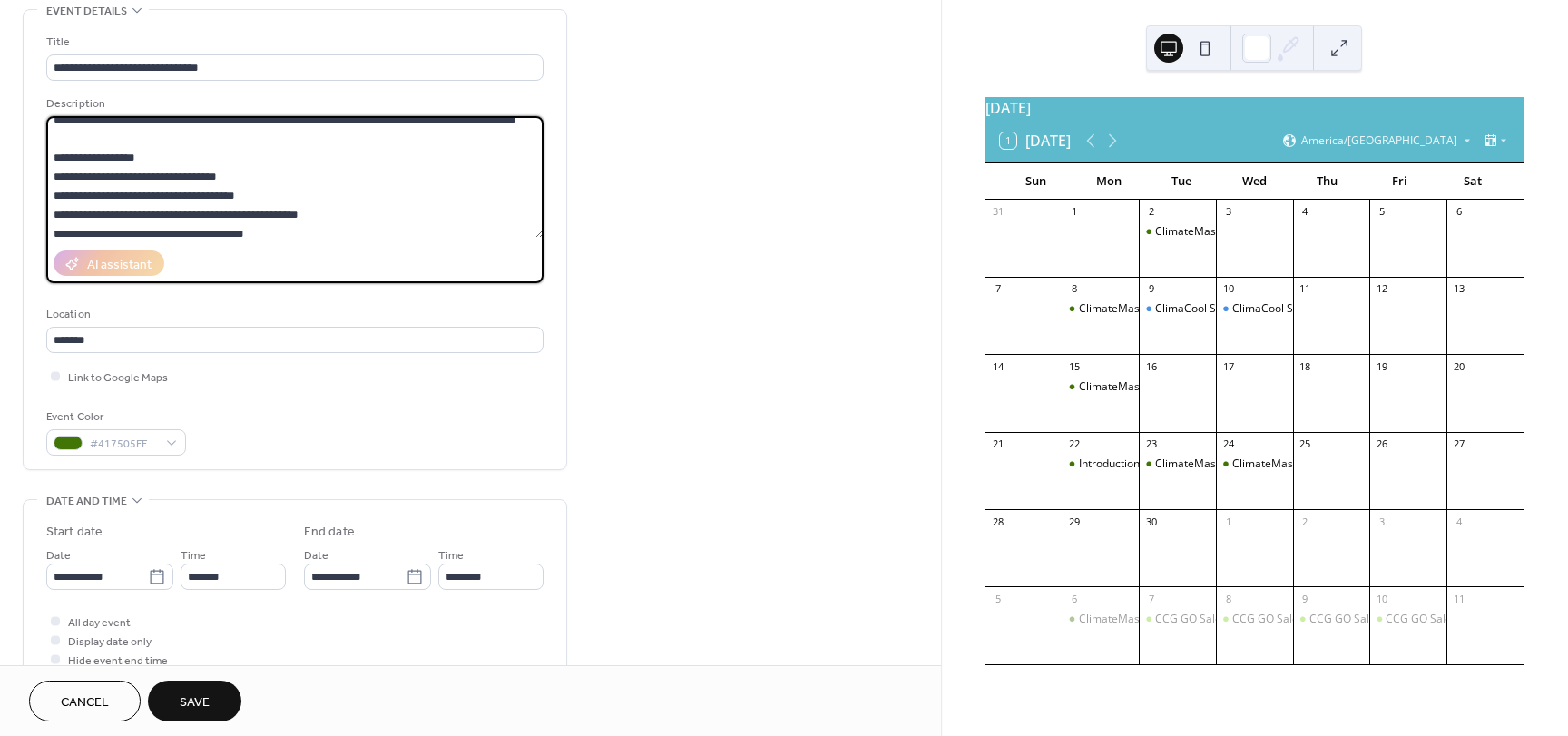 click at bounding box center [295, 177] 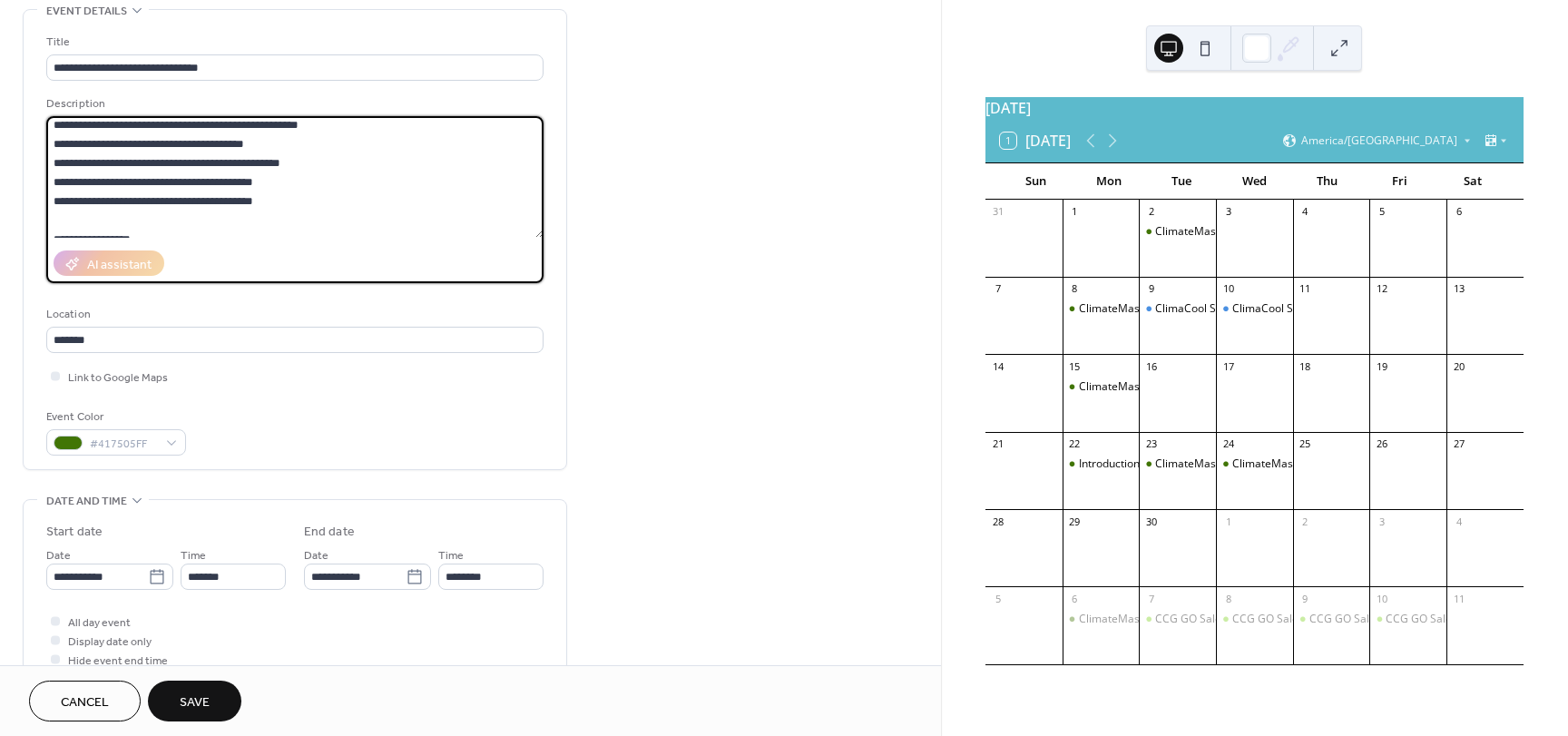 scroll, scrollTop: 272, scrollLeft: 0, axis: vertical 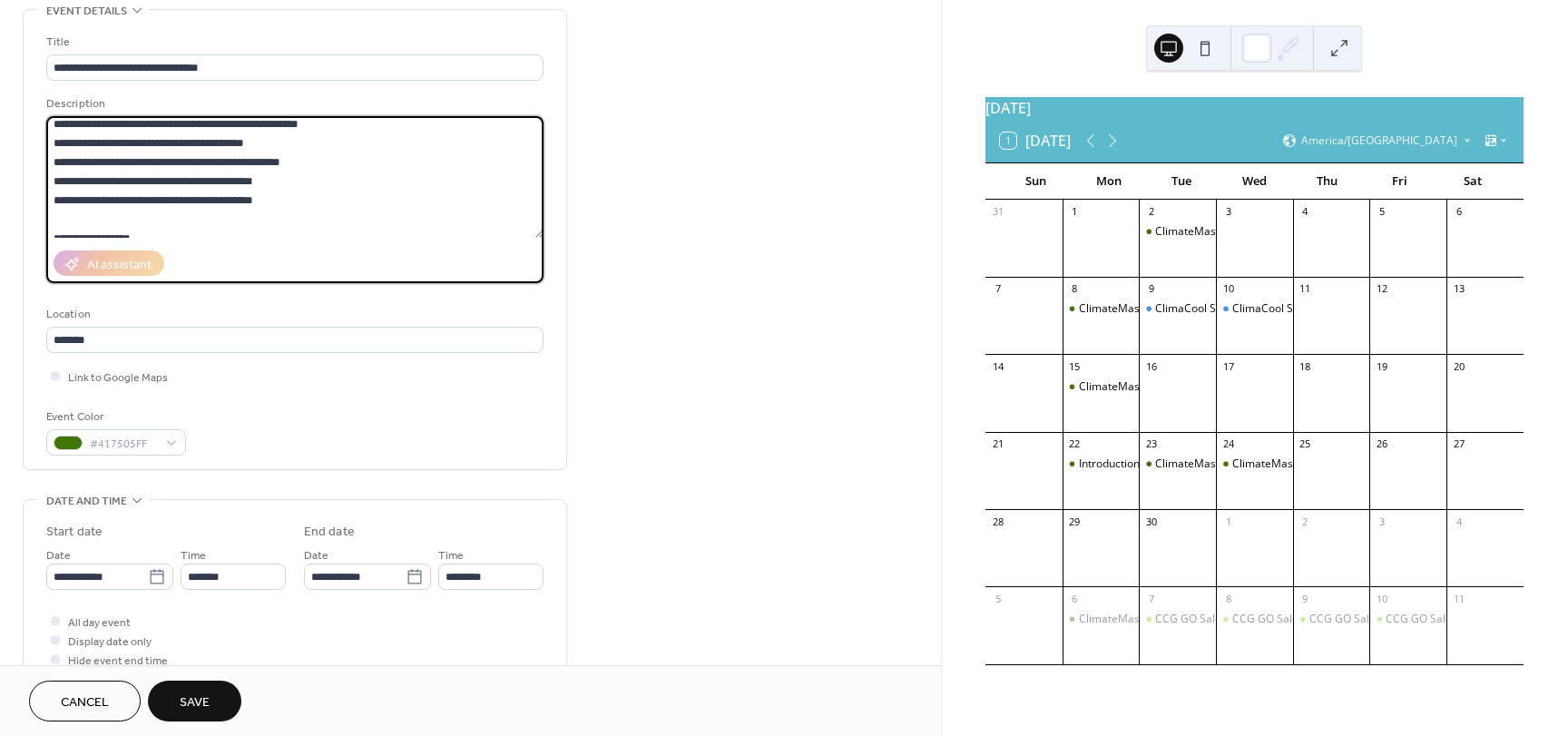 drag, startPoint x: 314, startPoint y: 141, endPoint x: 61, endPoint y: 138, distance: 253.01779 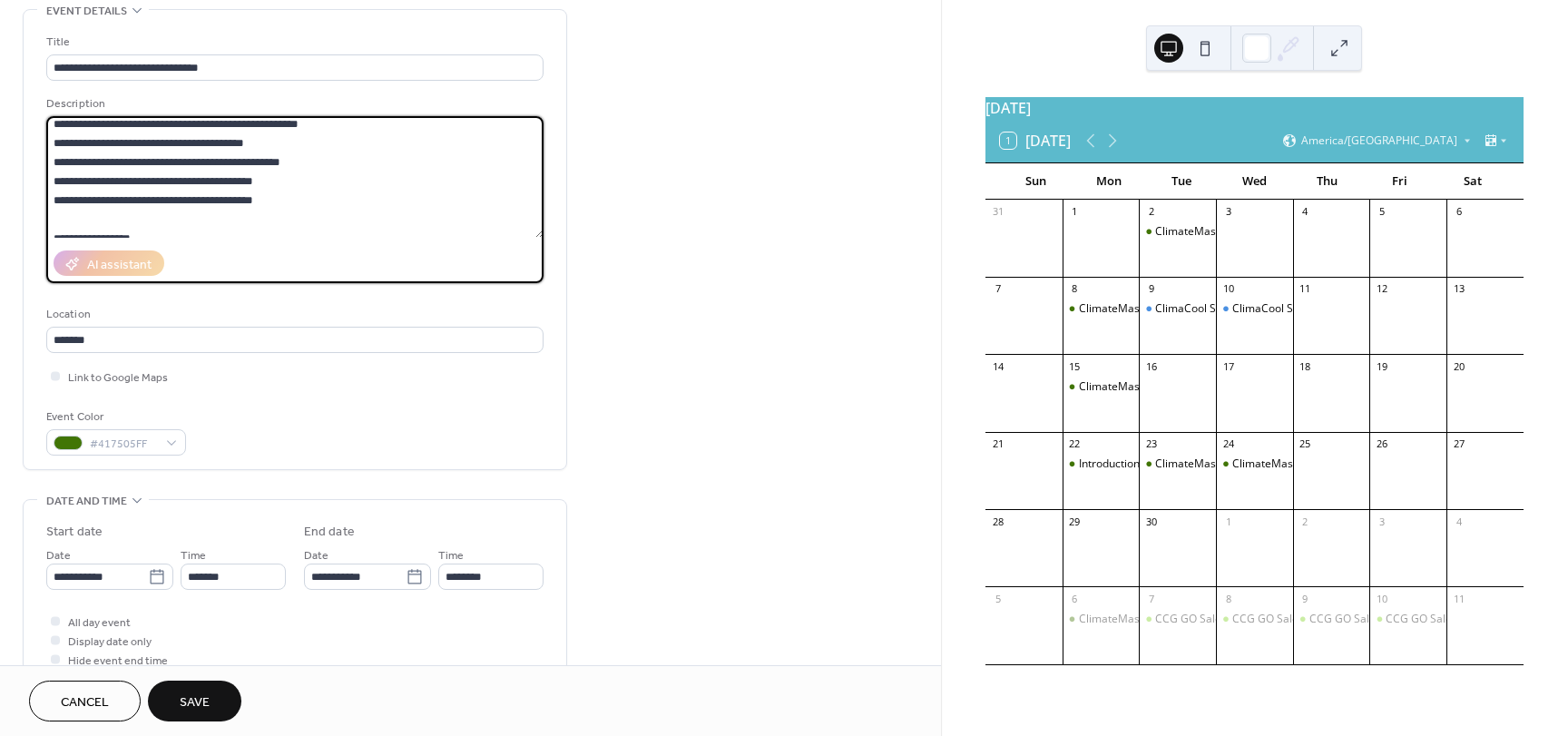 click at bounding box center [295, 177] 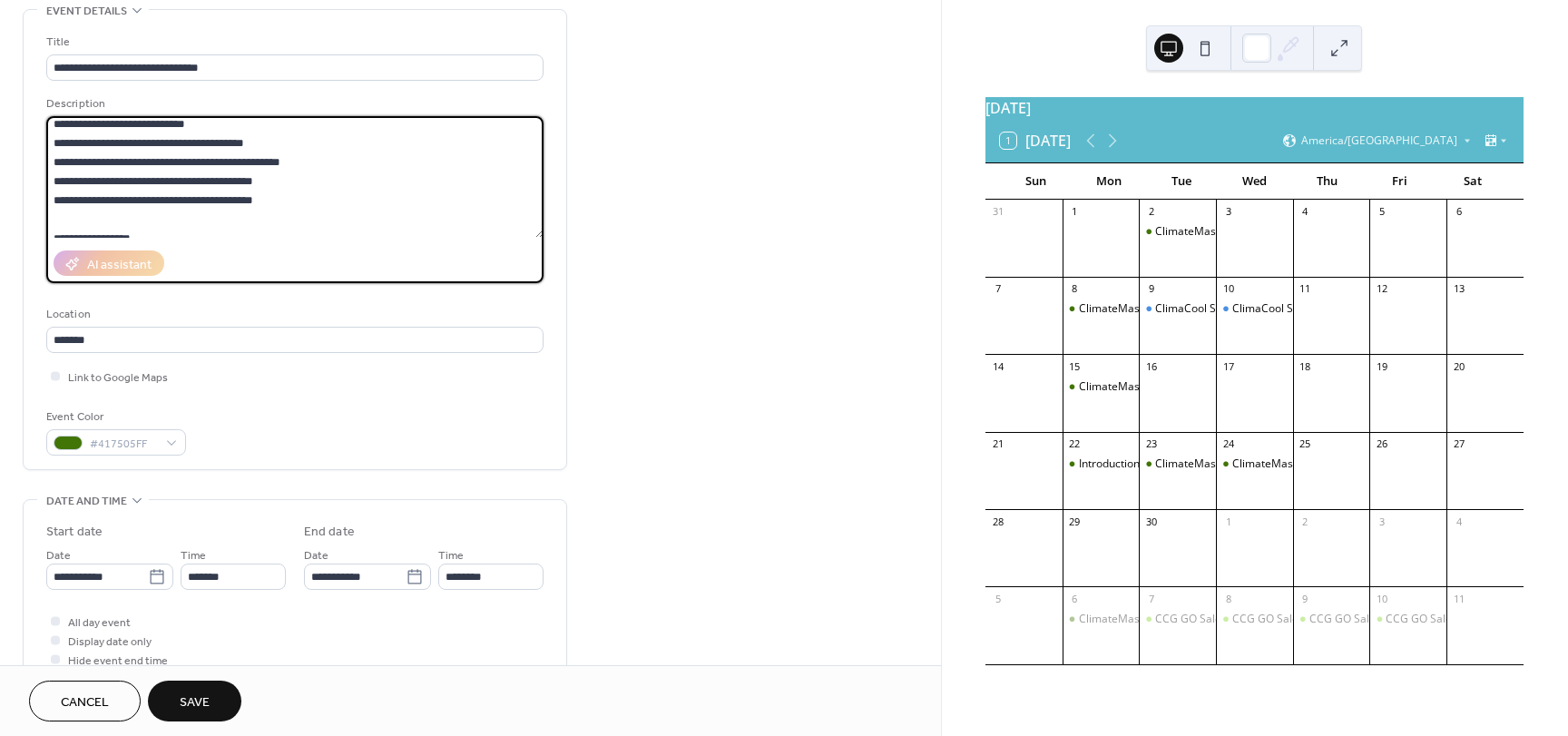 drag, startPoint x: 252, startPoint y: 161, endPoint x: 61, endPoint y: 154, distance: 191.12823 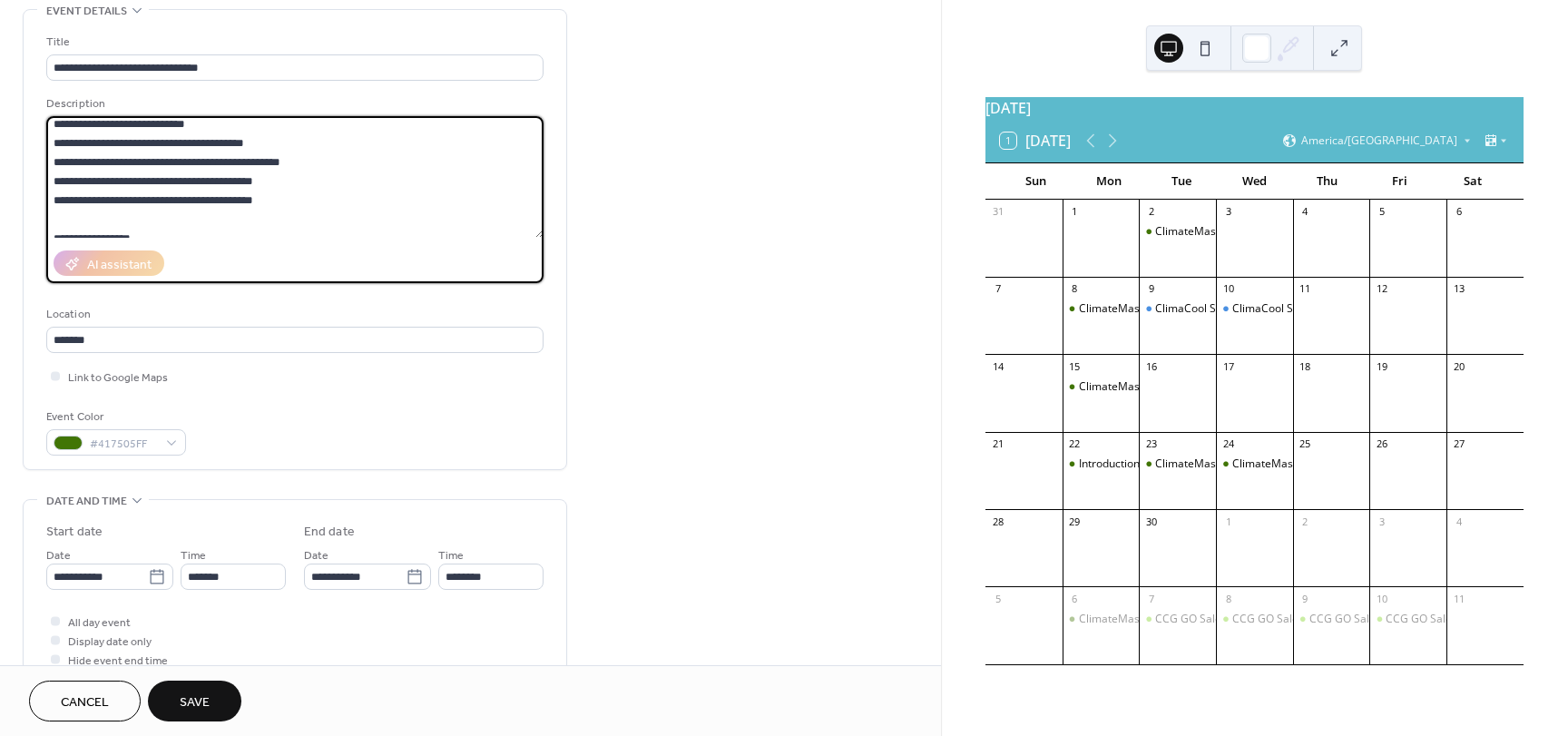 click at bounding box center [295, 177] 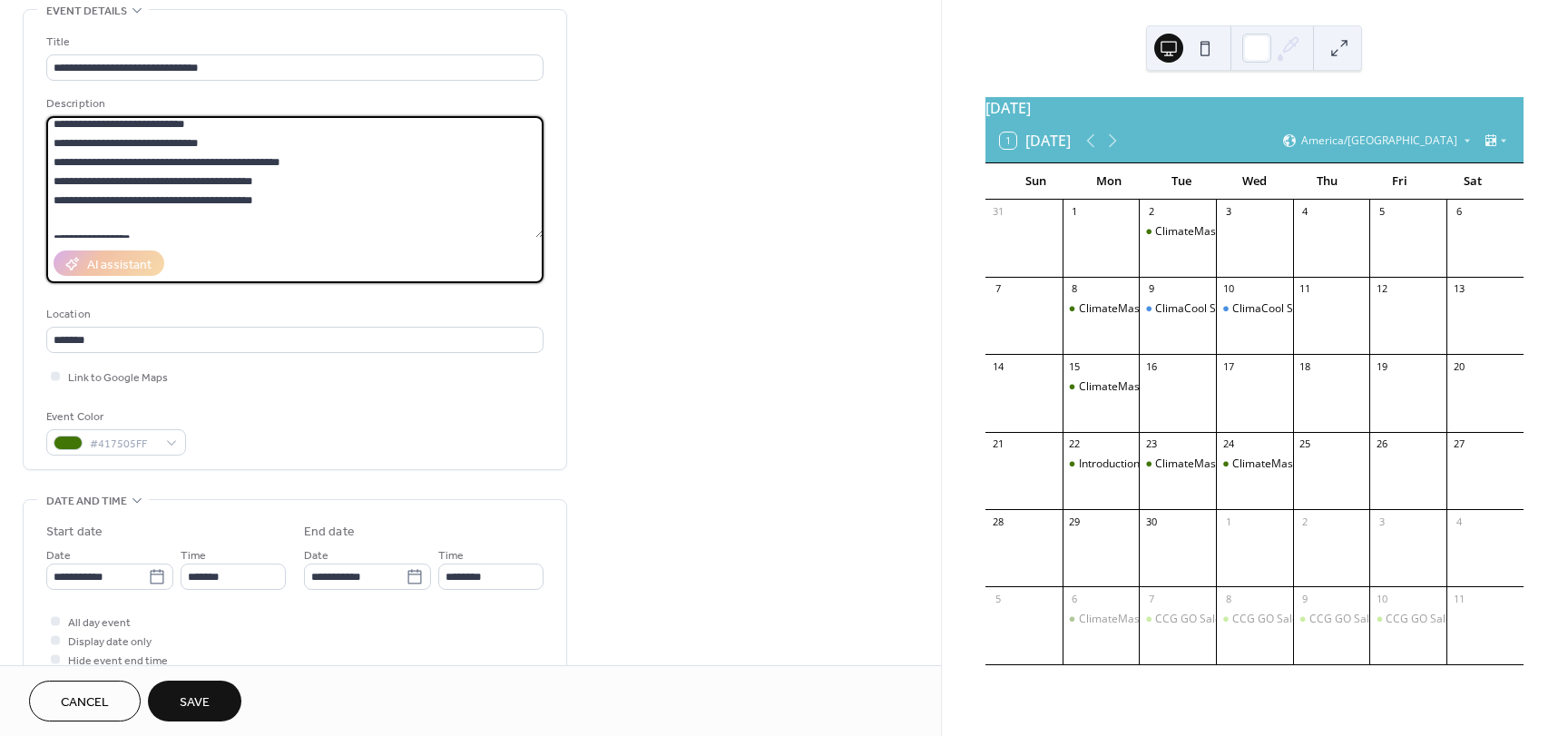 drag, startPoint x: 309, startPoint y: 180, endPoint x: 60, endPoint y: 183, distance: 249.01807 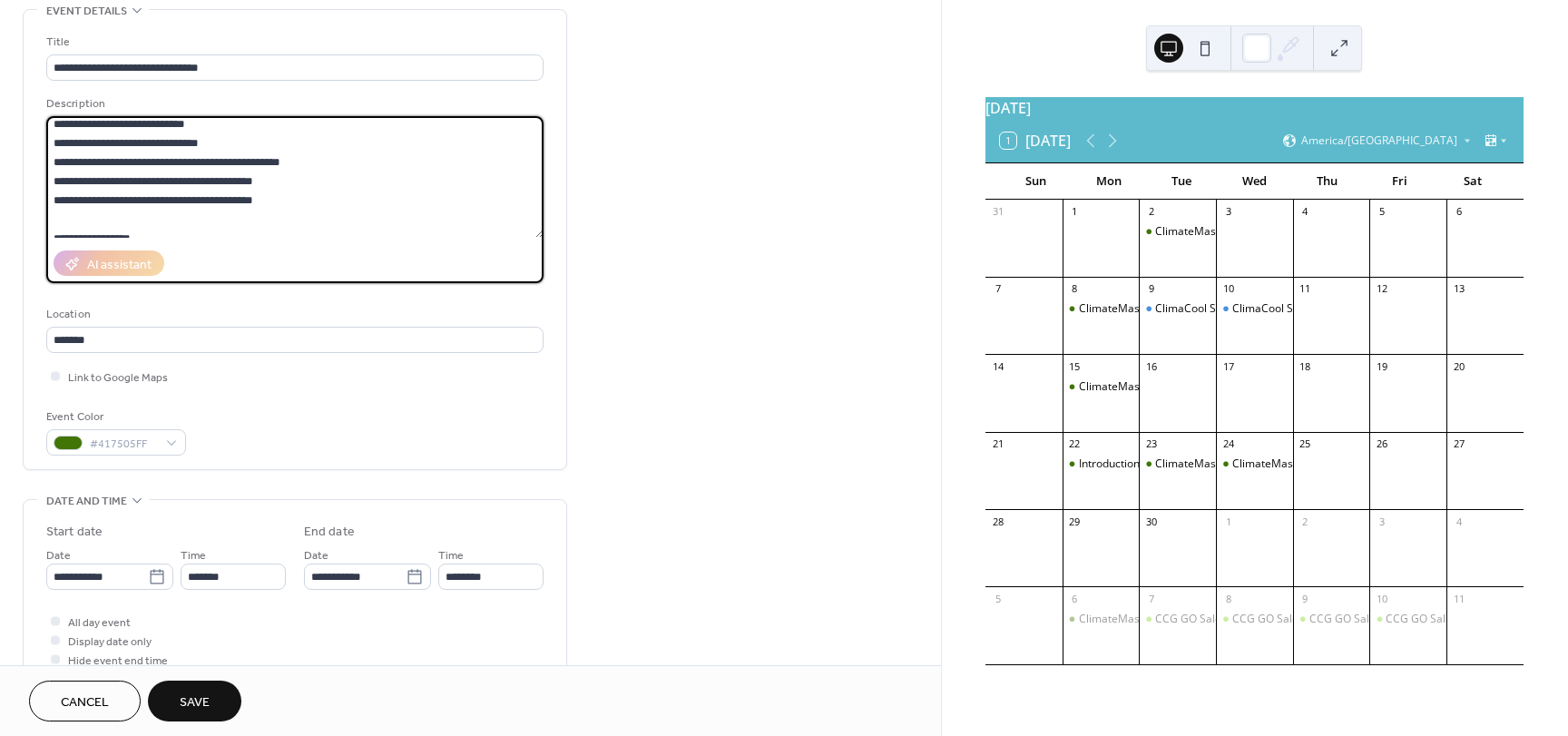 click at bounding box center (295, 177) 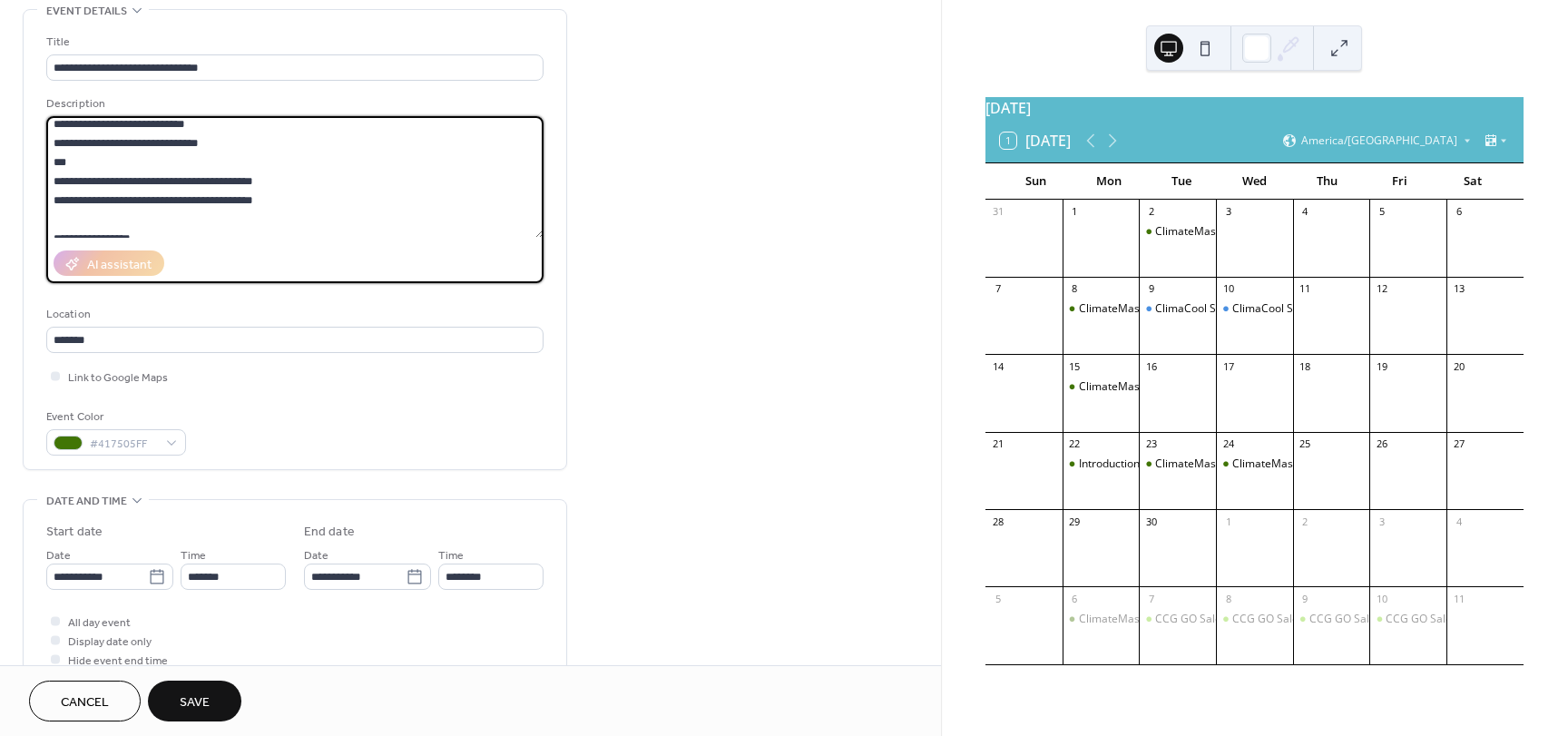 drag, startPoint x: 207, startPoint y: 157, endPoint x: 152, endPoint y: 162, distance: 55.226805 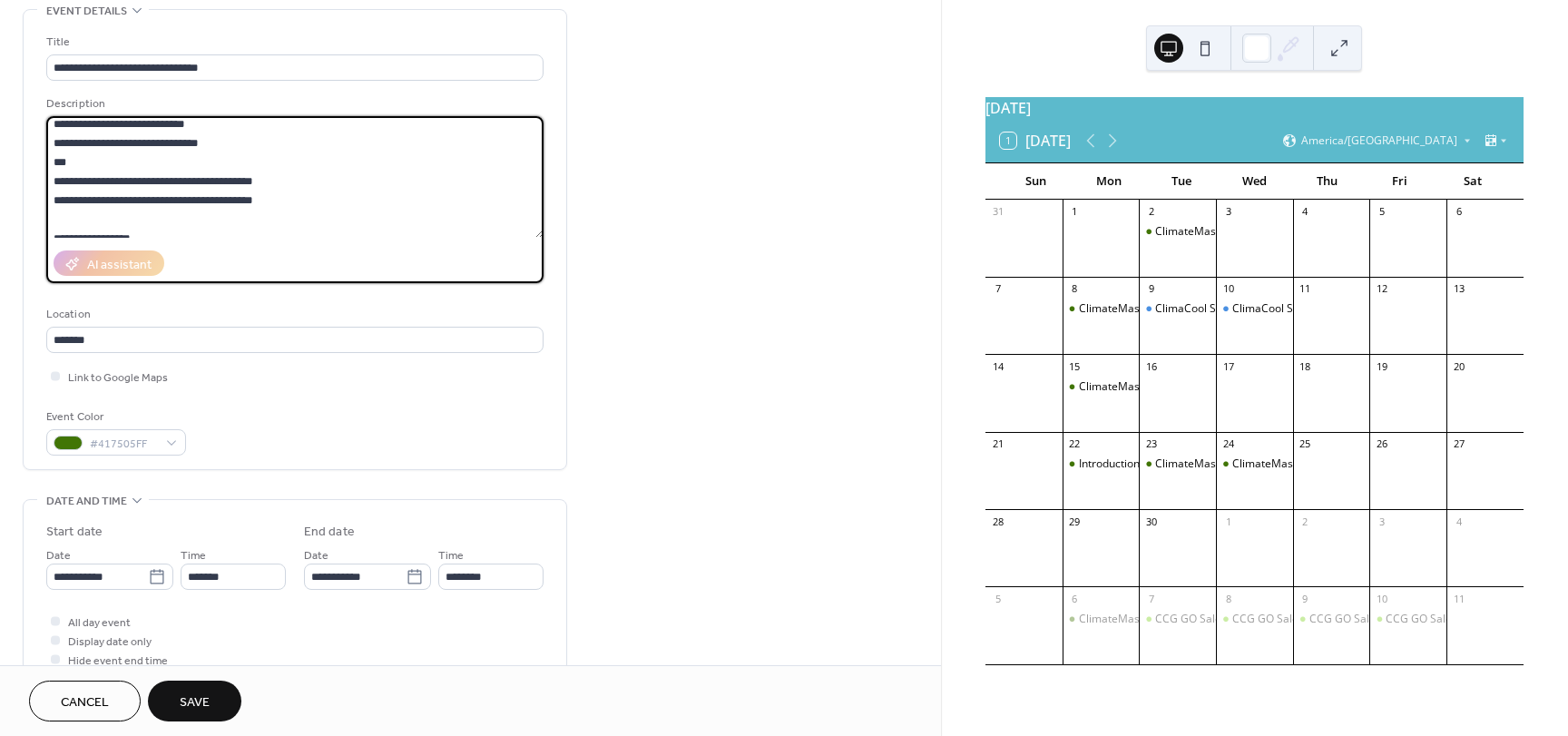 click at bounding box center [295, 177] 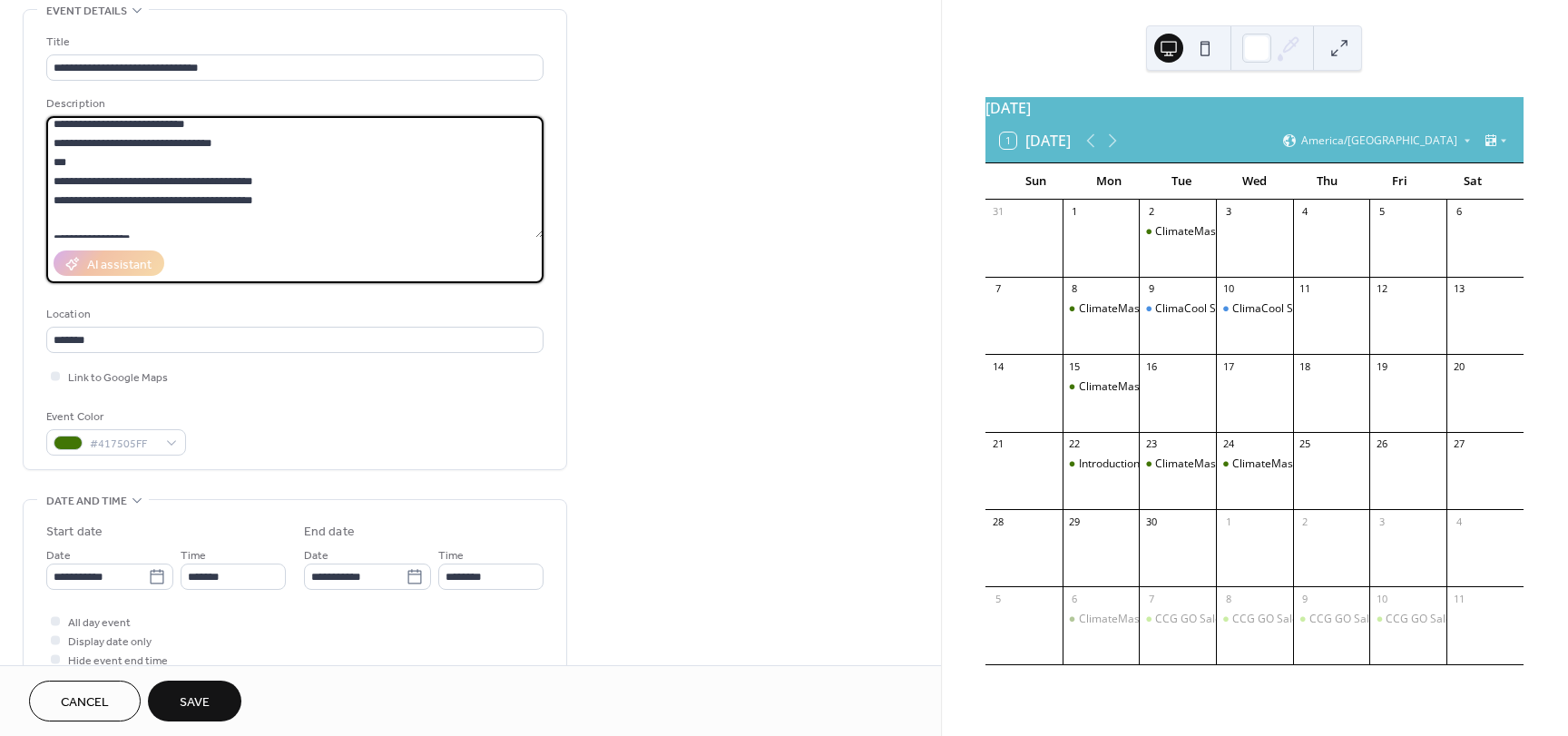 click at bounding box center [295, 177] 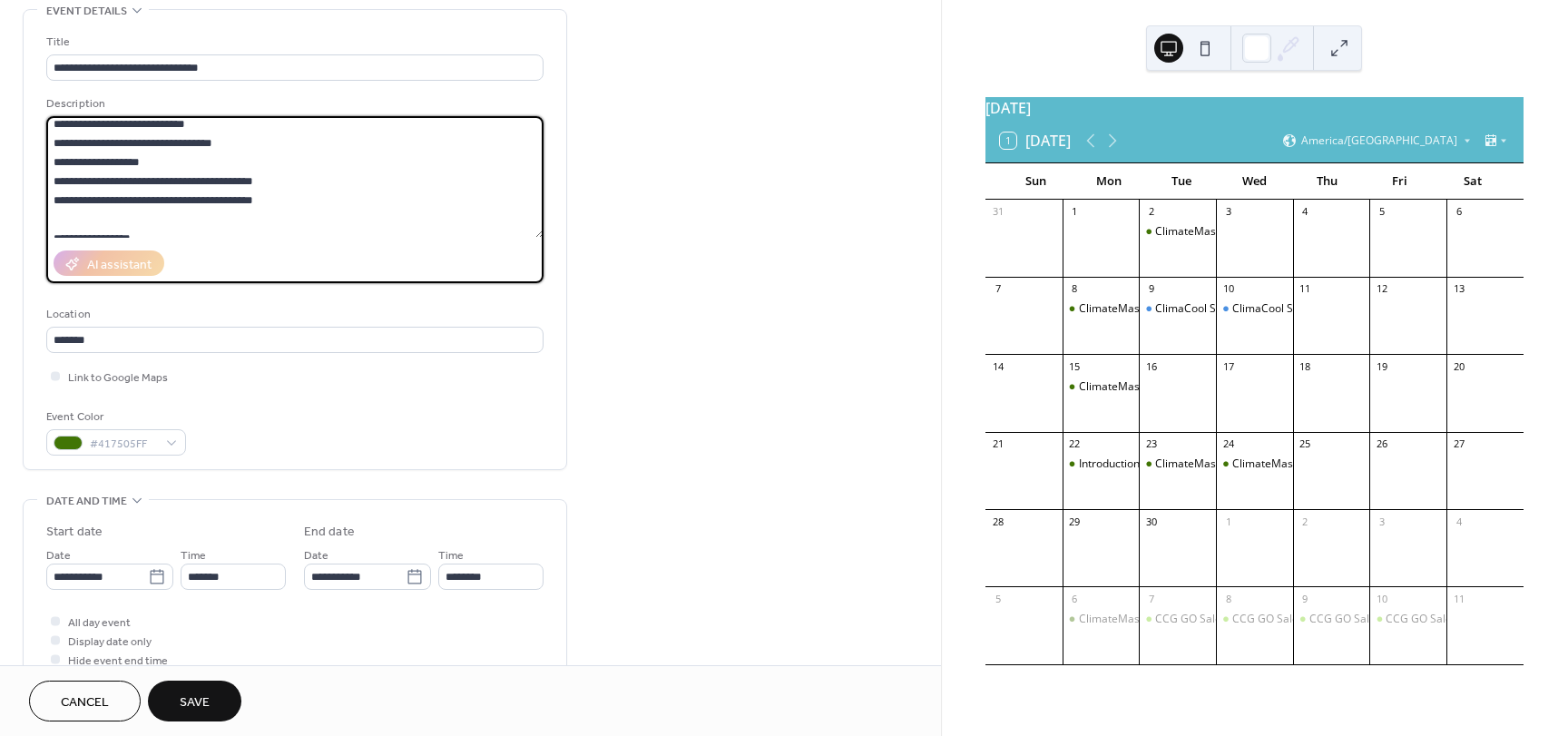 drag, startPoint x: 271, startPoint y: 197, endPoint x: 64, endPoint y: 196, distance: 207.00242 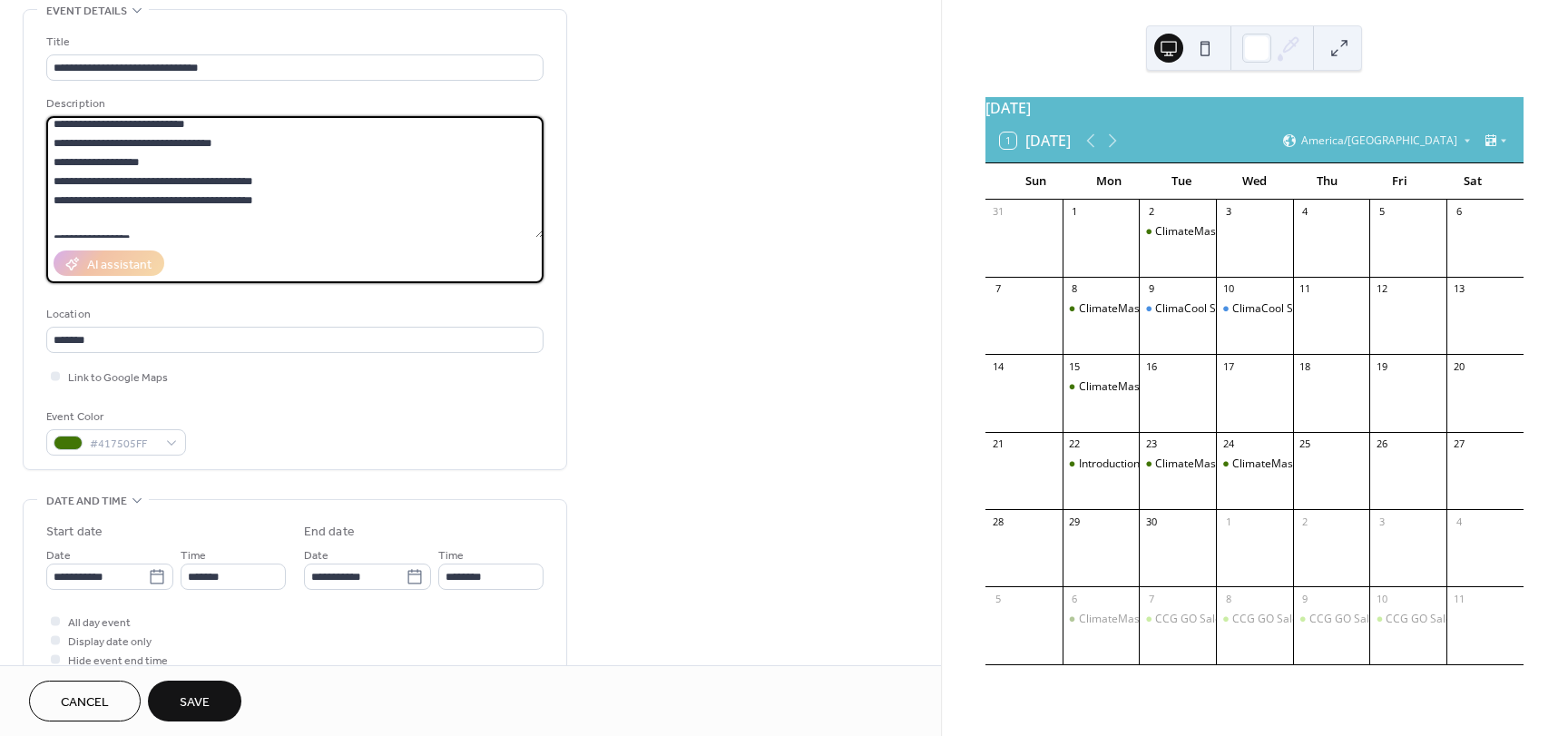 click at bounding box center (295, 177) 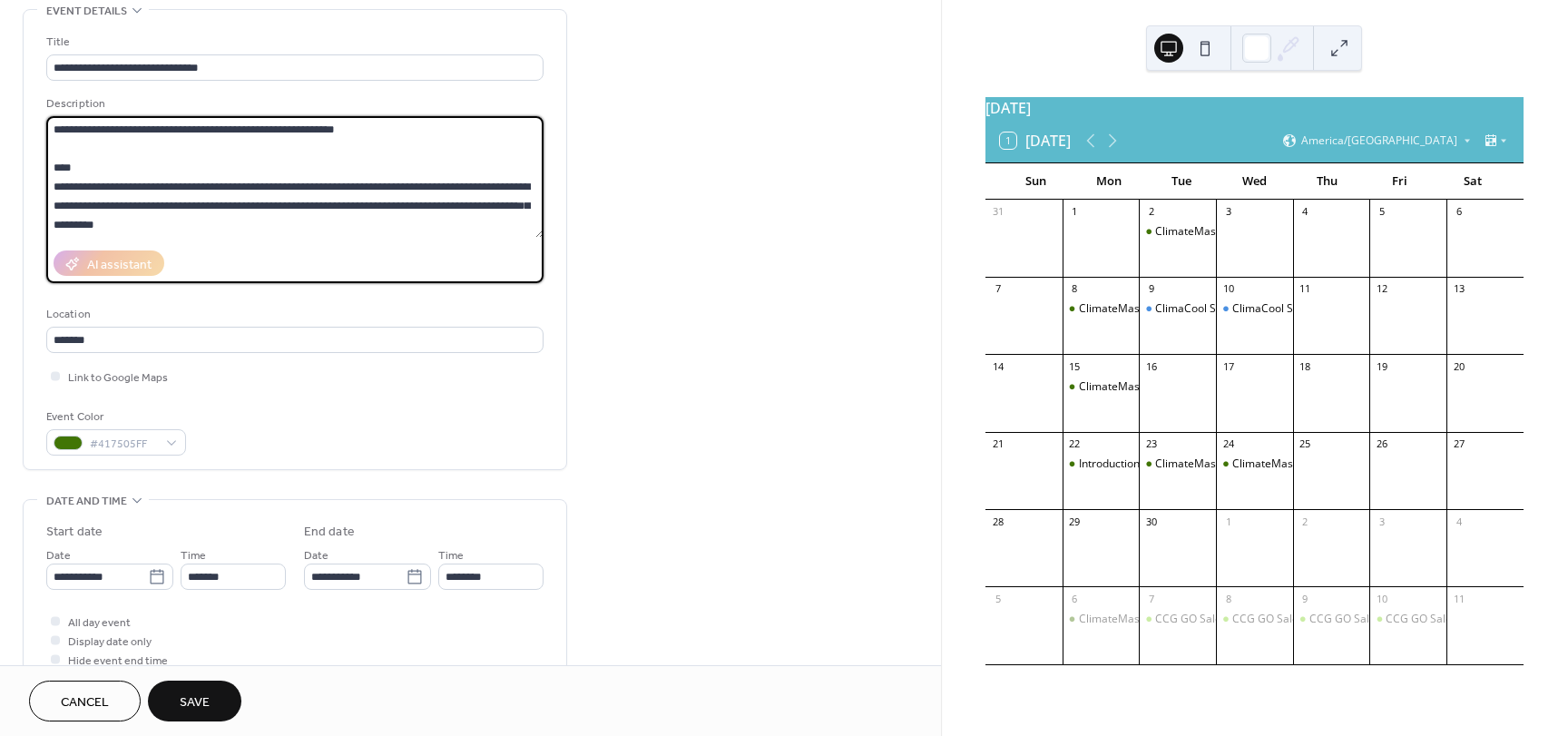 drag, startPoint x: 236, startPoint y: 220, endPoint x: 59, endPoint y: 142, distance: 193.4244 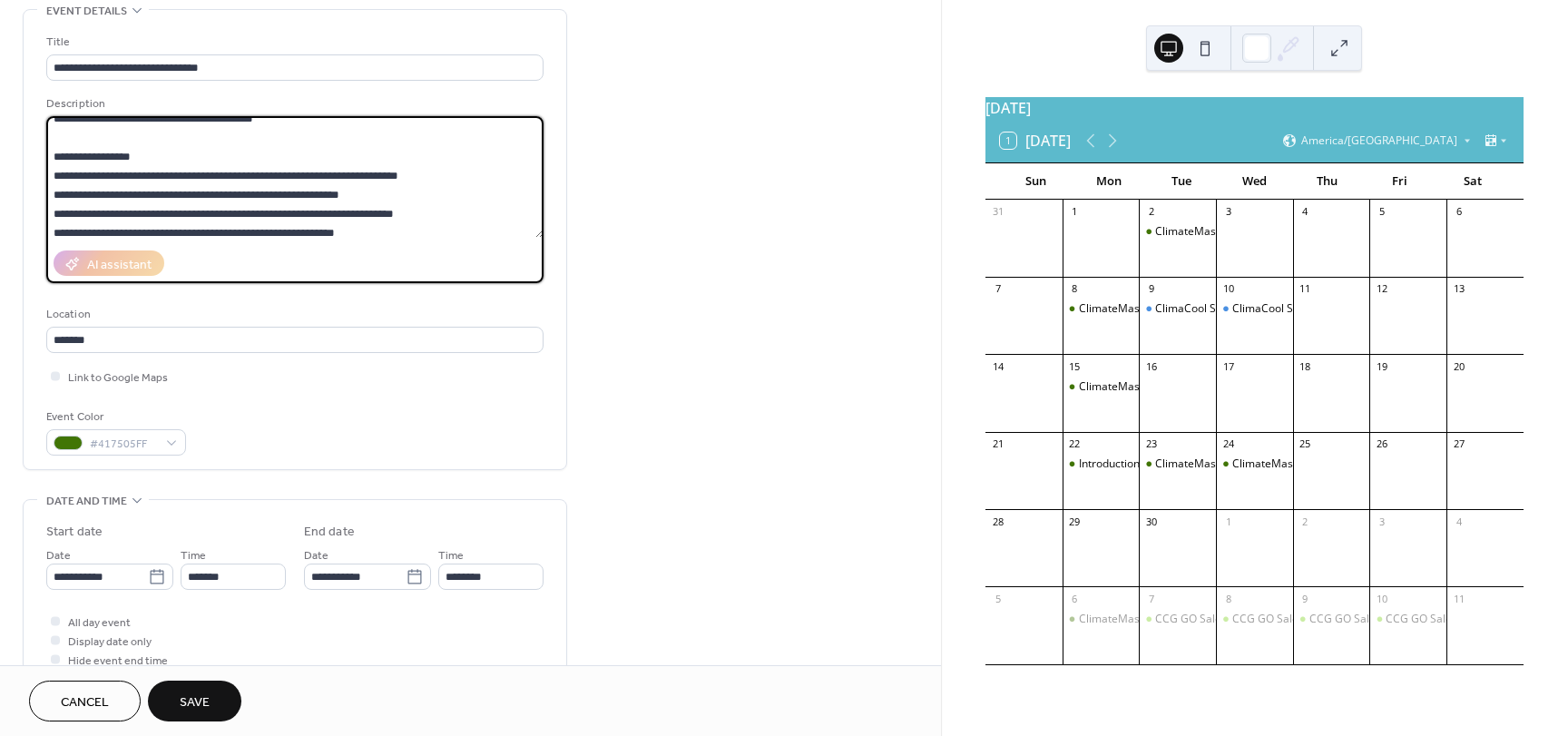 scroll, scrollTop: 333, scrollLeft: 0, axis: vertical 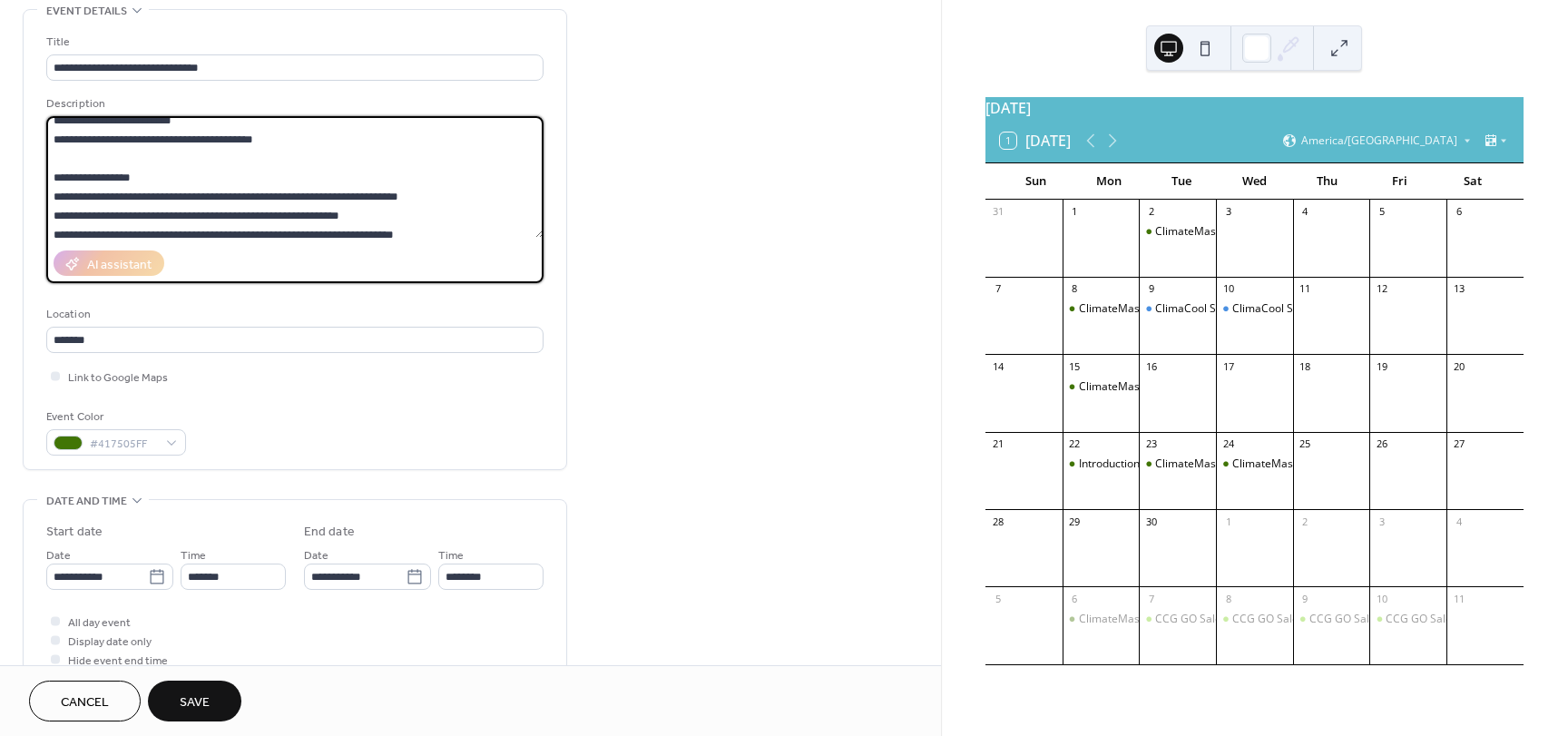click at bounding box center [295, 177] 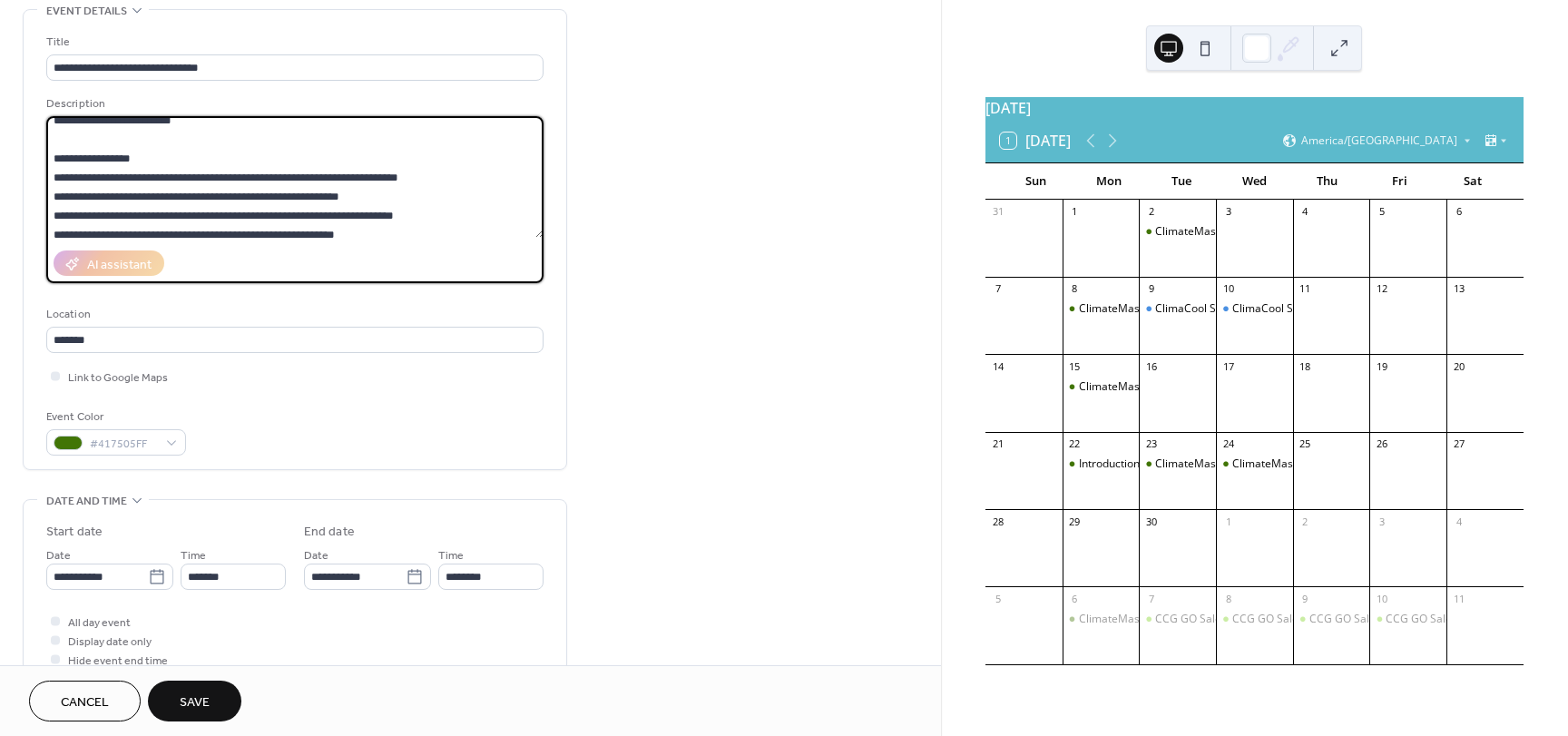 drag, startPoint x: 118, startPoint y: 196, endPoint x: 428, endPoint y: 191, distance: 310.0403 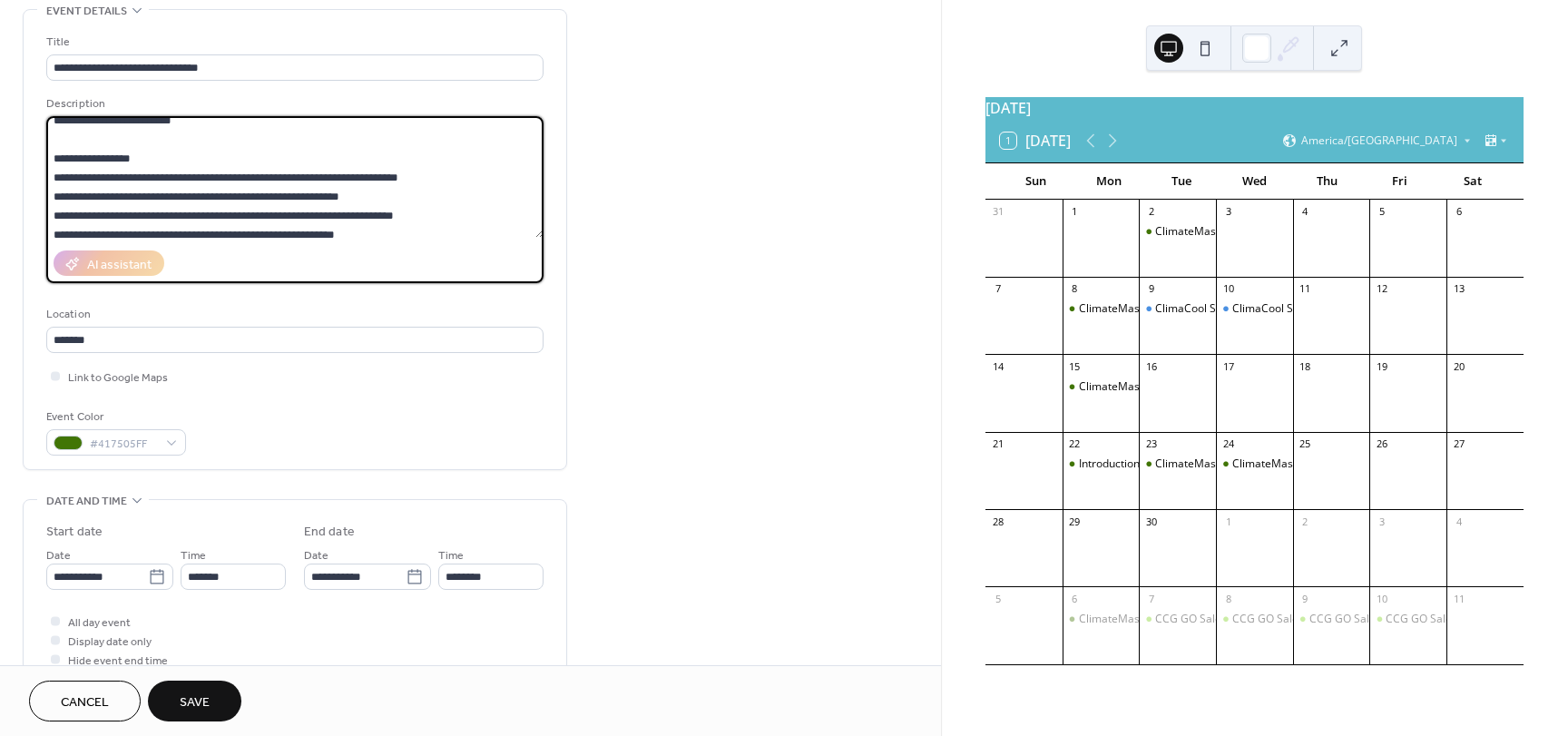 click at bounding box center (295, 177) 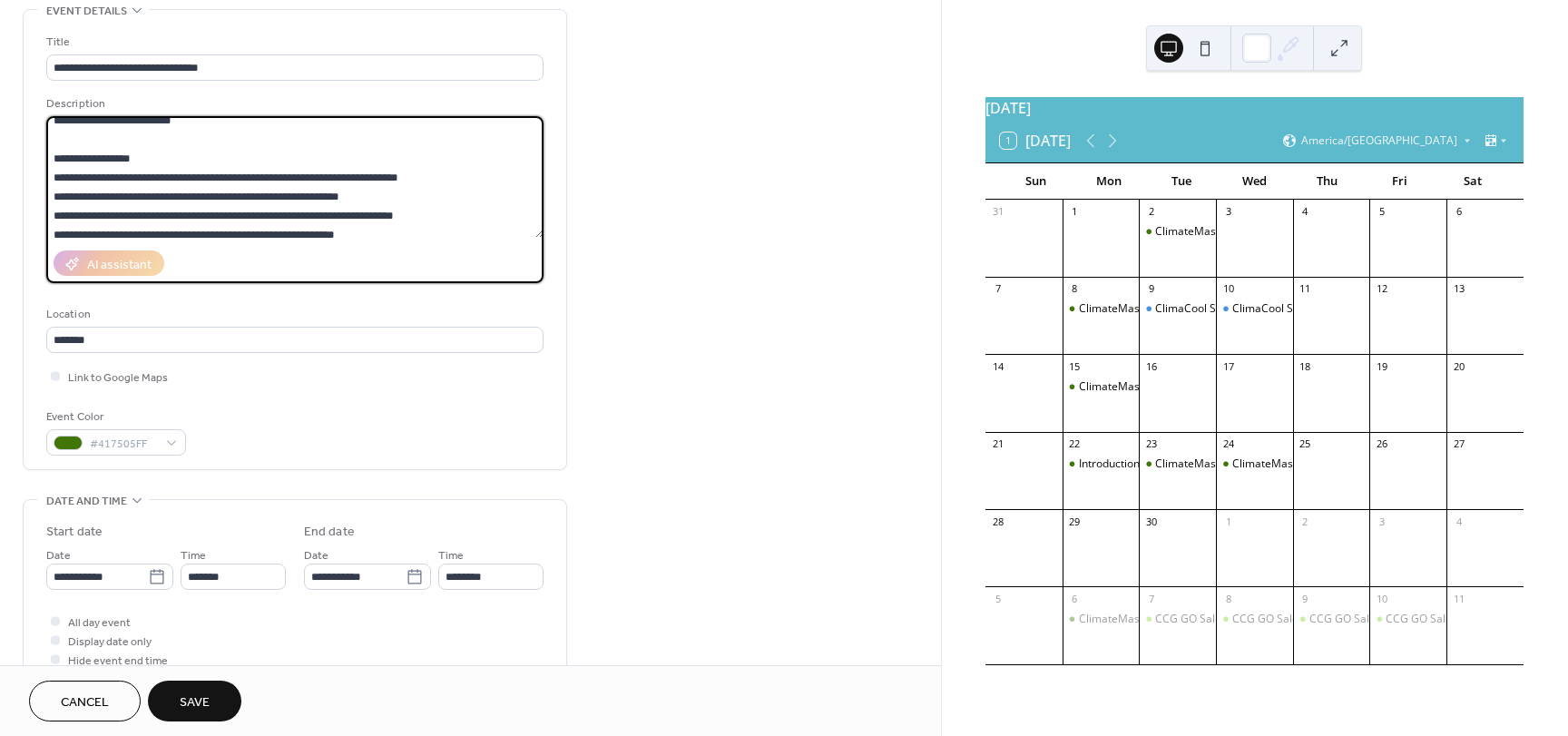drag, startPoint x: 431, startPoint y: 193, endPoint x: 118, endPoint y: 191, distance: 313.0064 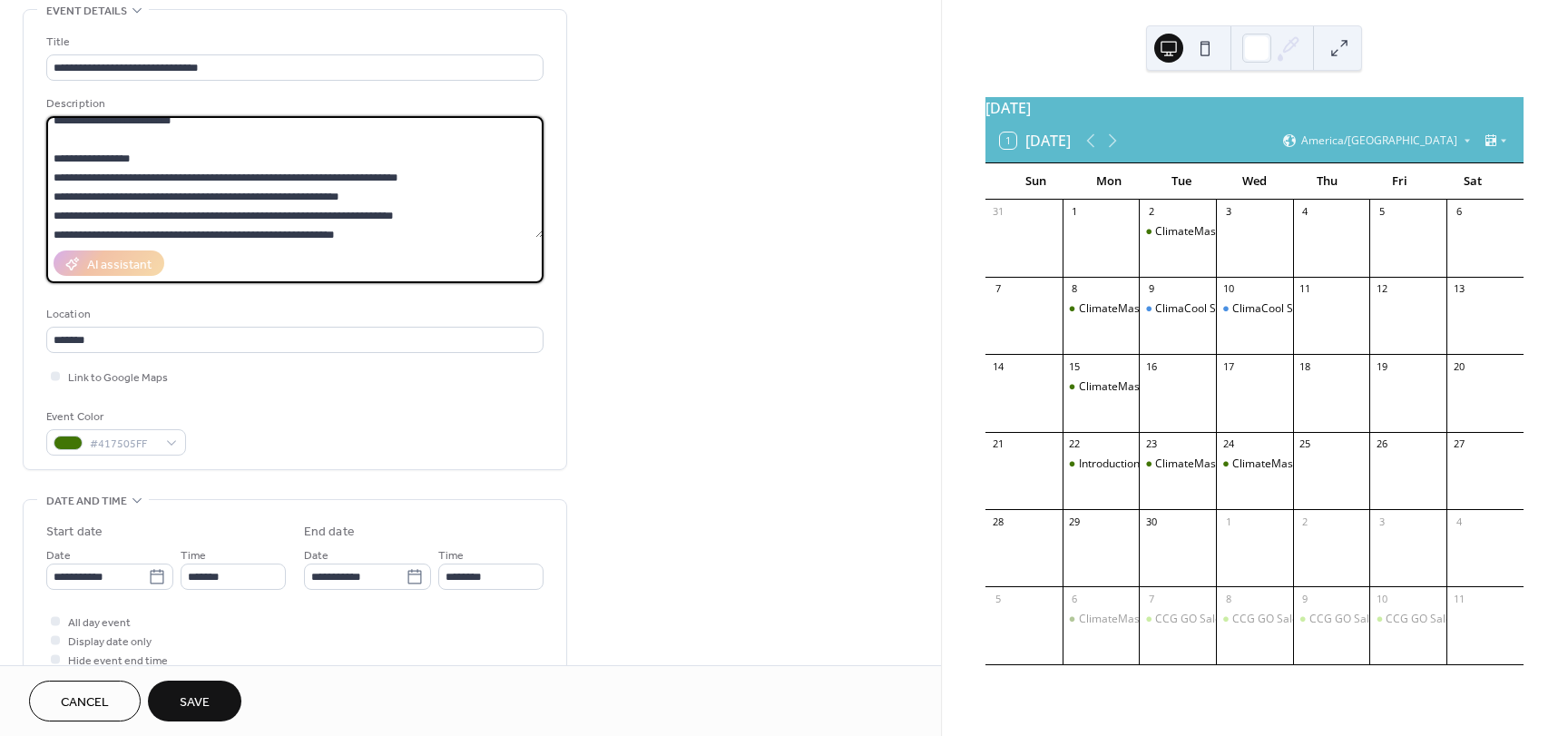 click at bounding box center [295, 177] 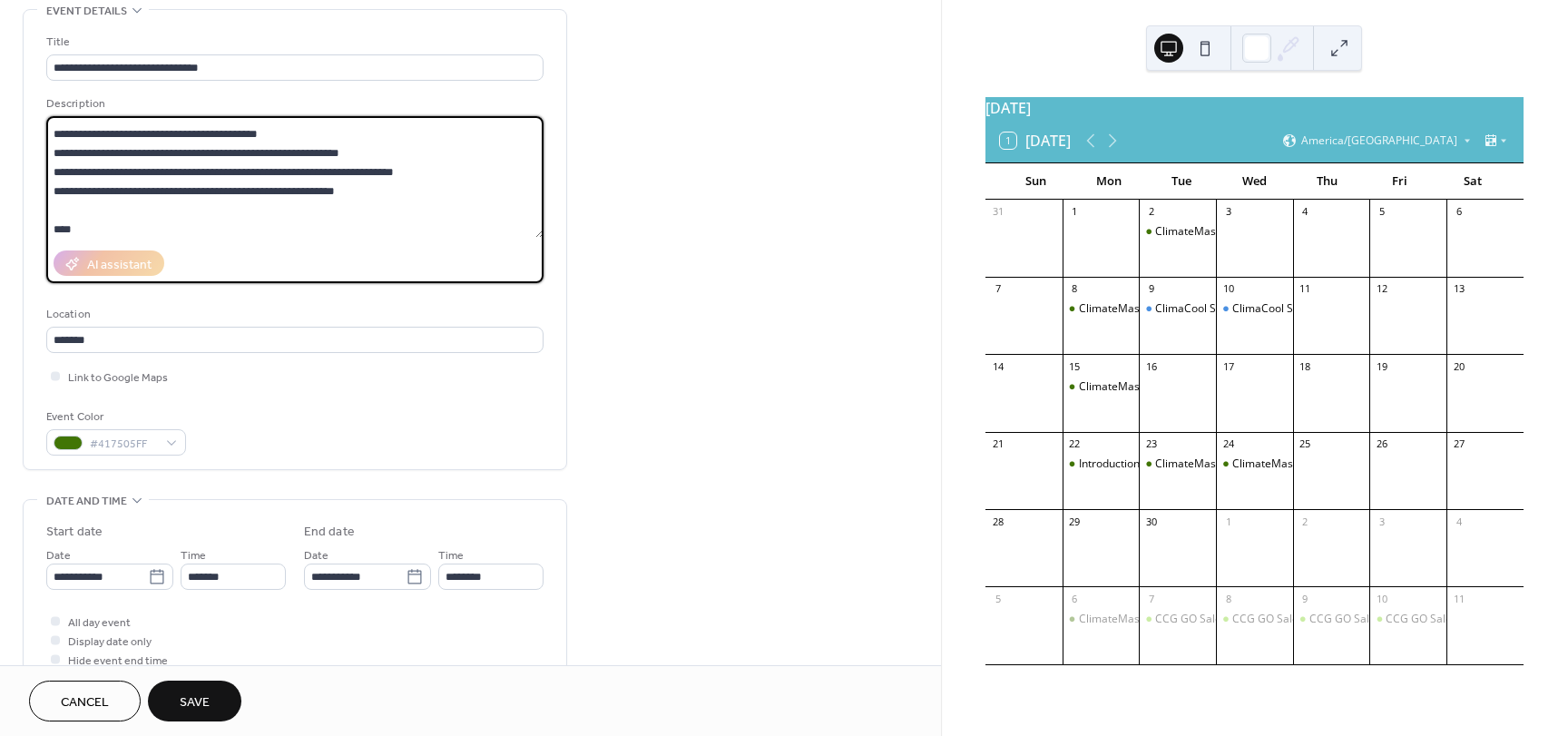 scroll, scrollTop: 417, scrollLeft: 0, axis: vertical 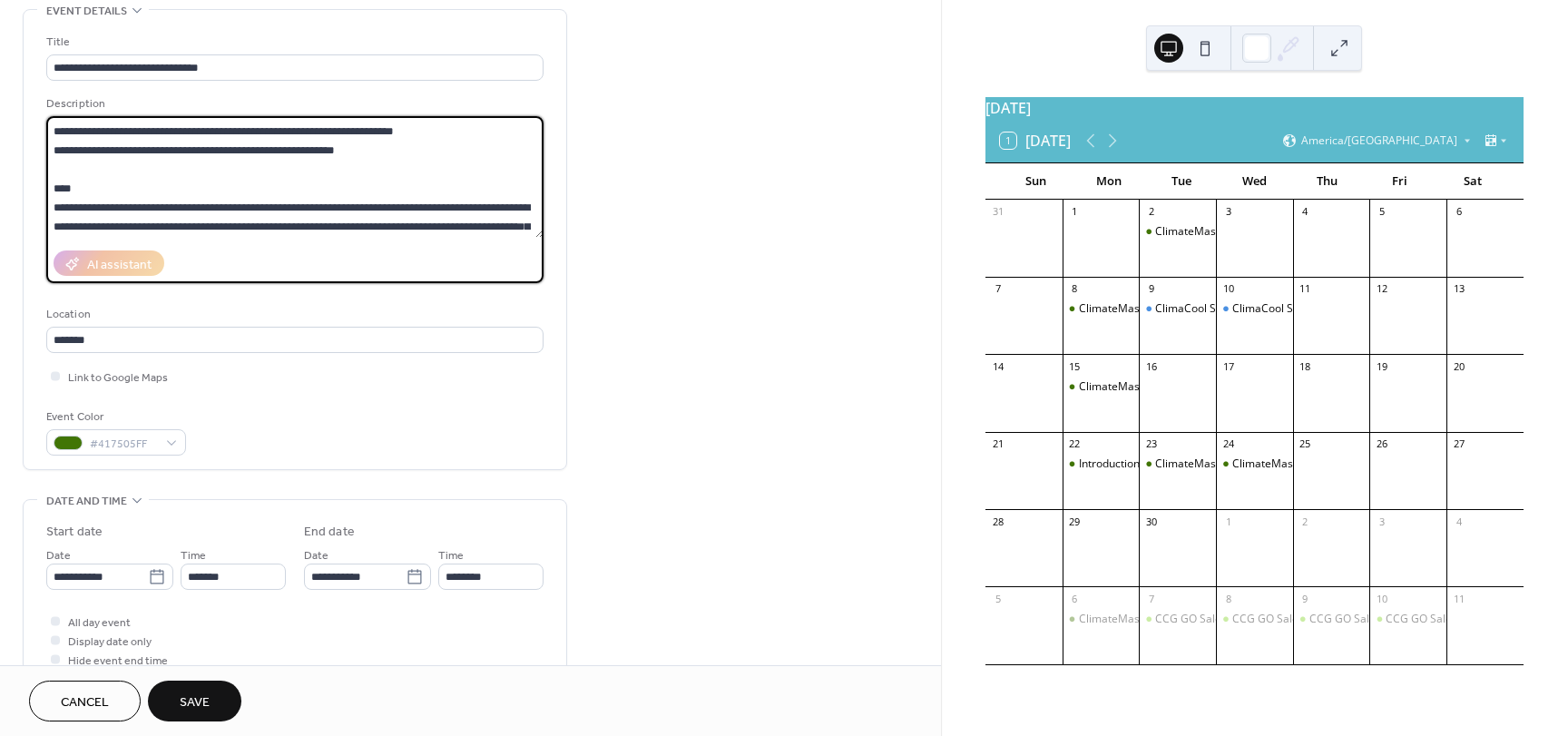 drag, startPoint x: 381, startPoint y: 217, endPoint x: 104, endPoint y: 152, distance: 284.52416 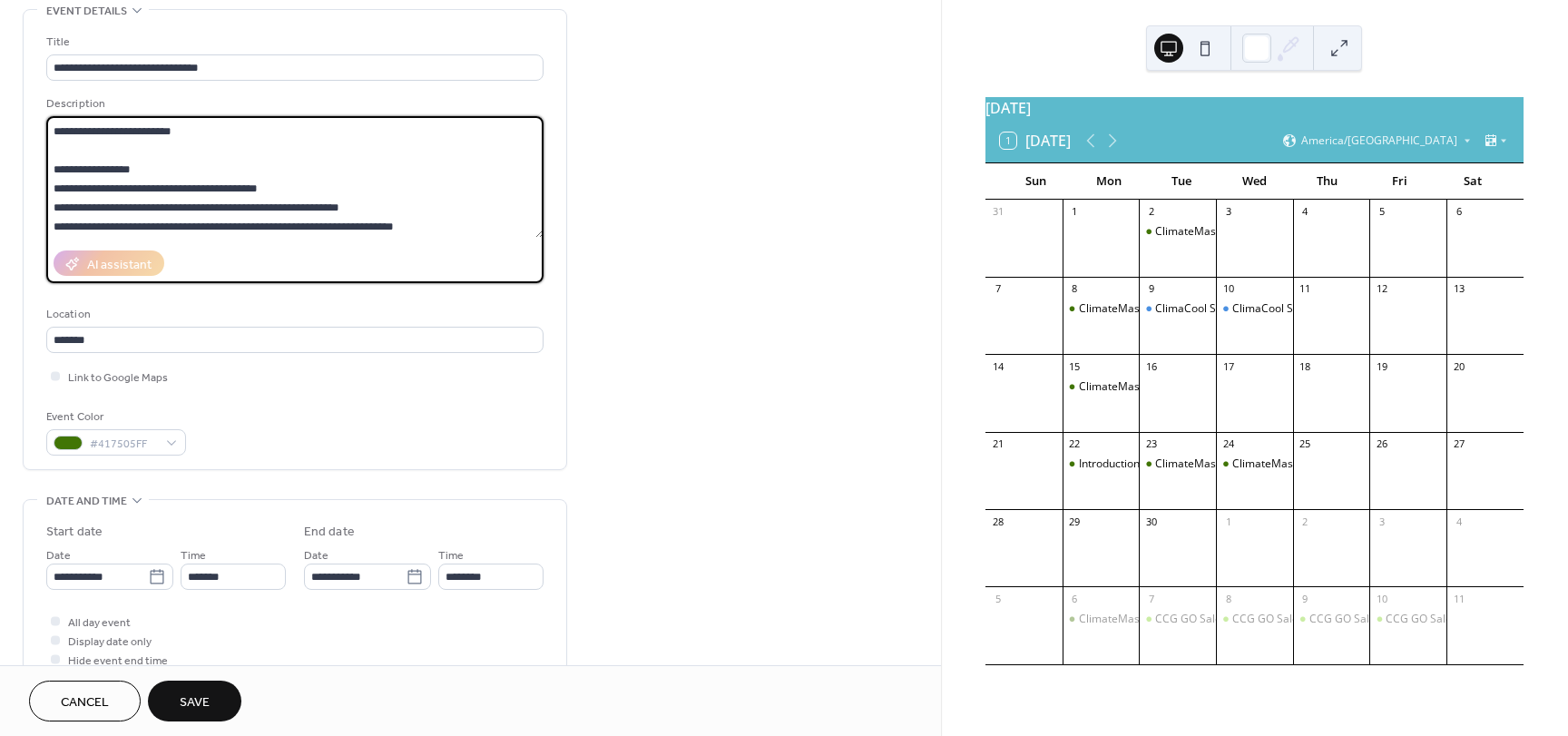 scroll, scrollTop: 327, scrollLeft: 0, axis: vertical 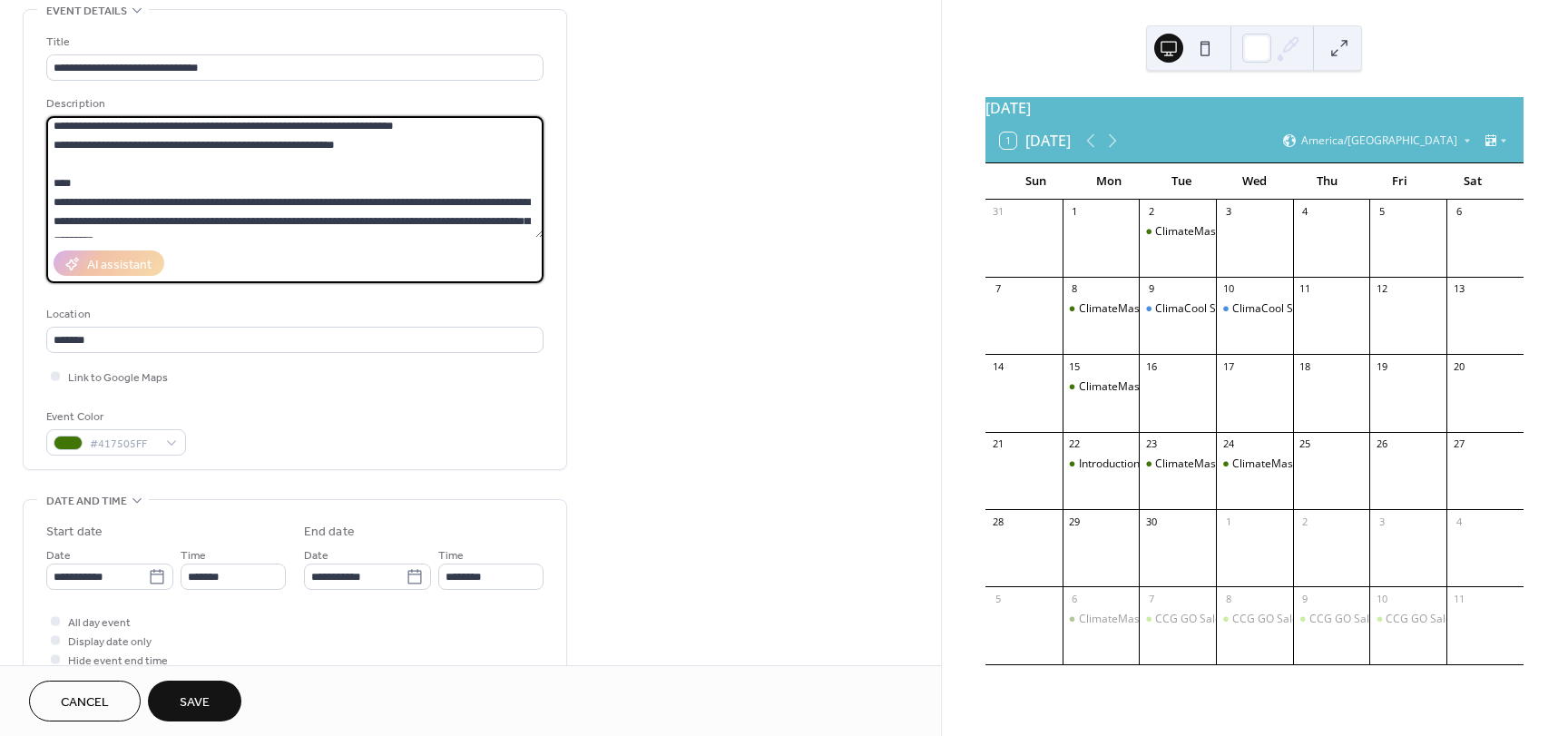 drag, startPoint x: 60, startPoint y: 219, endPoint x: 375, endPoint y: 165, distance: 319.5951 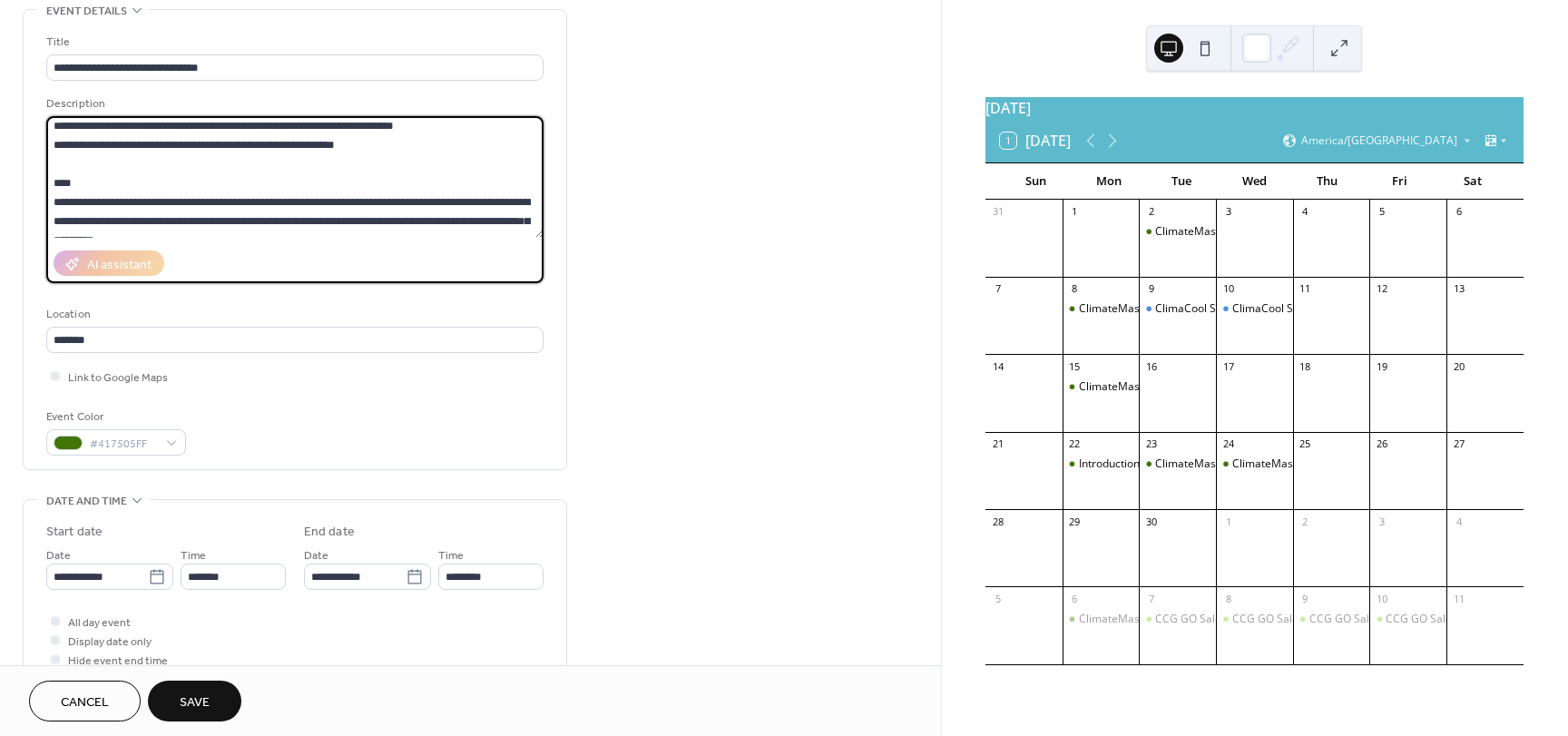 click at bounding box center (295, 177) 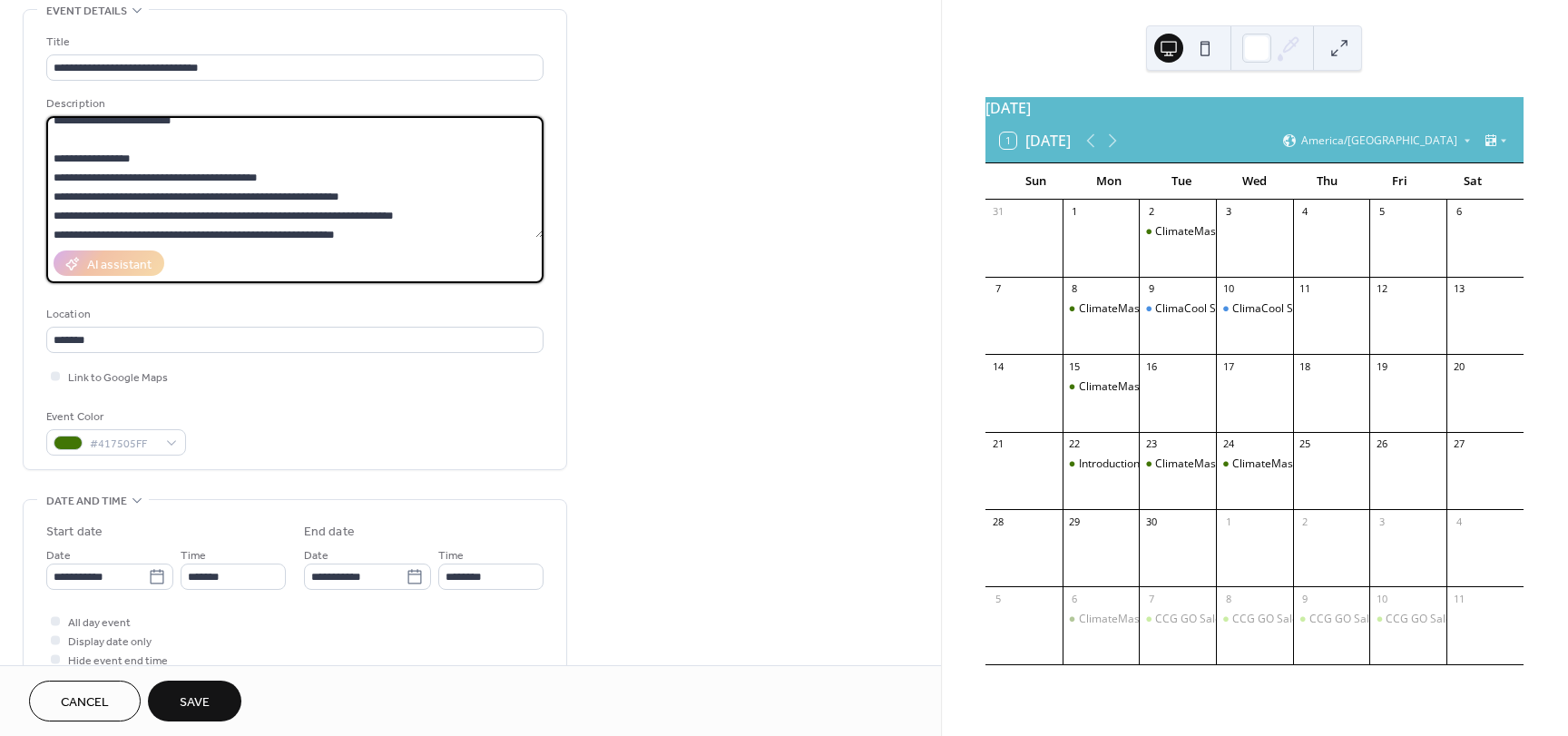 scroll, scrollTop: 332, scrollLeft: 0, axis: vertical 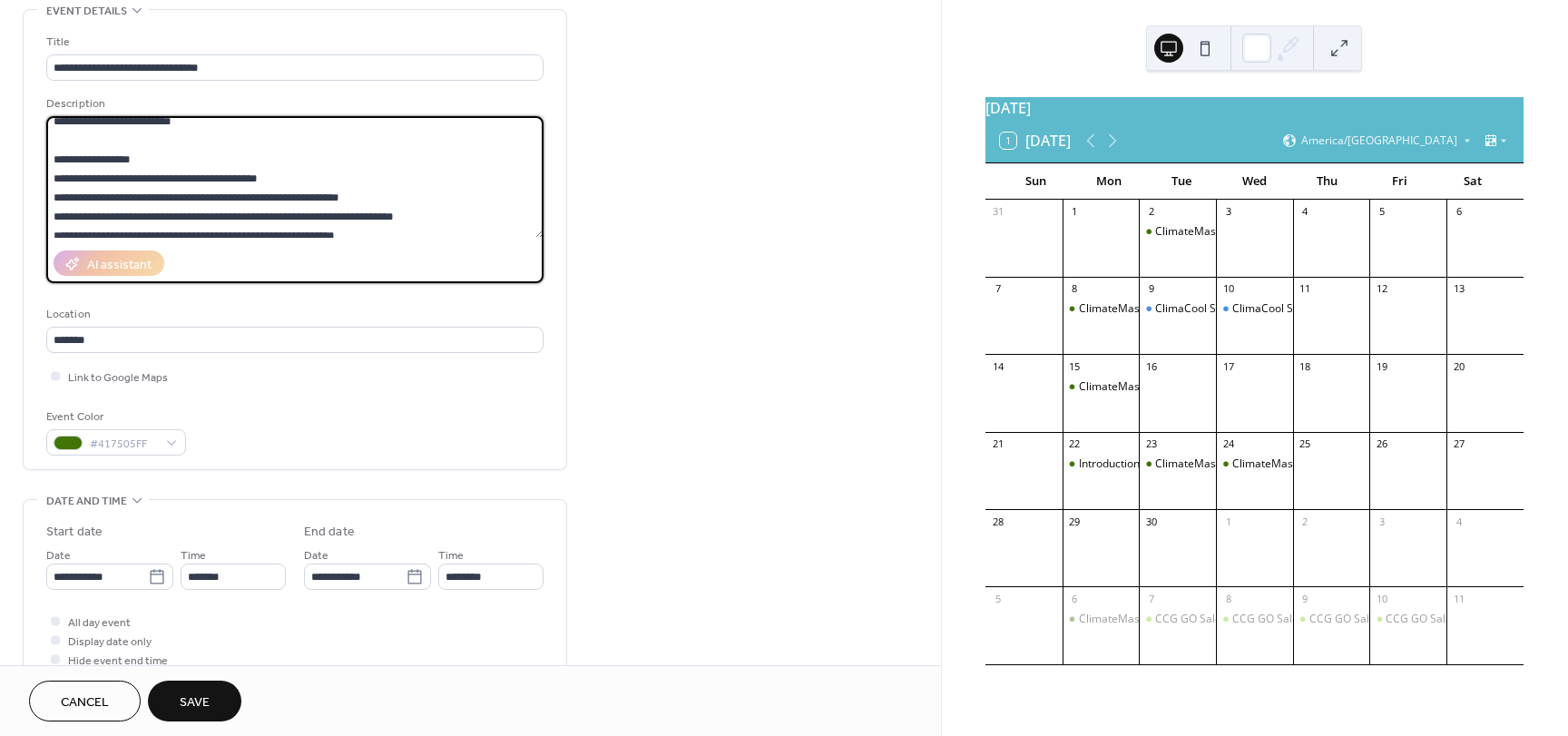 click at bounding box center (295, 177) 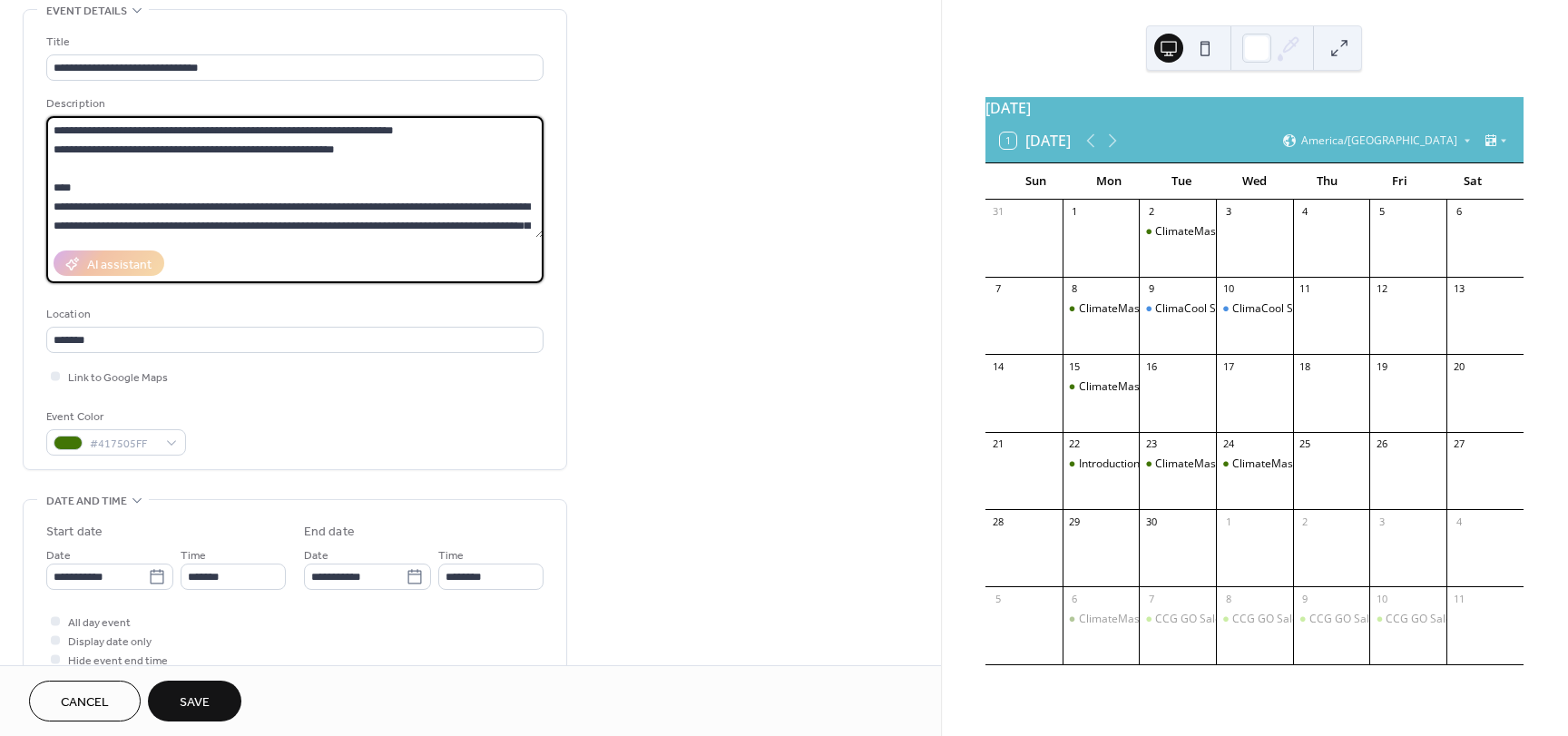 scroll, scrollTop: 423, scrollLeft: 0, axis: vertical 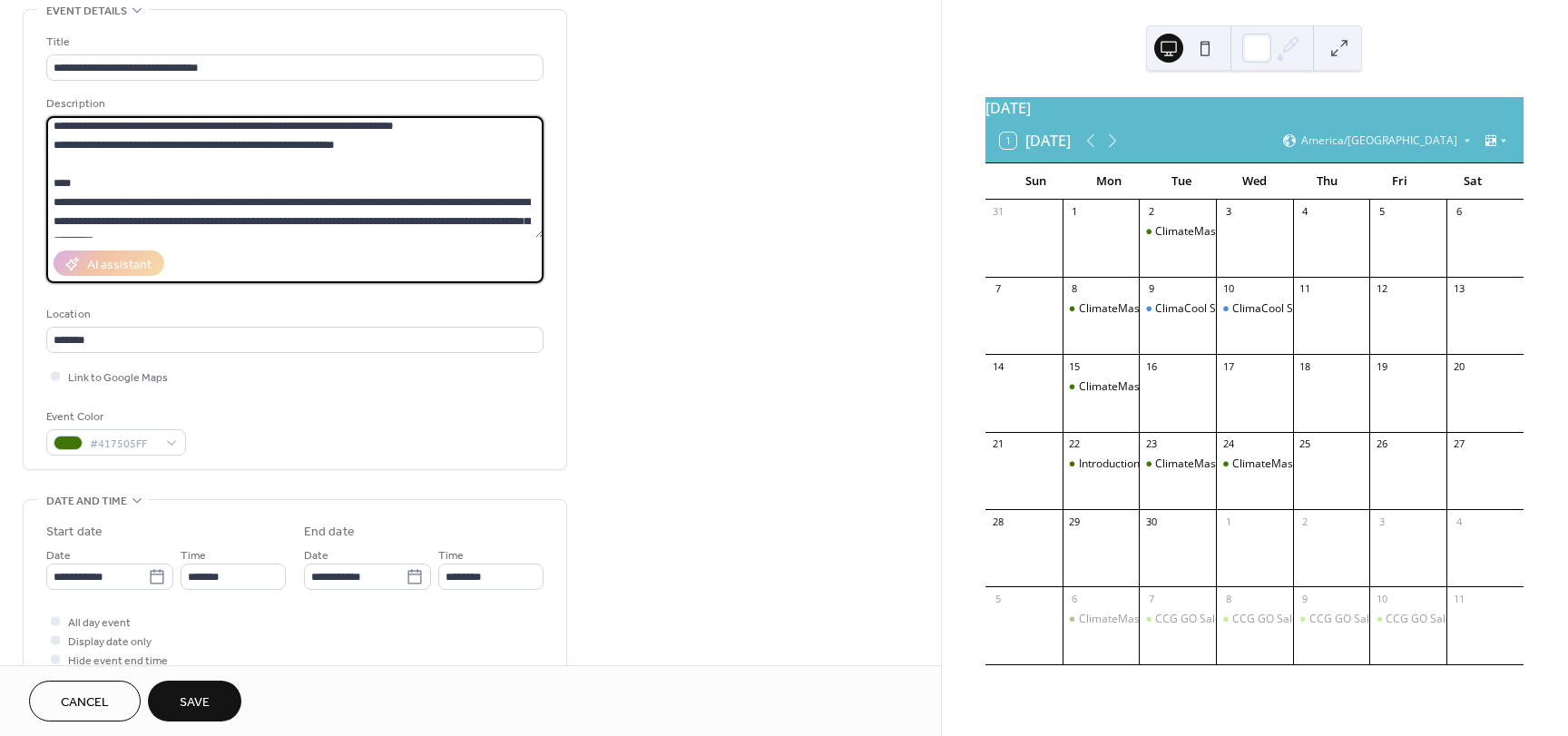 click at bounding box center (295, 177) 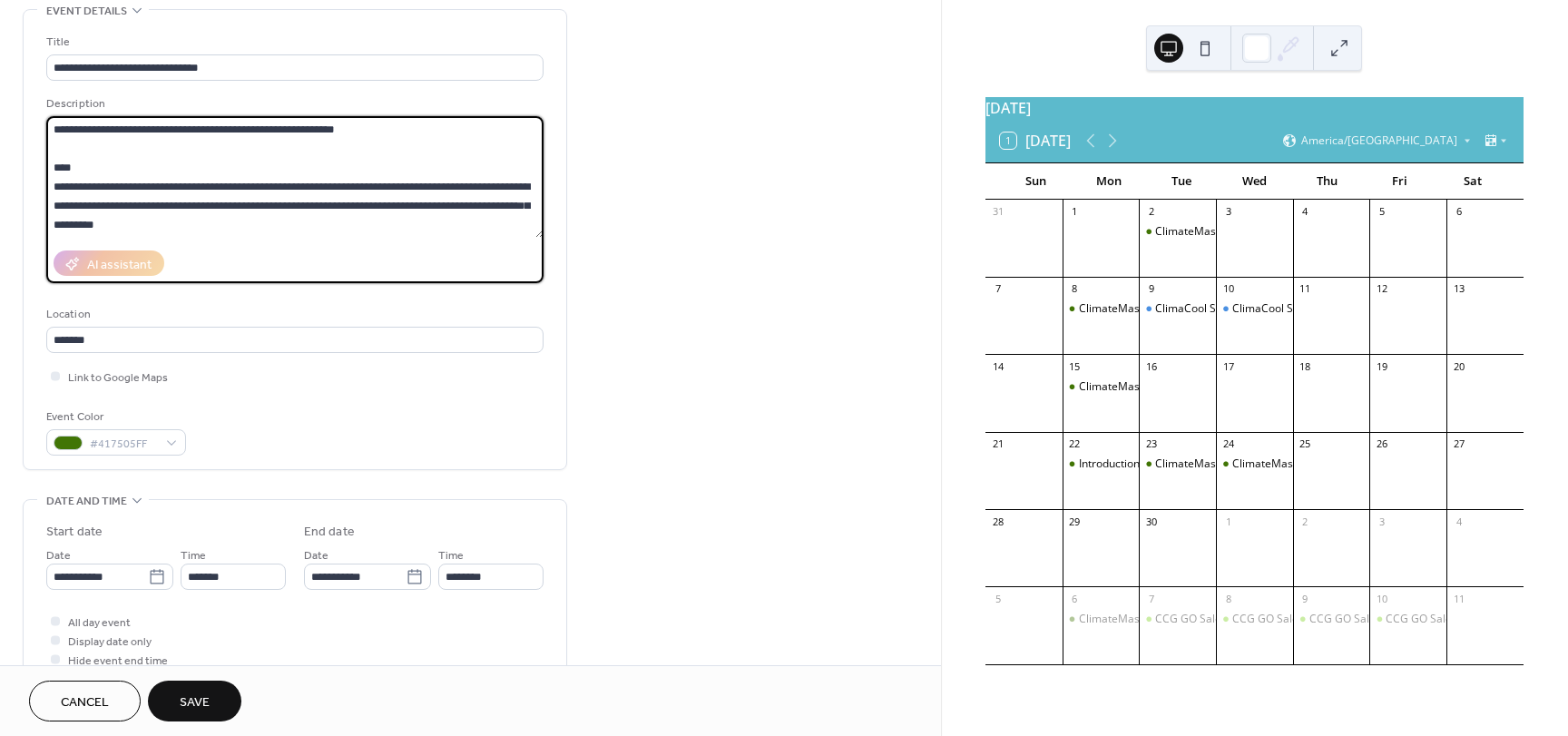 scroll, scrollTop: 496, scrollLeft: 0, axis: vertical 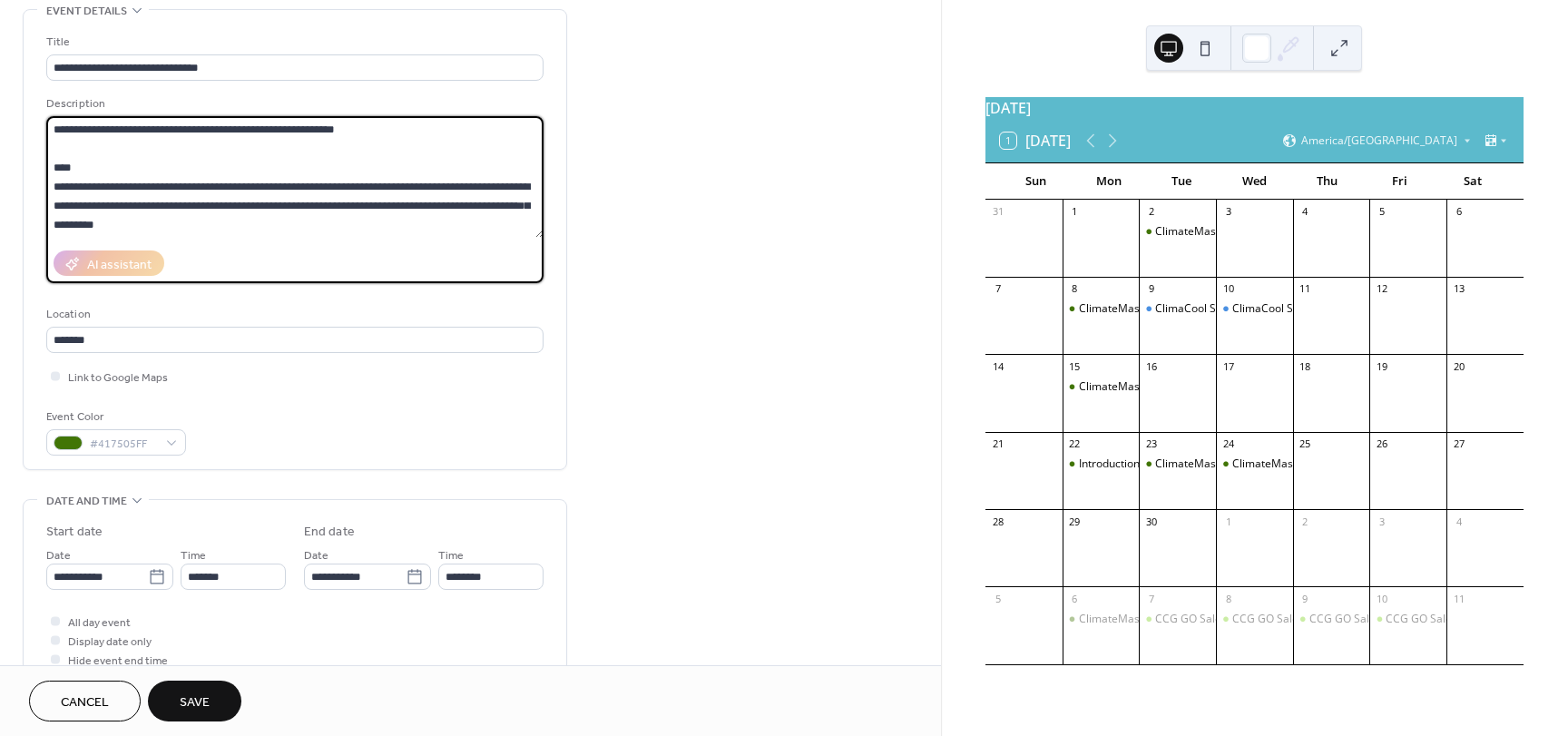click at bounding box center (295, 177) 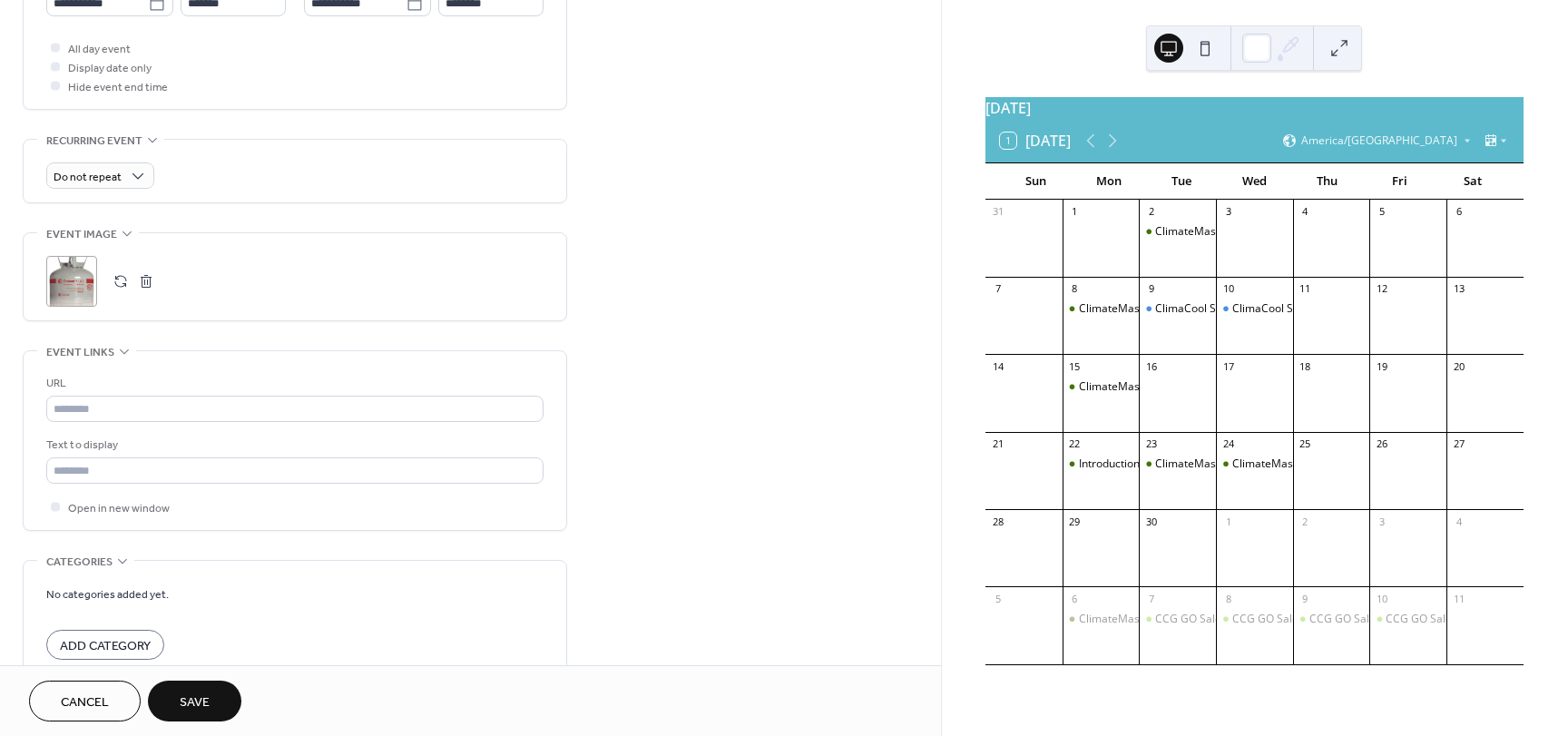 scroll, scrollTop: 726, scrollLeft: 0, axis: vertical 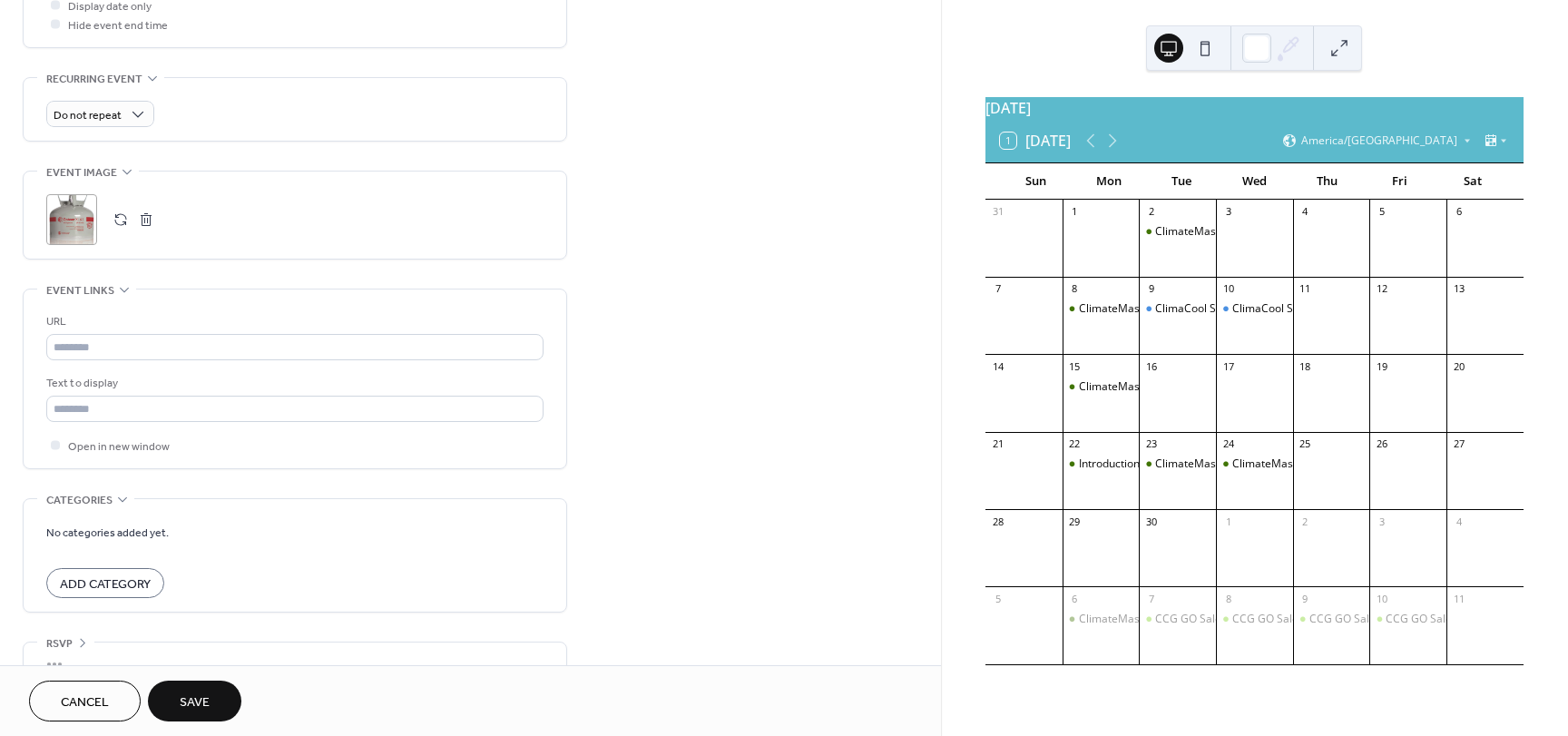 type on "**********" 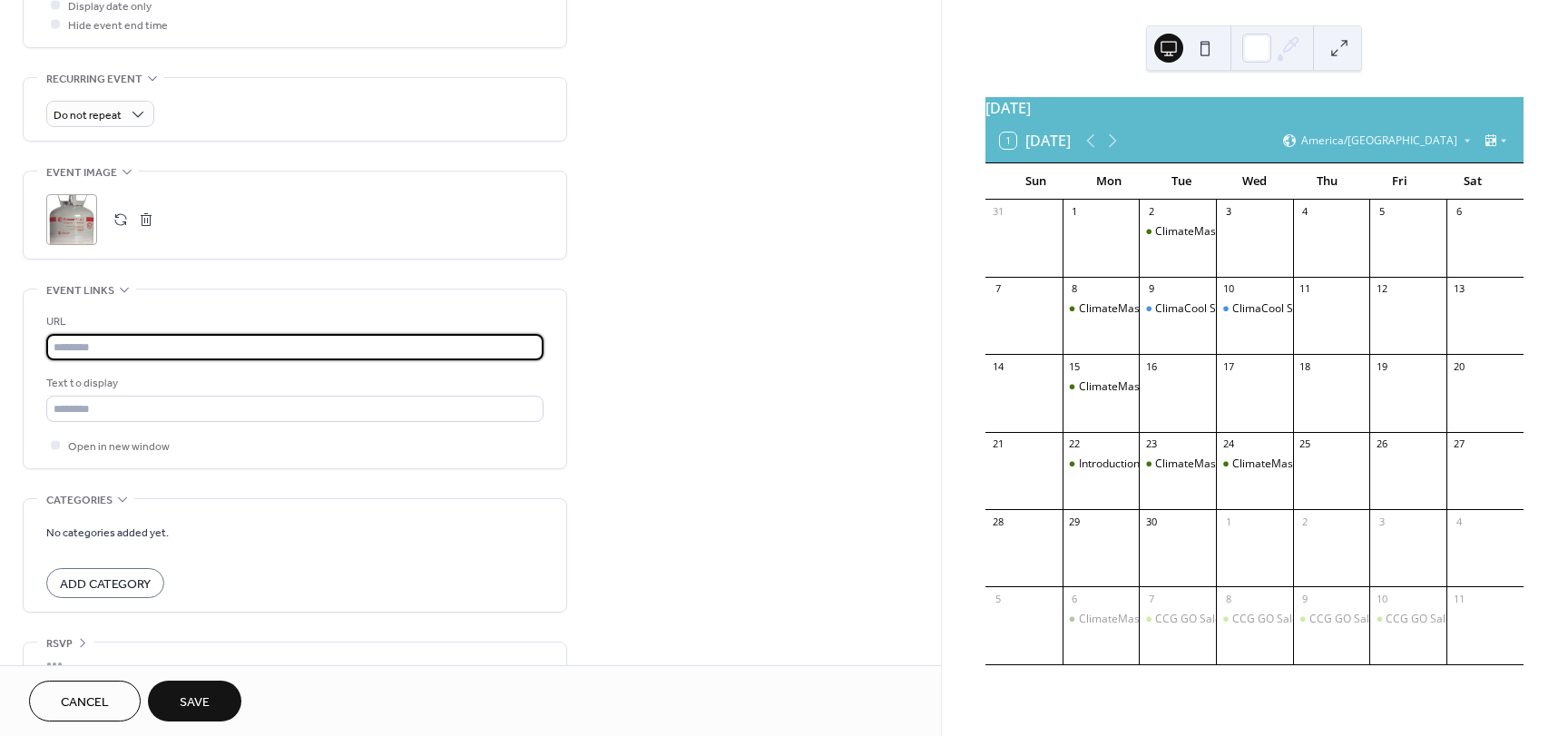 click at bounding box center [295, 347] 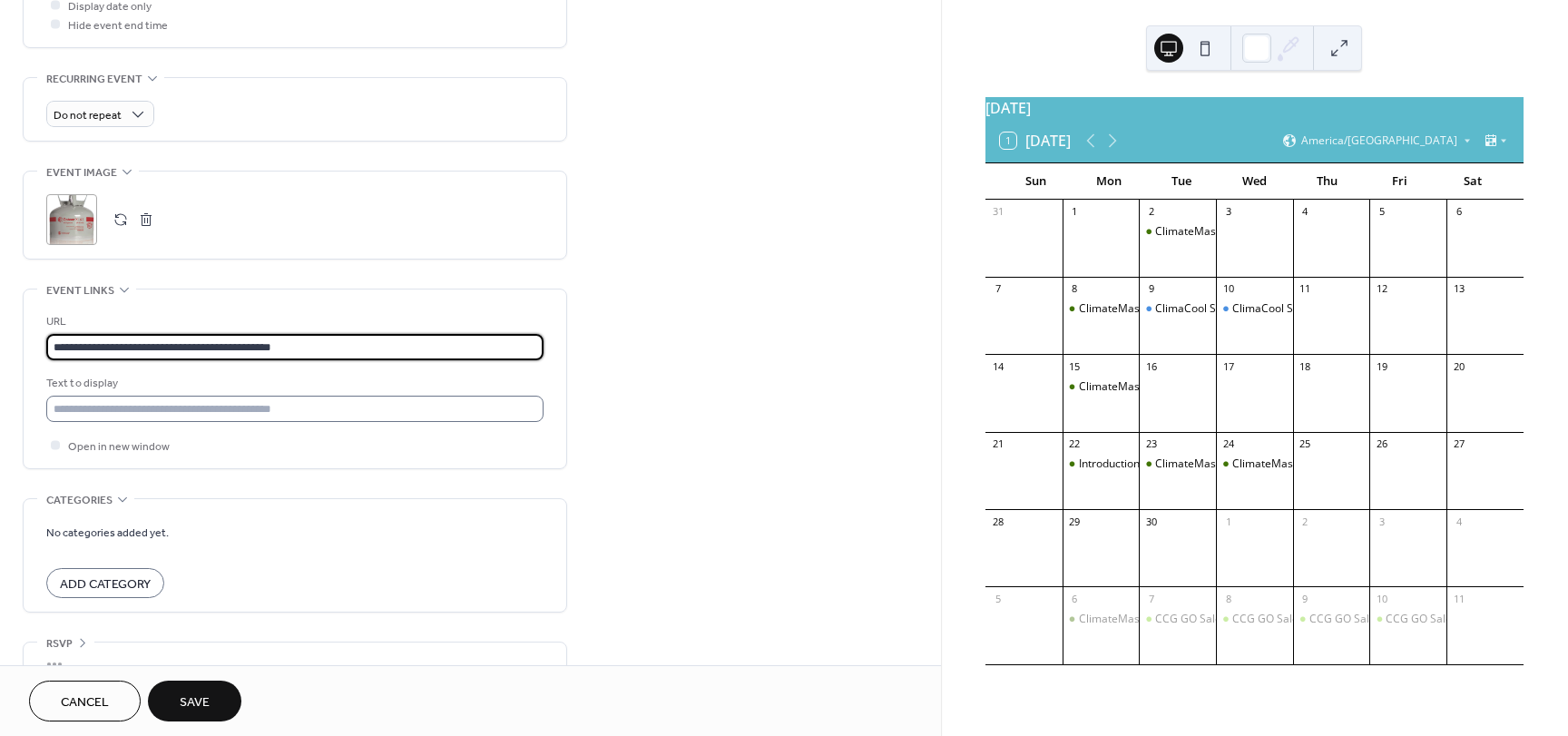 type on "**********" 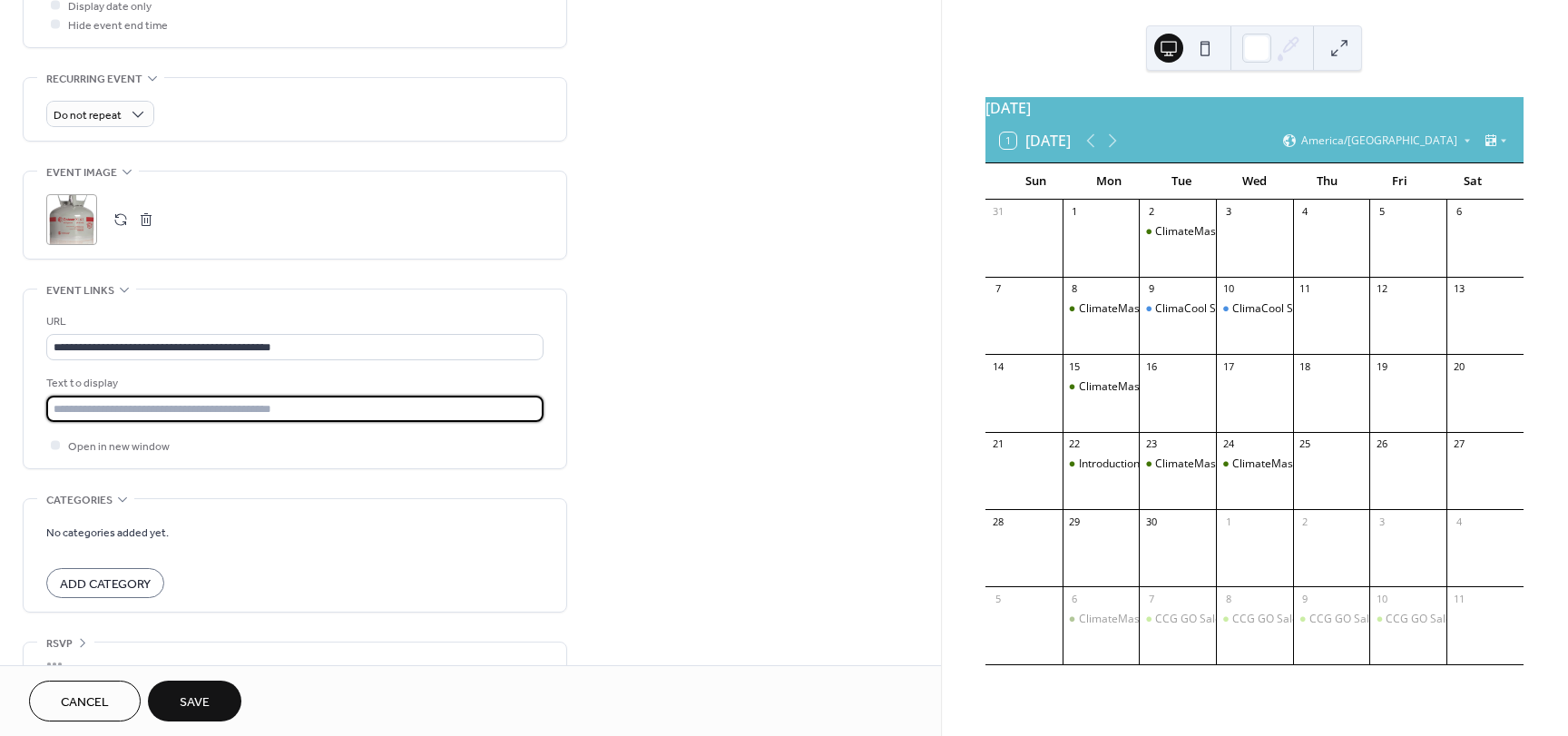 click at bounding box center [295, 408] 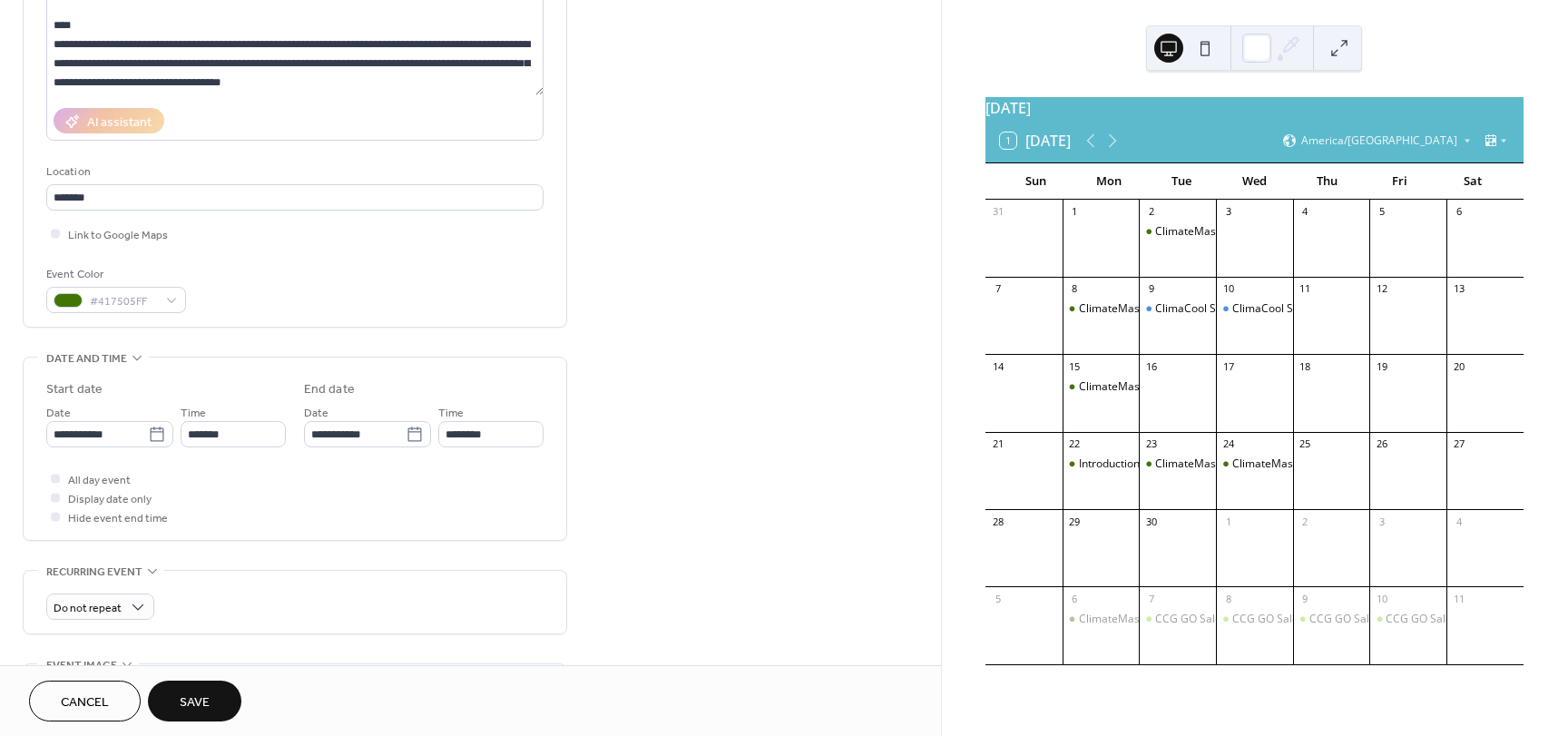 scroll, scrollTop: 123, scrollLeft: 0, axis: vertical 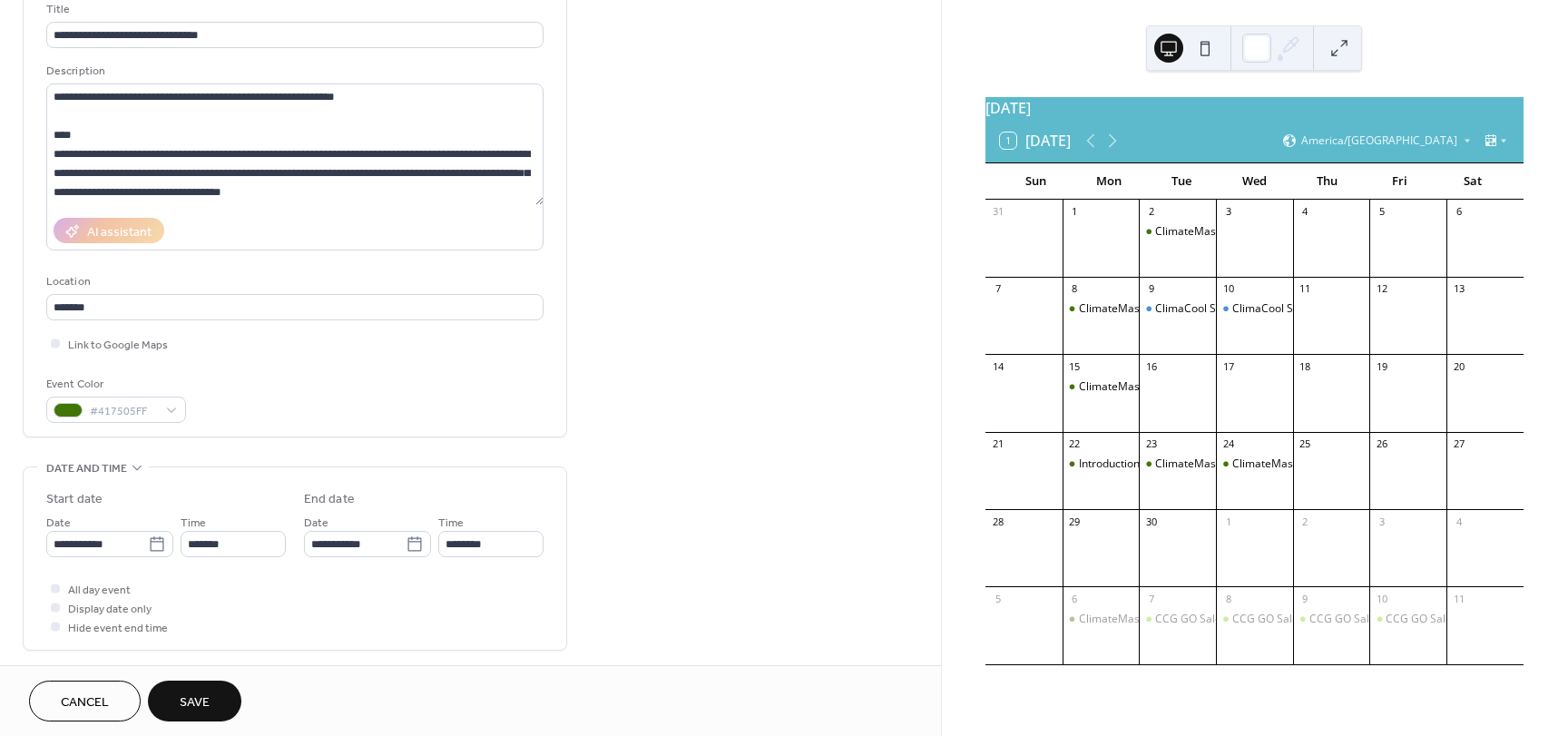 click on "Save" at bounding box center [194, 702] 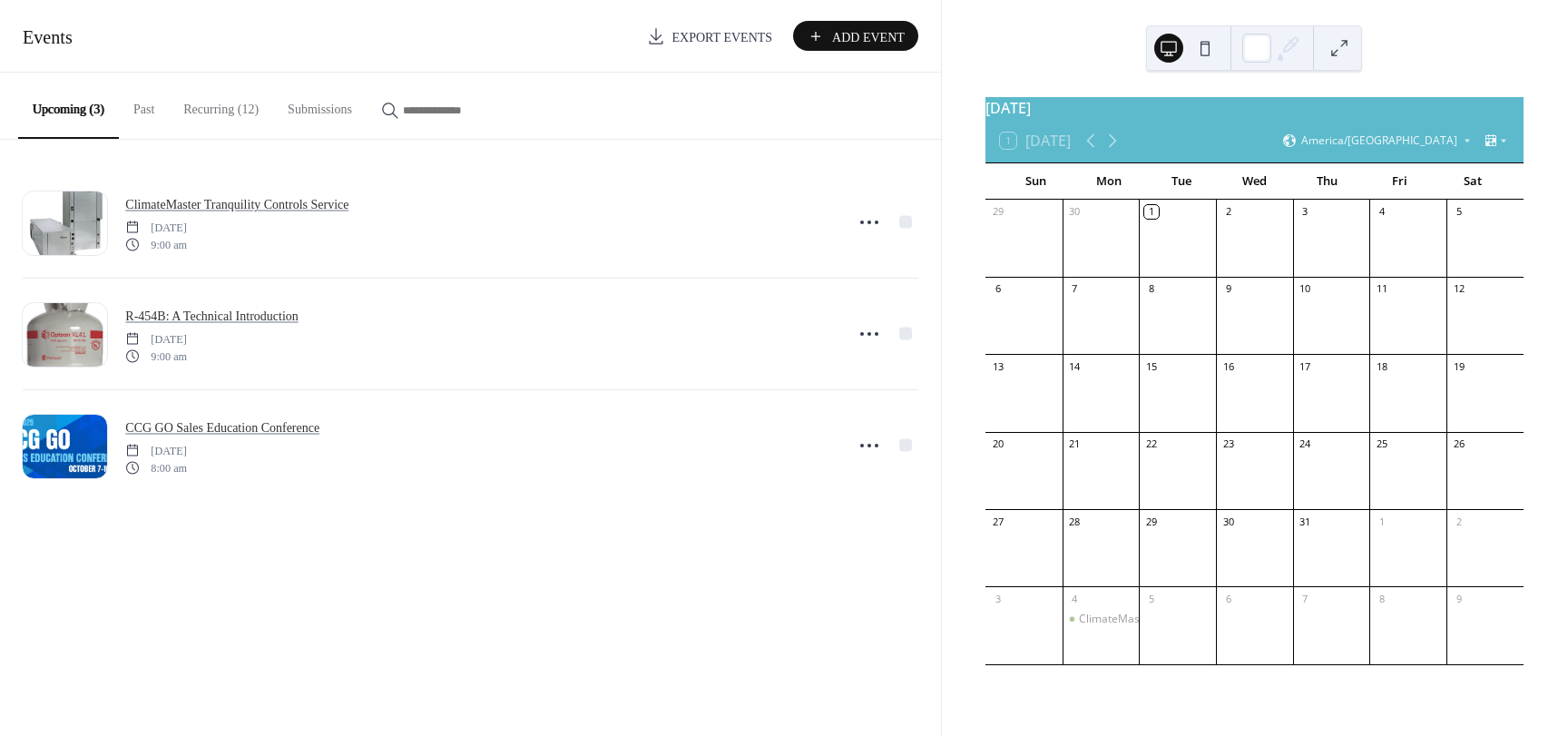 scroll, scrollTop: 0, scrollLeft: 0, axis: both 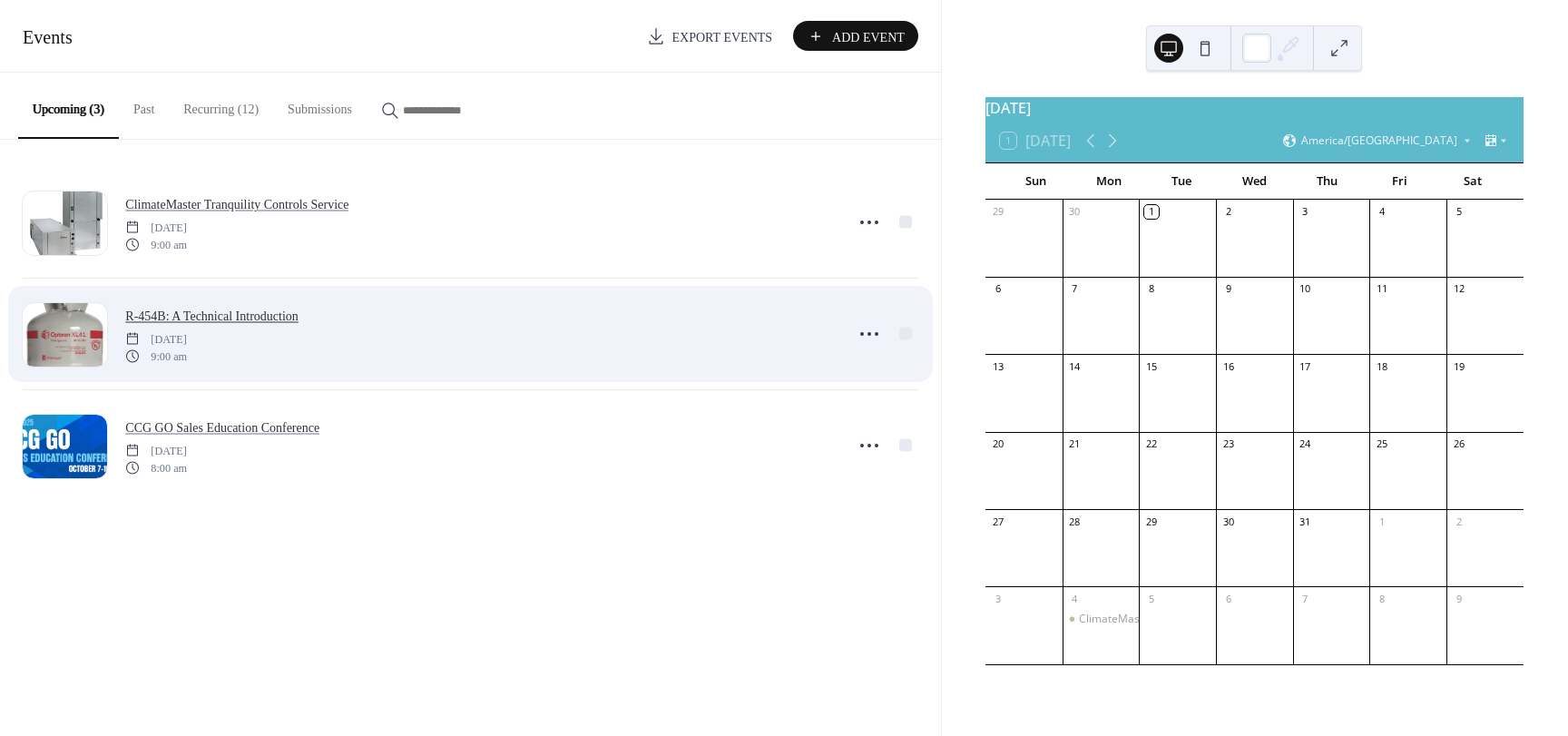 click on "R-454B: A Technical Introduction" at bounding box center (211, 316) 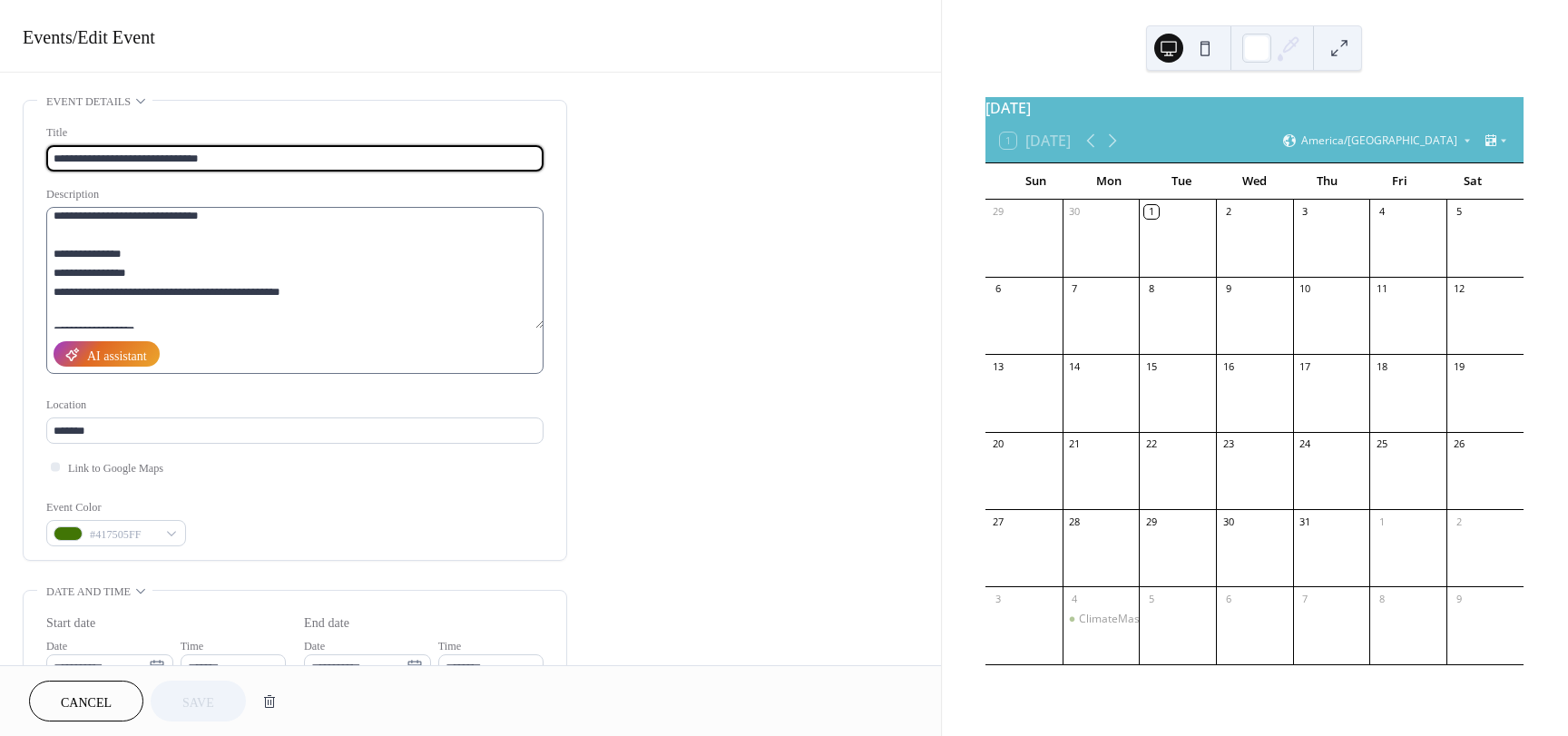 scroll, scrollTop: 0, scrollLeft: 0, axis: both 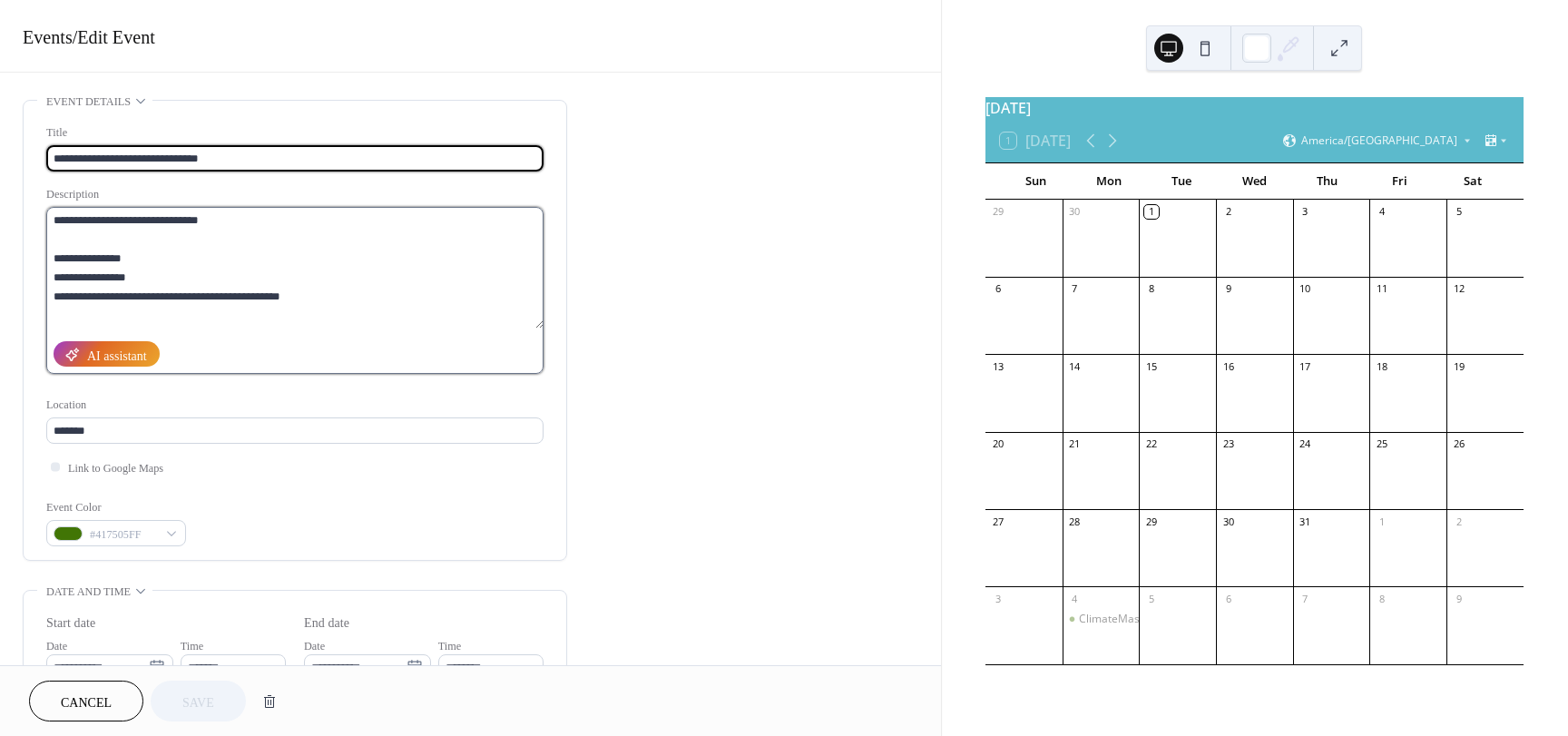 click at bounding box center [295, 268] 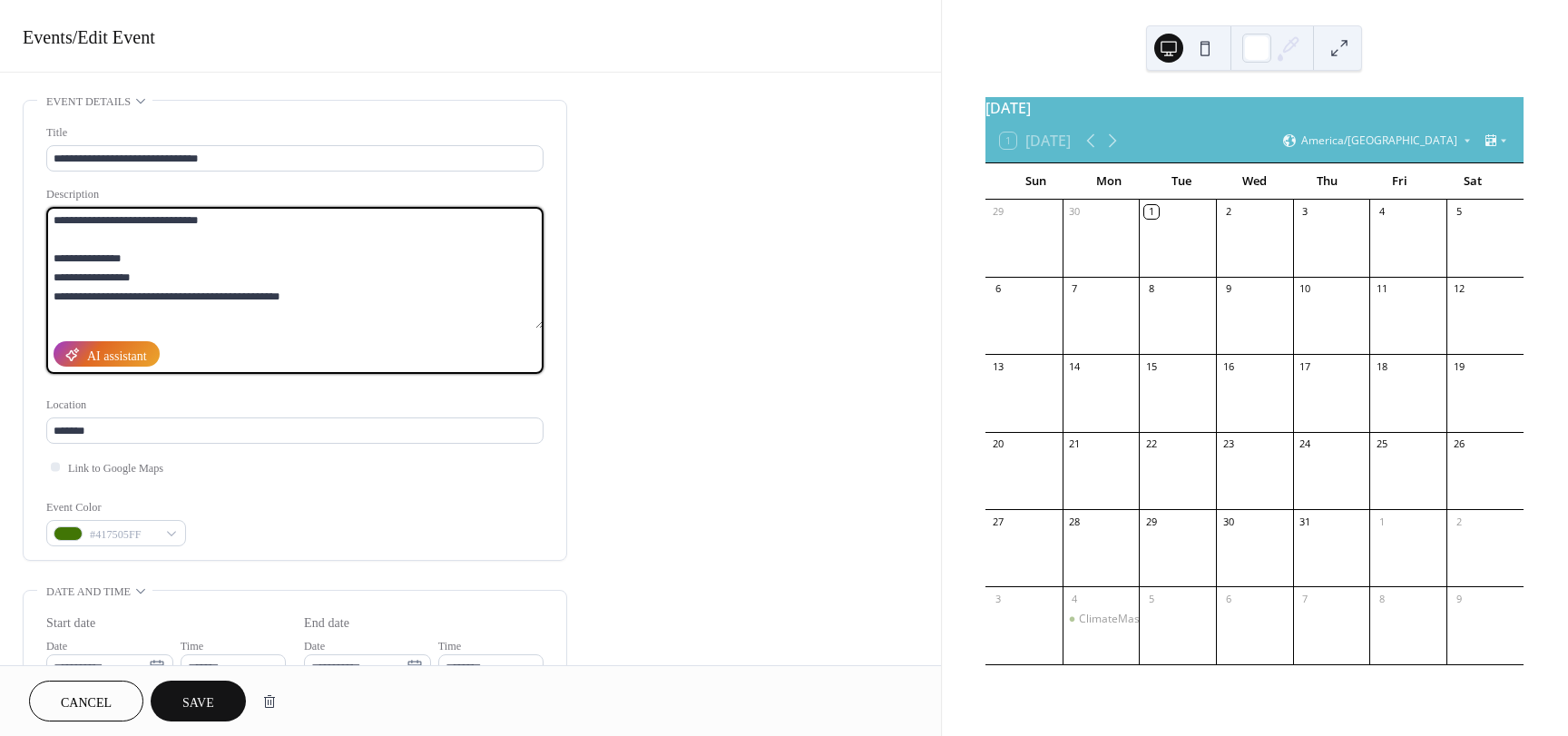 type on "**********" 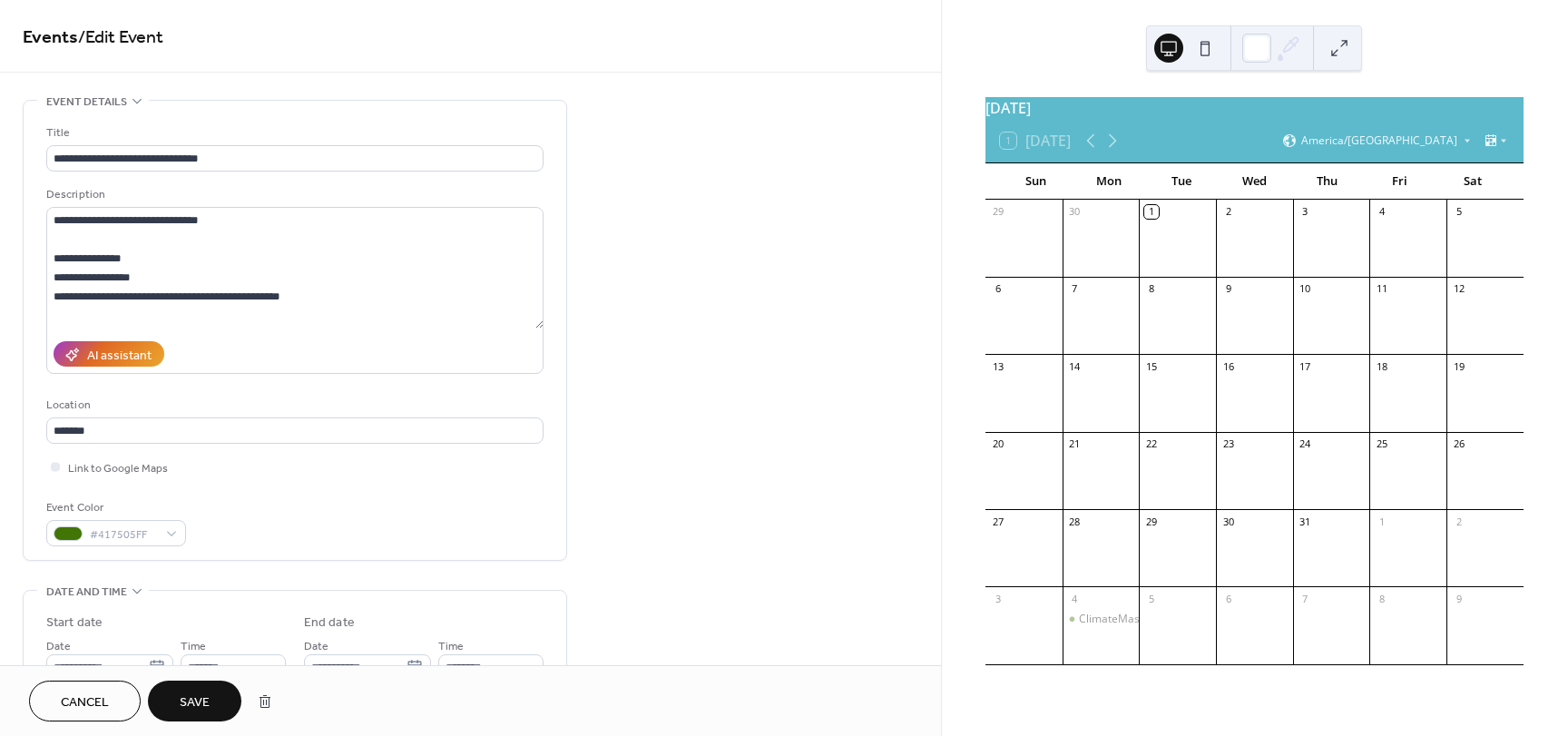 click on "Save" at bounding box center [194, 702] 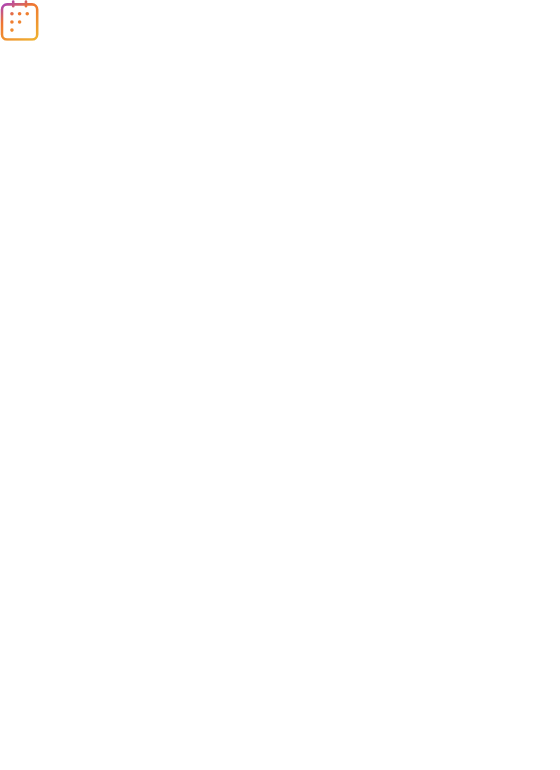 scroll, scrollTop: 0, scrollLeft: 0, axis: both 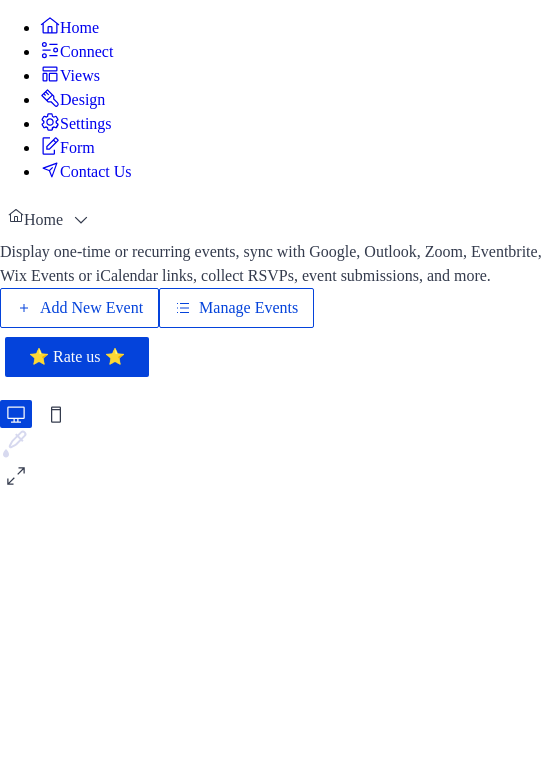 click on "Manage Events" at bounding box center (248, 308) 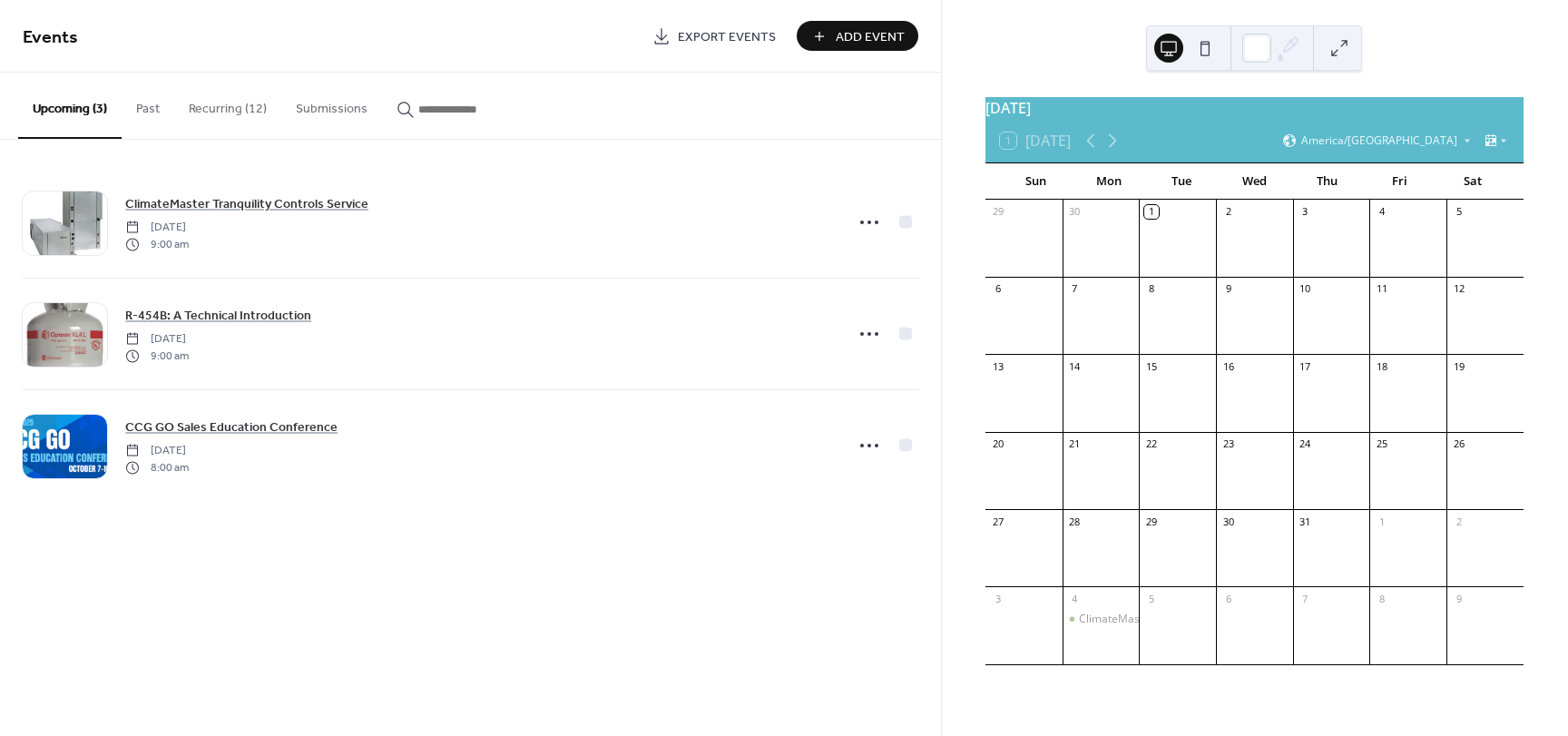 scroll, scrollTop: 0, scrollLeft: 0, axis: both 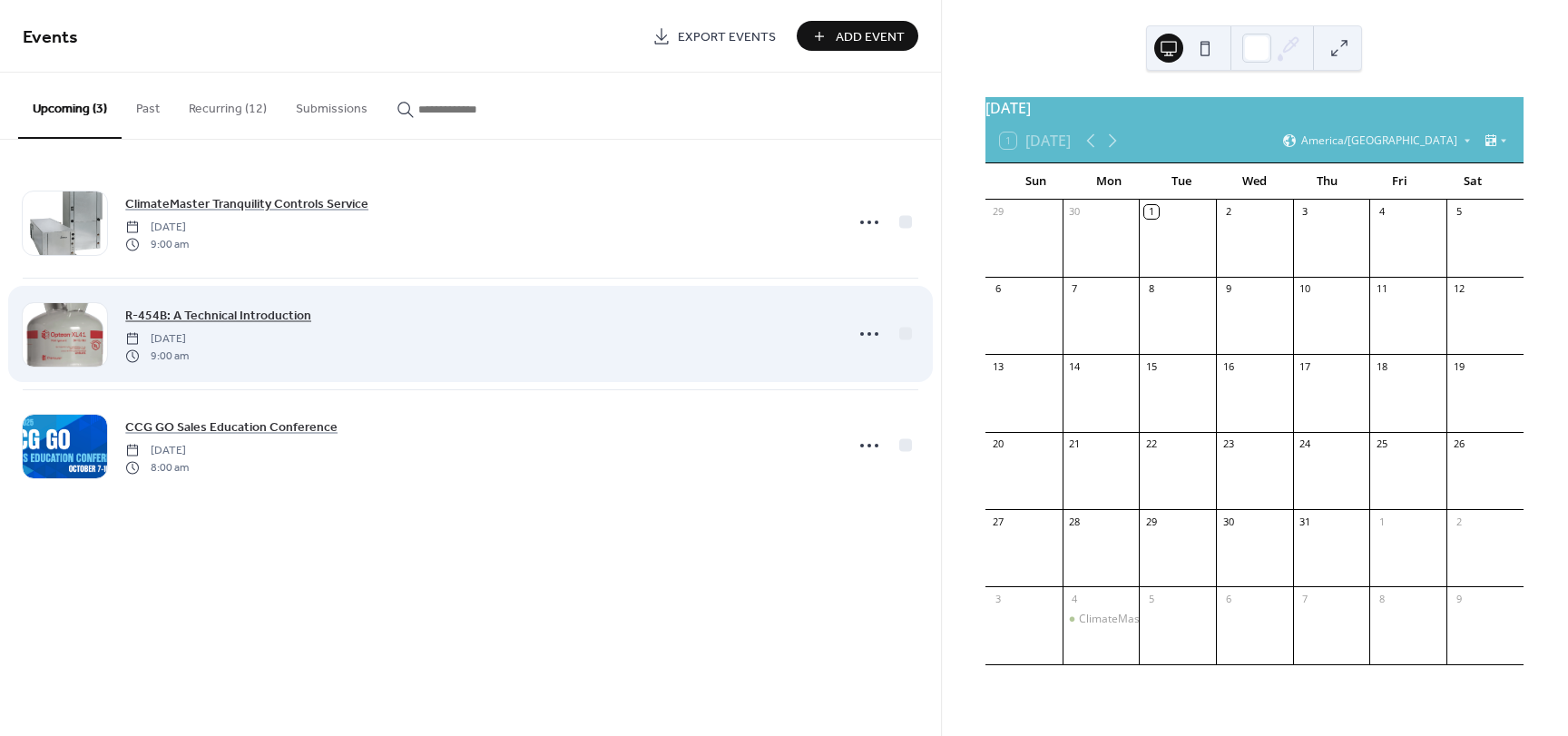 click on "R-454B: A Technical Introduction" at bounding box center (218, 316) 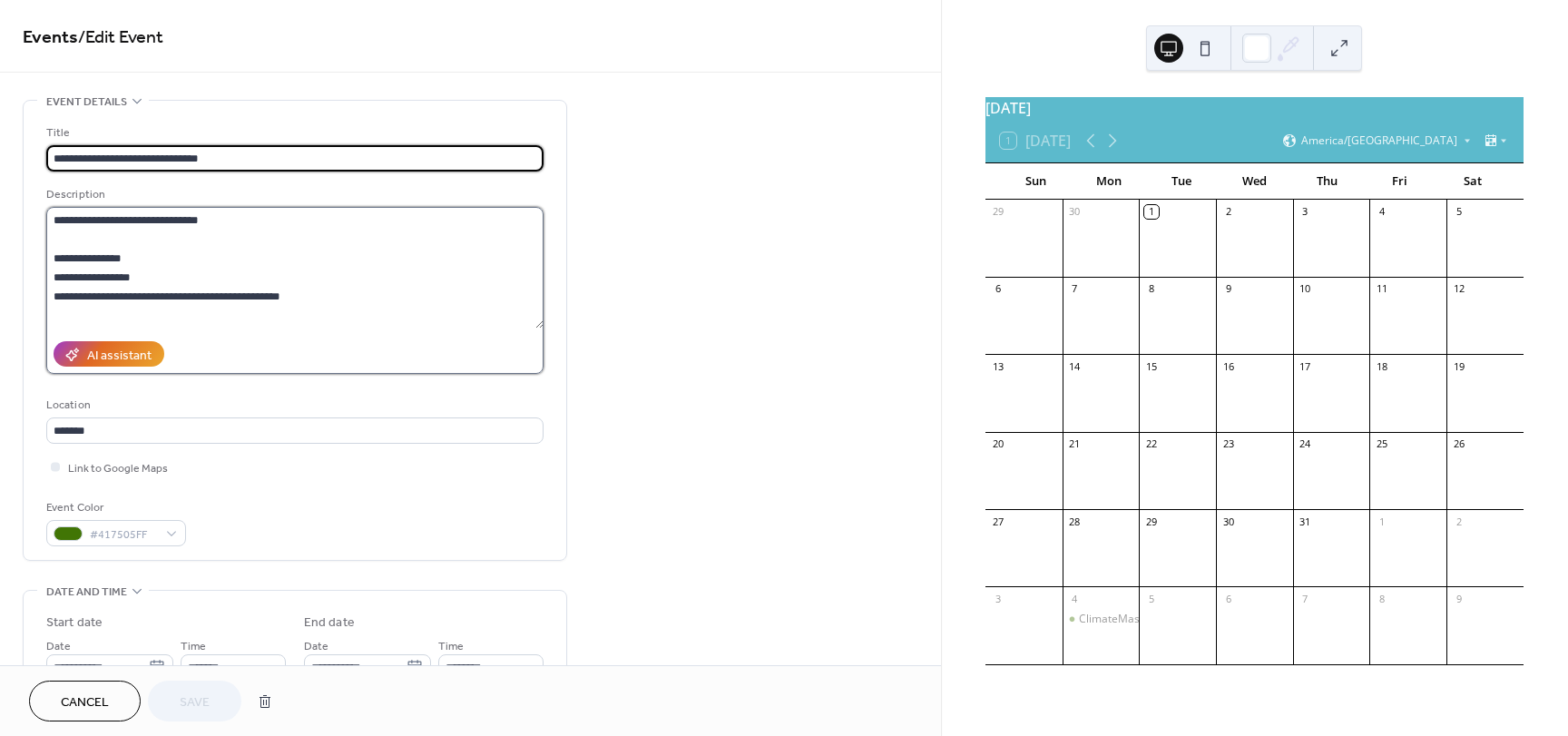 click at bounding box center (295, 268) 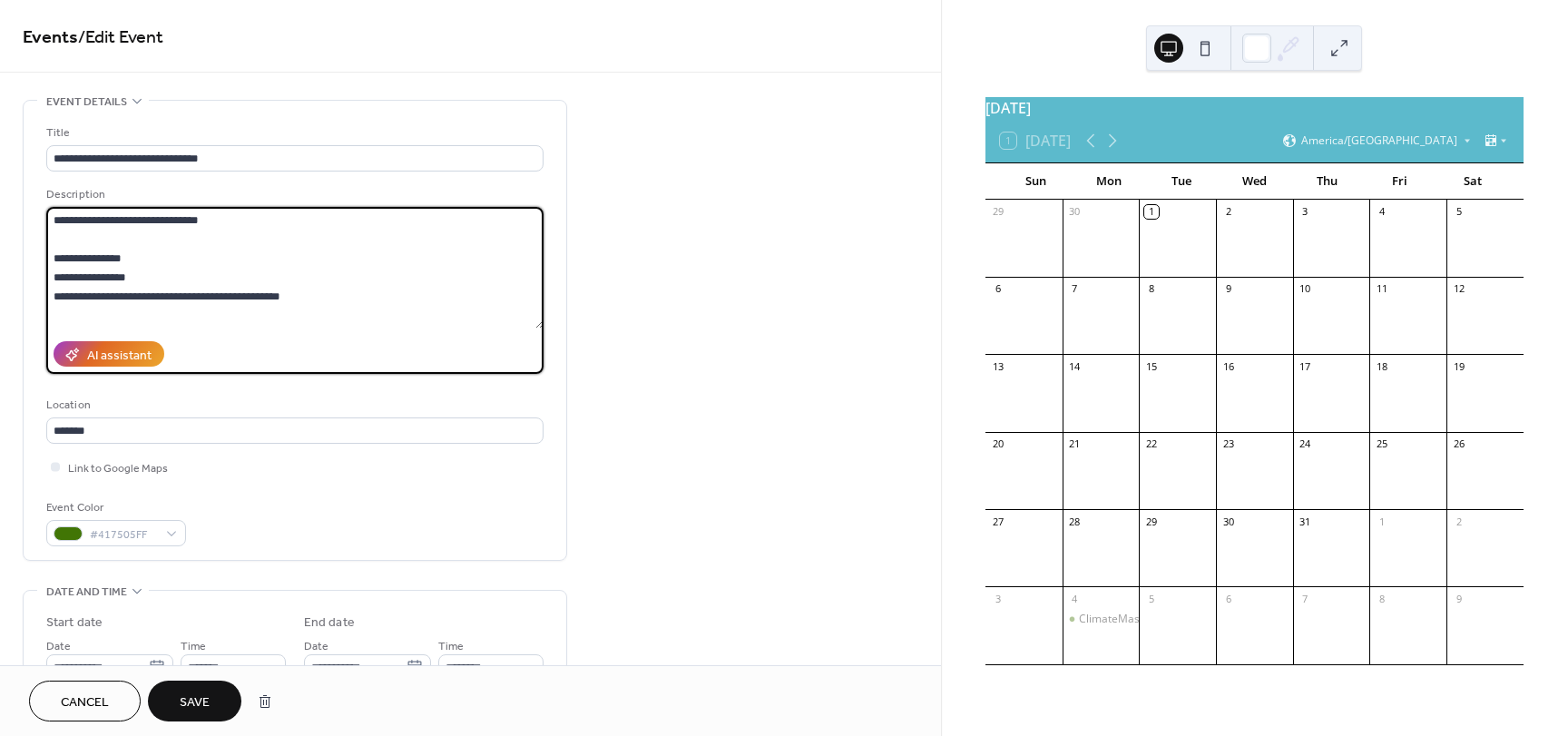 type on "**********" 